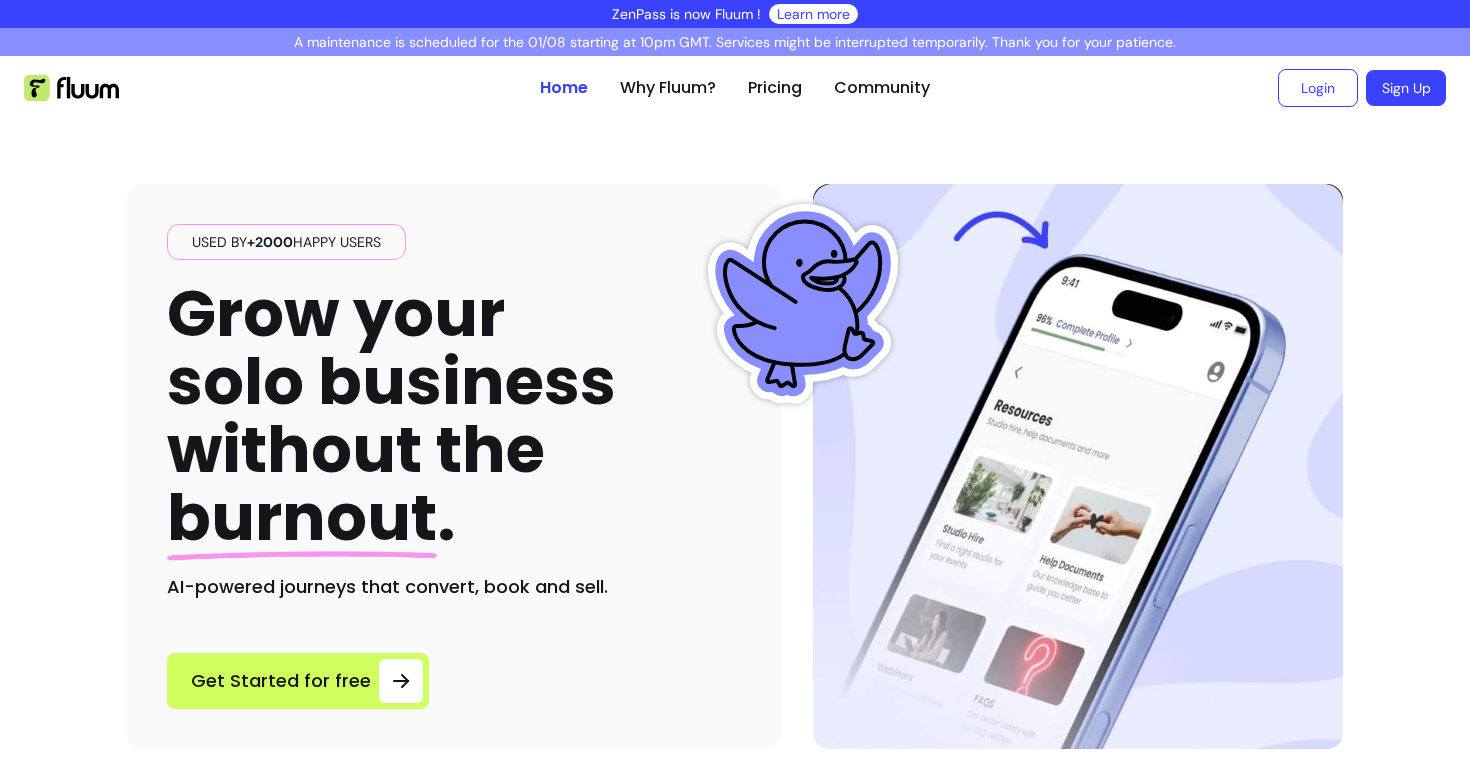 scroll, scrollTop: 0, scrollLeft: 0, axis: both 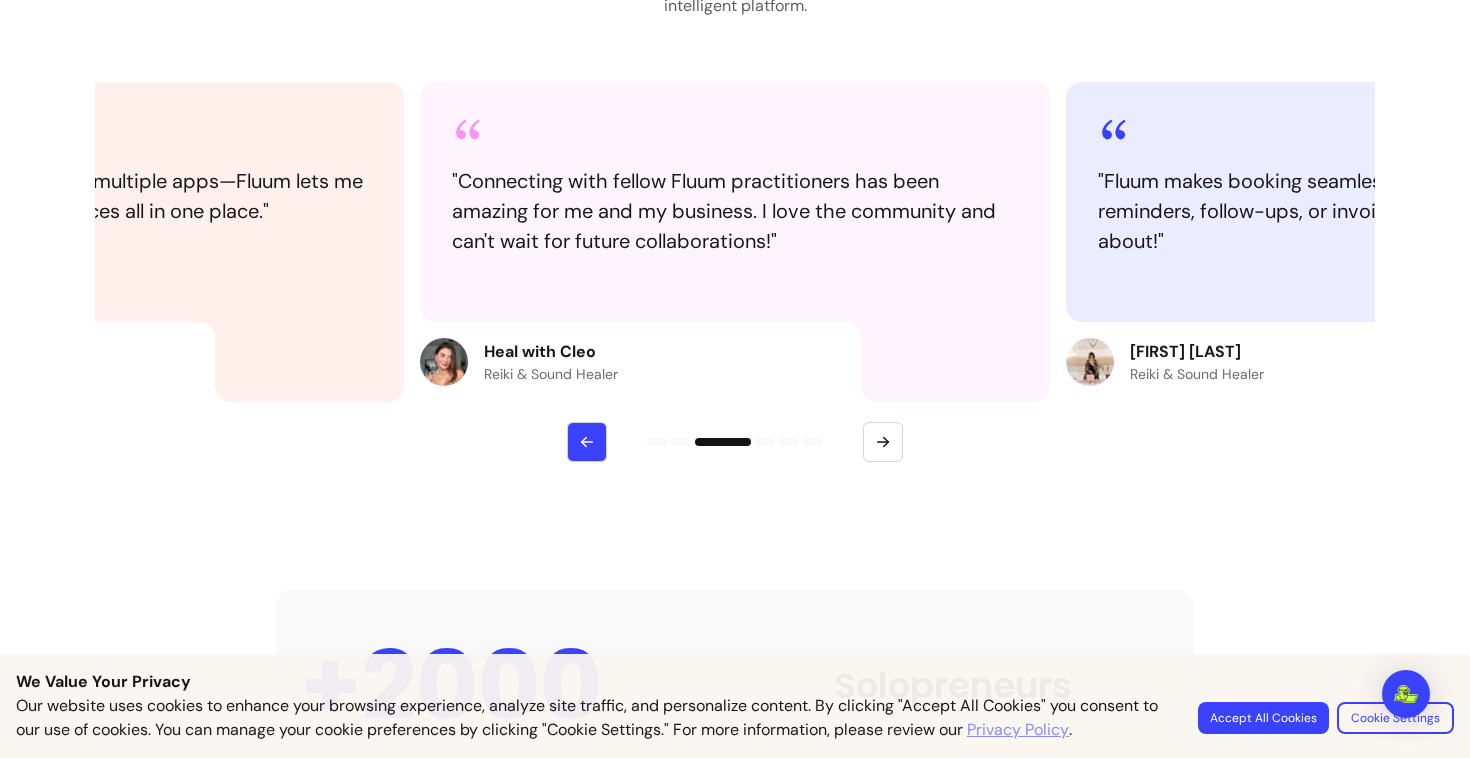 click 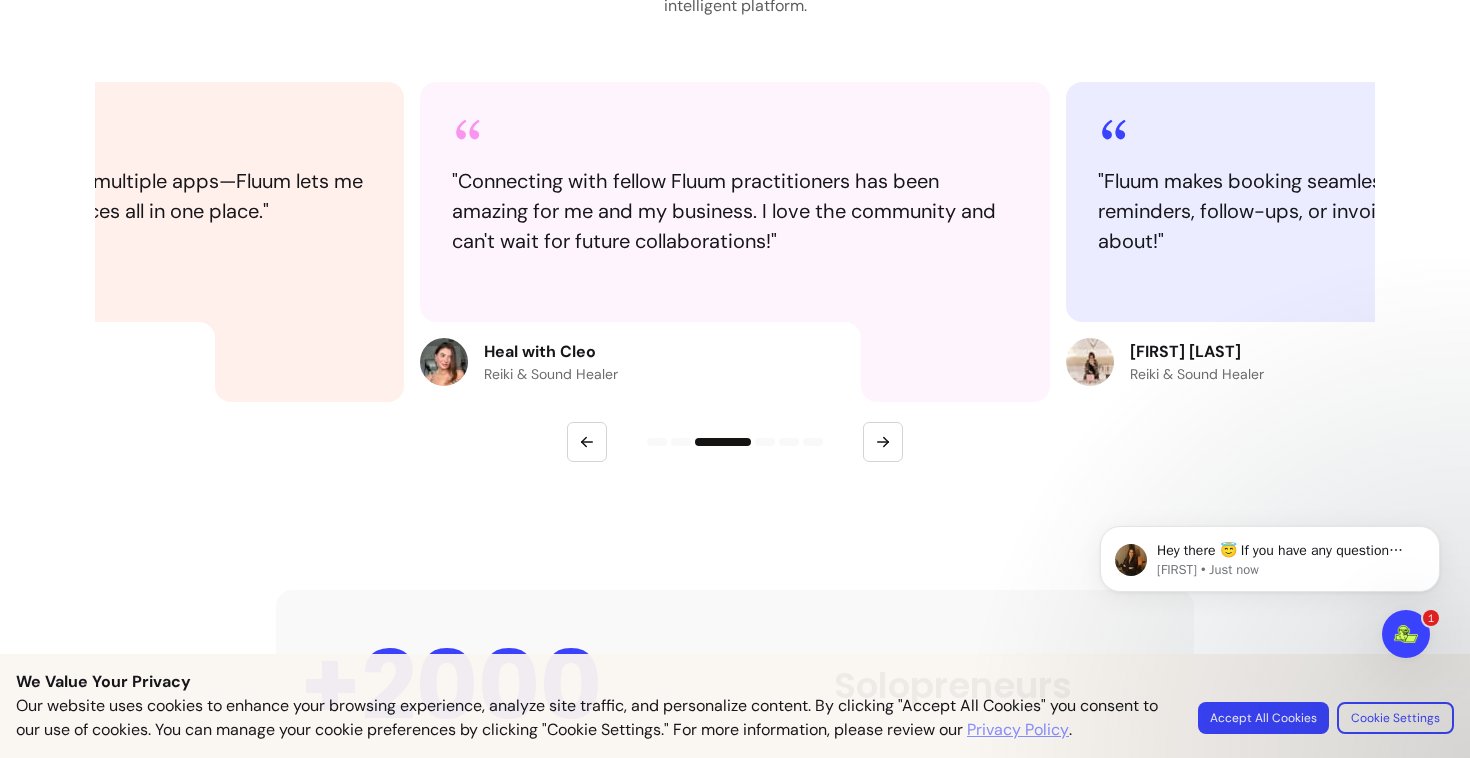scroll, scrollTop: 0, scrollLeft: 0, axis: both 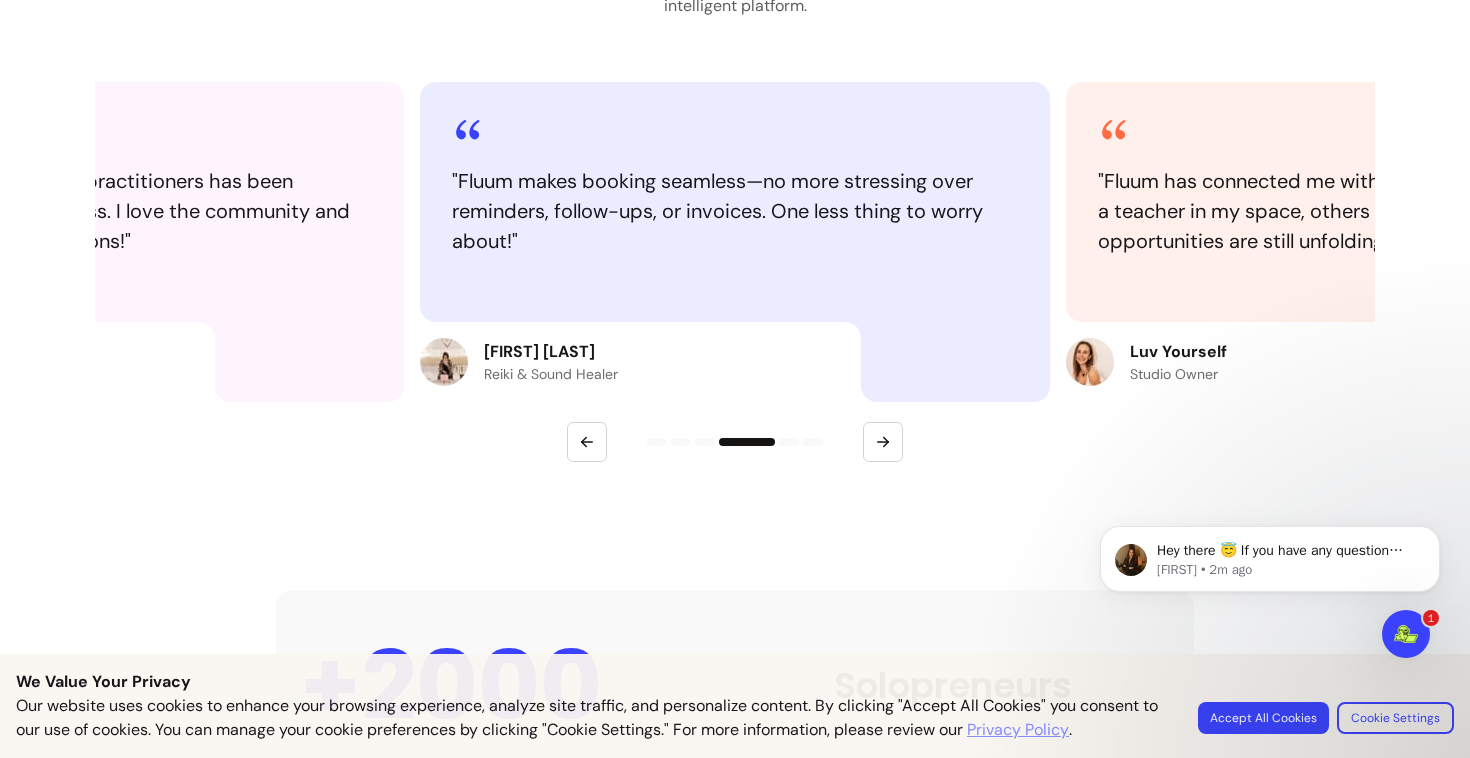 type 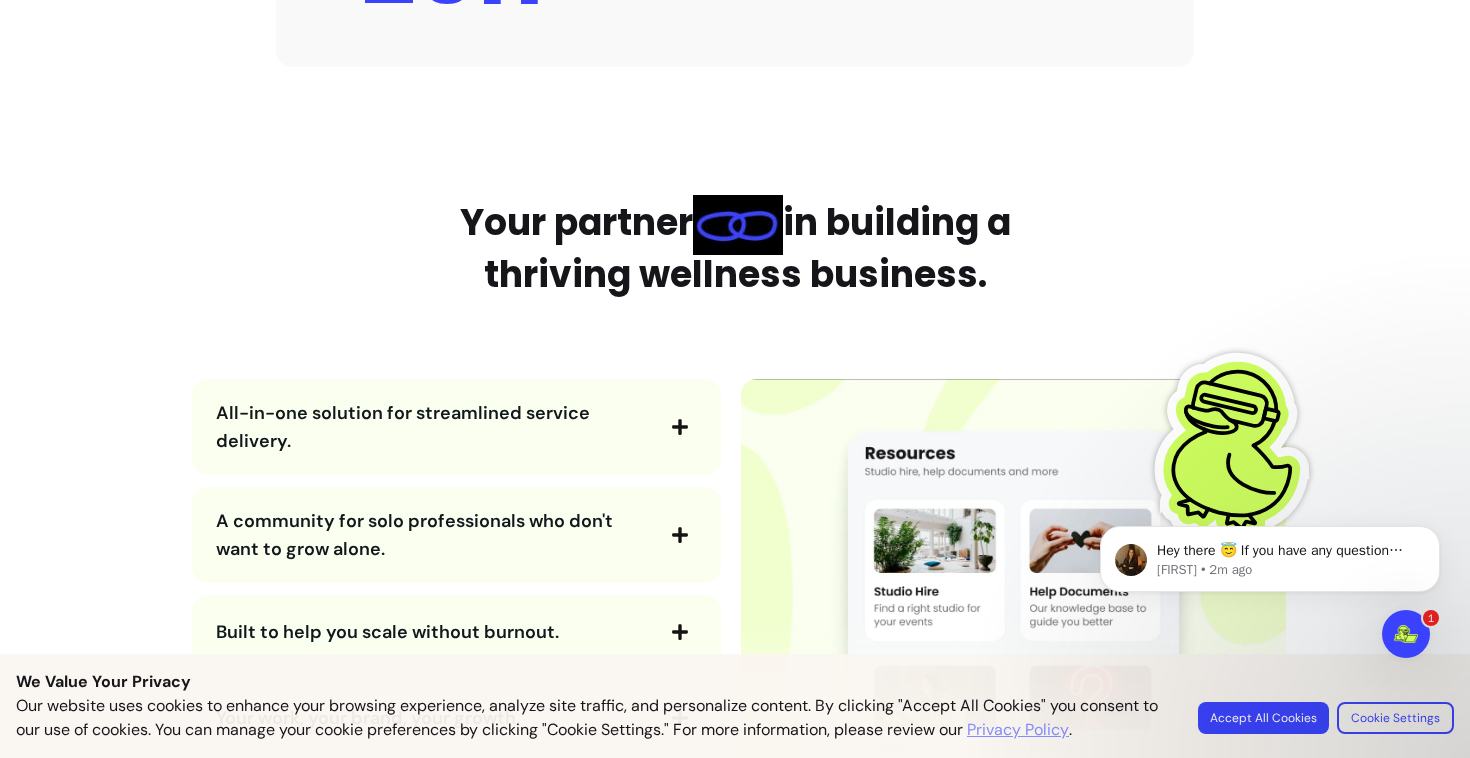 scroll, scrollTop: 2142, scrollLeft: 0, axis: vertical 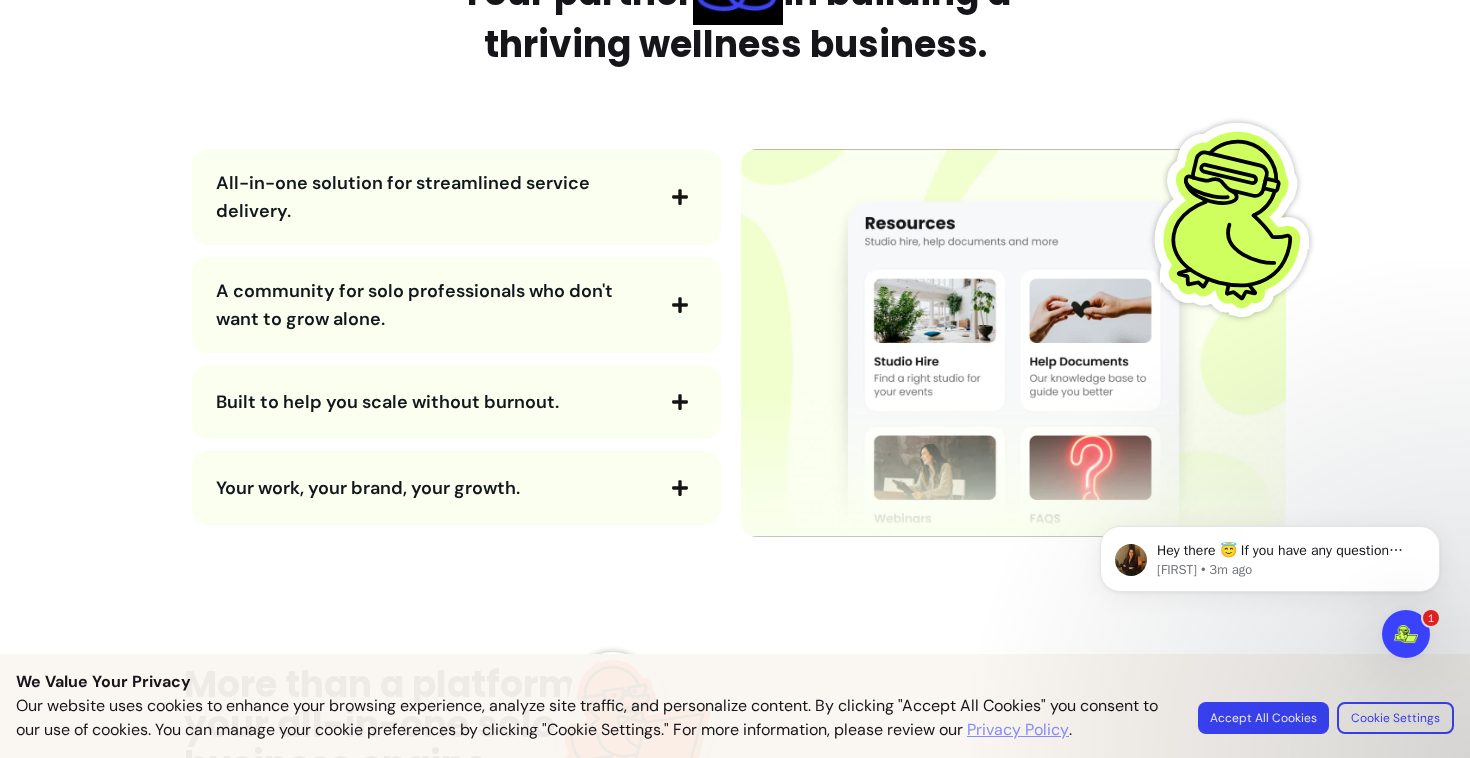 click on "All-in-one solution for streamlined service delivery." at bounding box center [456, 197] 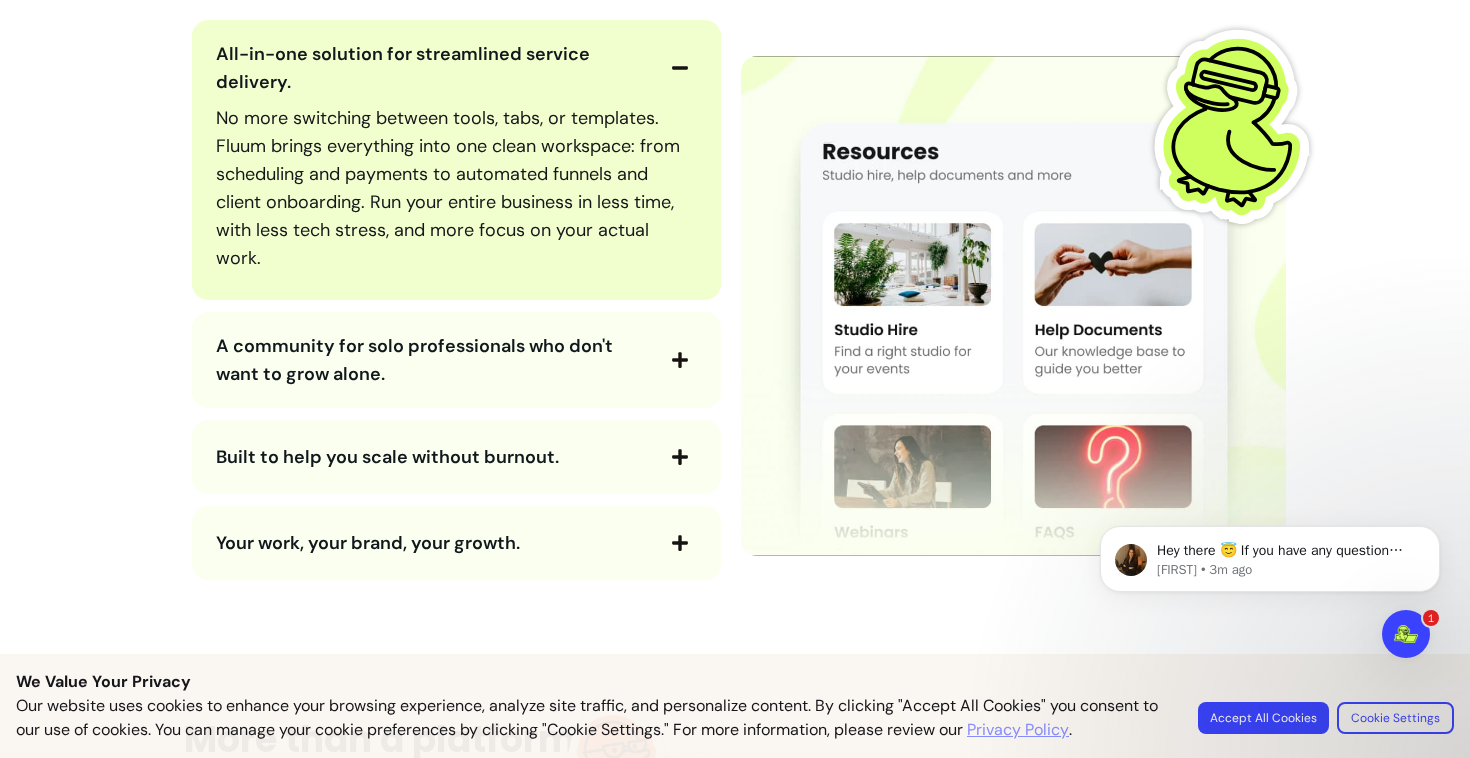scroll, scrollTop: 2529, scrollLeft: 0, axis: vertical 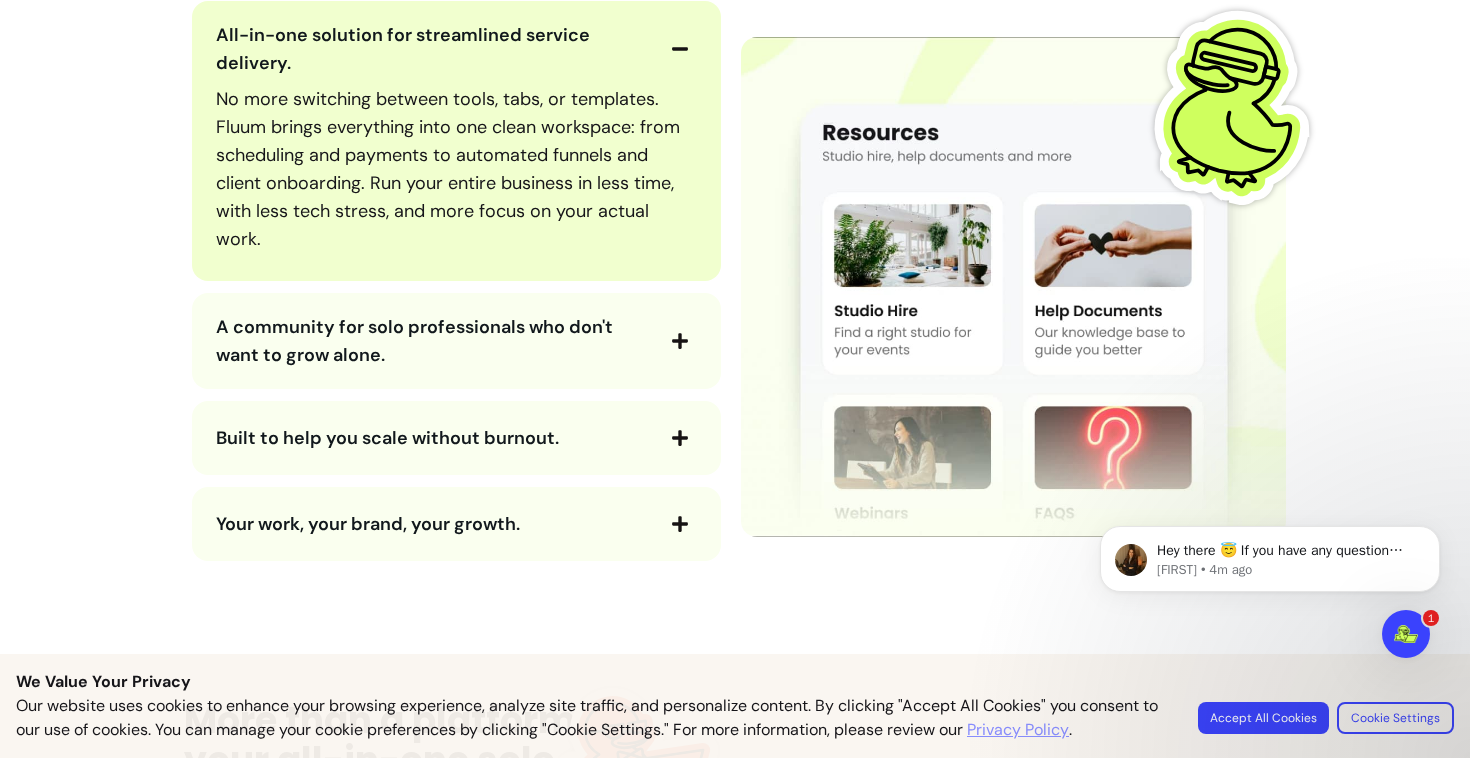 click on "A community for solo professionals who don't want to grow alone." at bounding box center (456, 341) 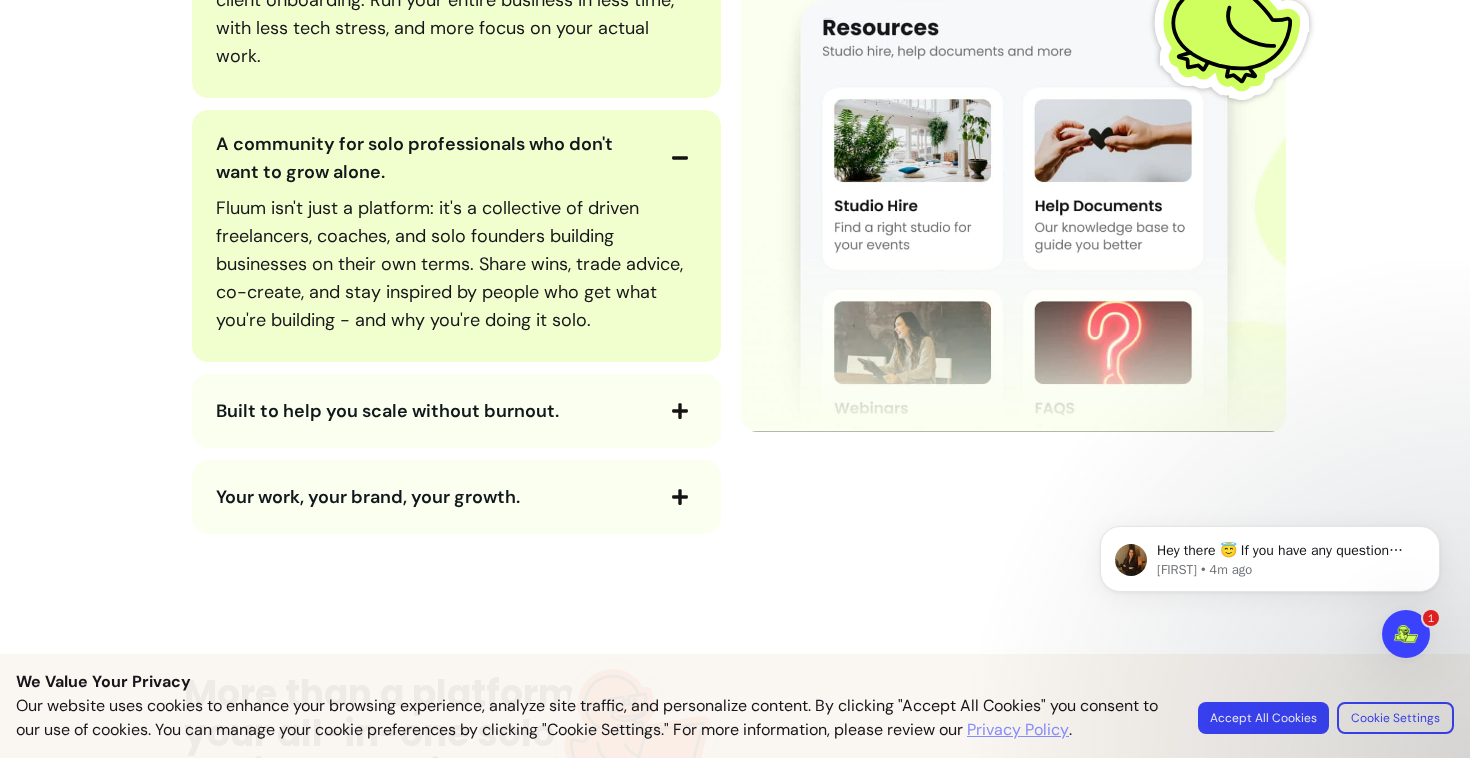 scroll, scrollTop: 2745, scrollLeft: 0, axis: vertical 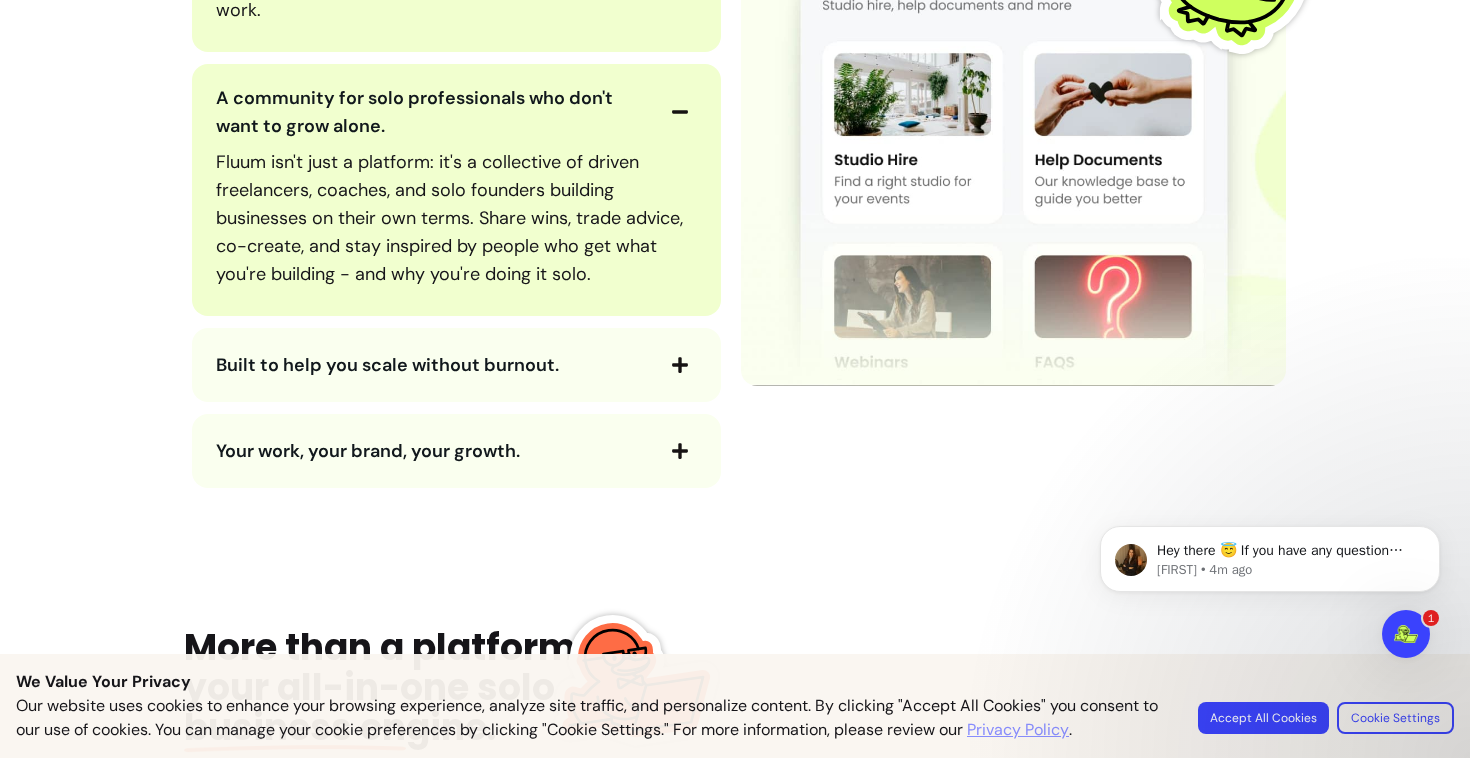 click on "Built to help you scale without burnout." at bounding box center (433, 365) 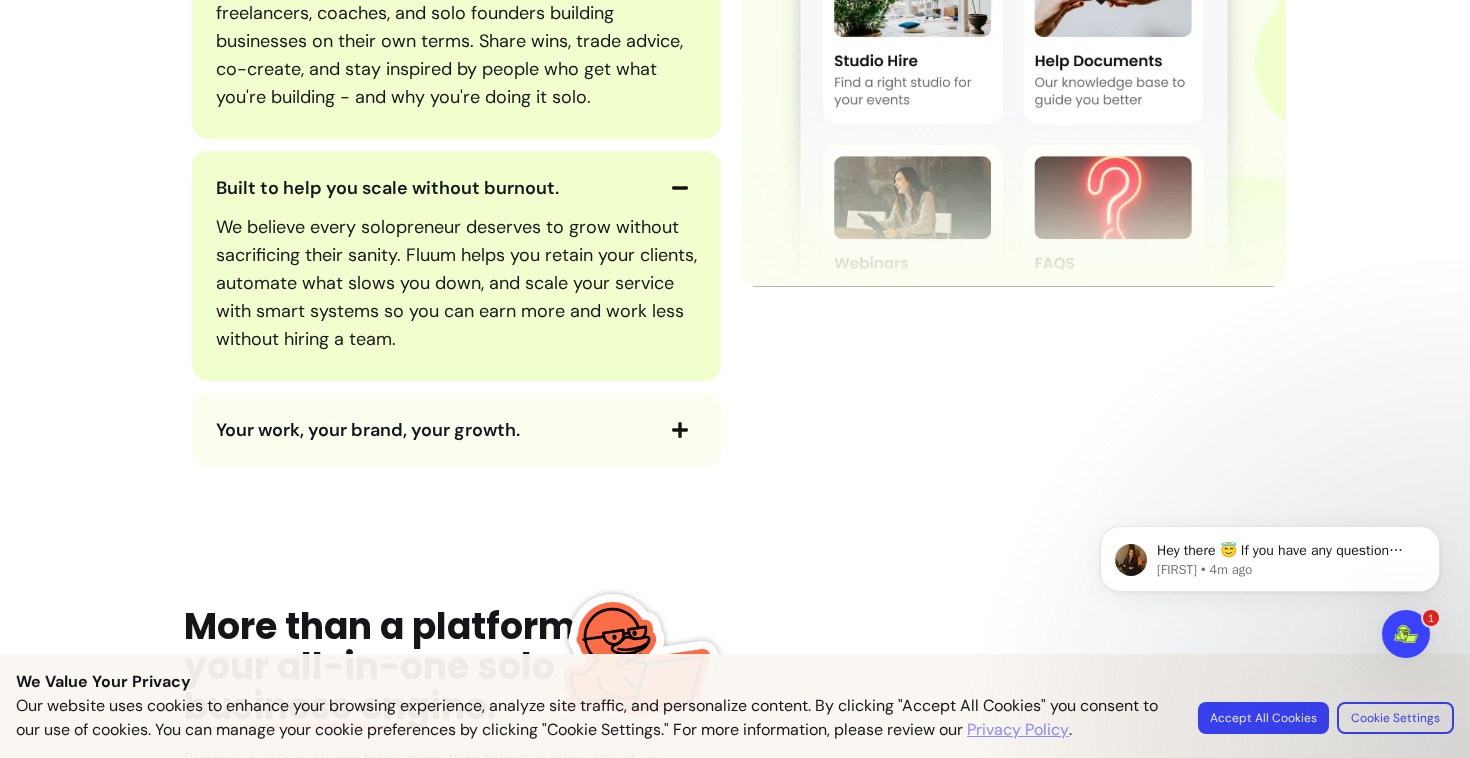 scroll, scrollTop: 2942, scrollLeft: 0, axis: vertical 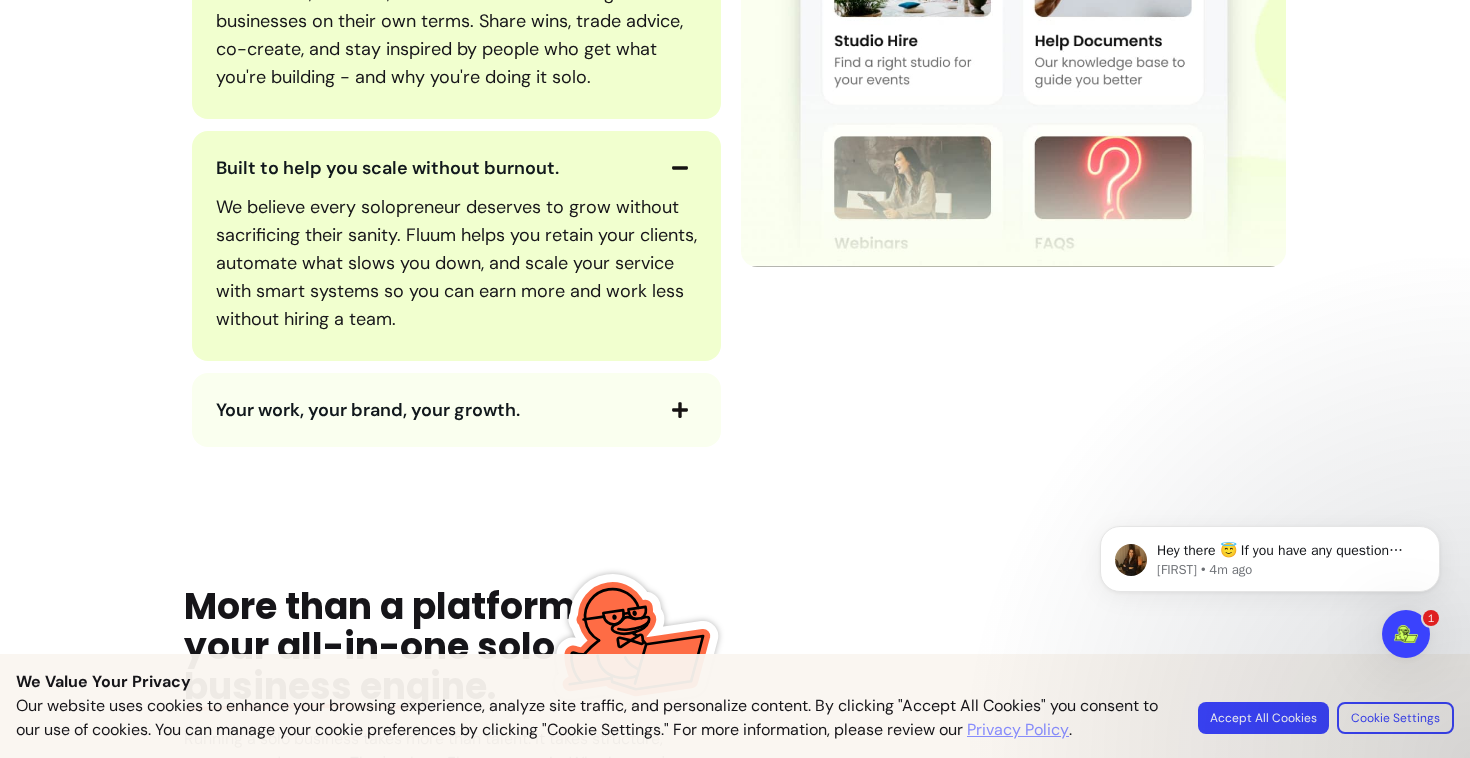 click on "Your work, your brand, your growth." at bounding box center [433, 410] 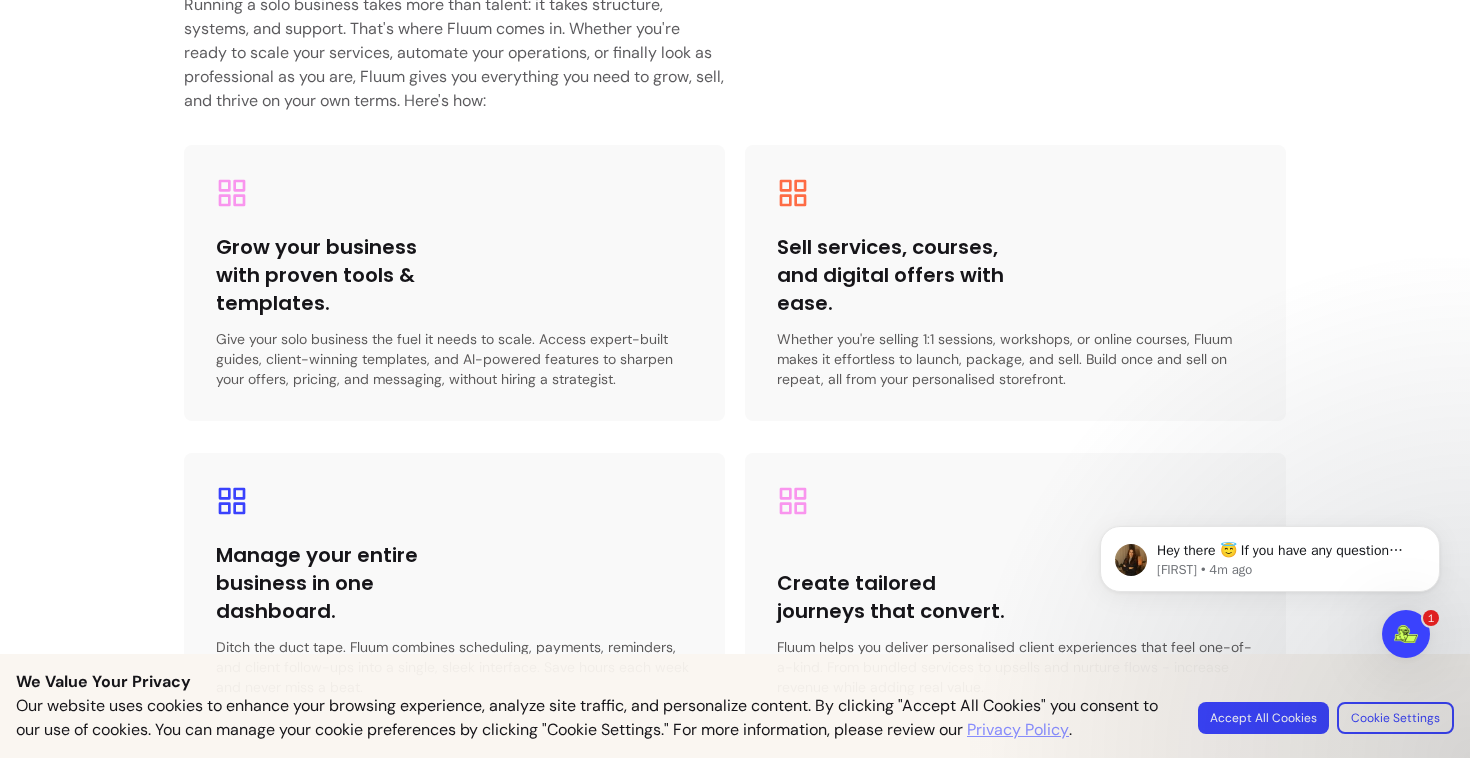 scroll, scrollTop: 3831, scrollLeft: 0, axis: vertical 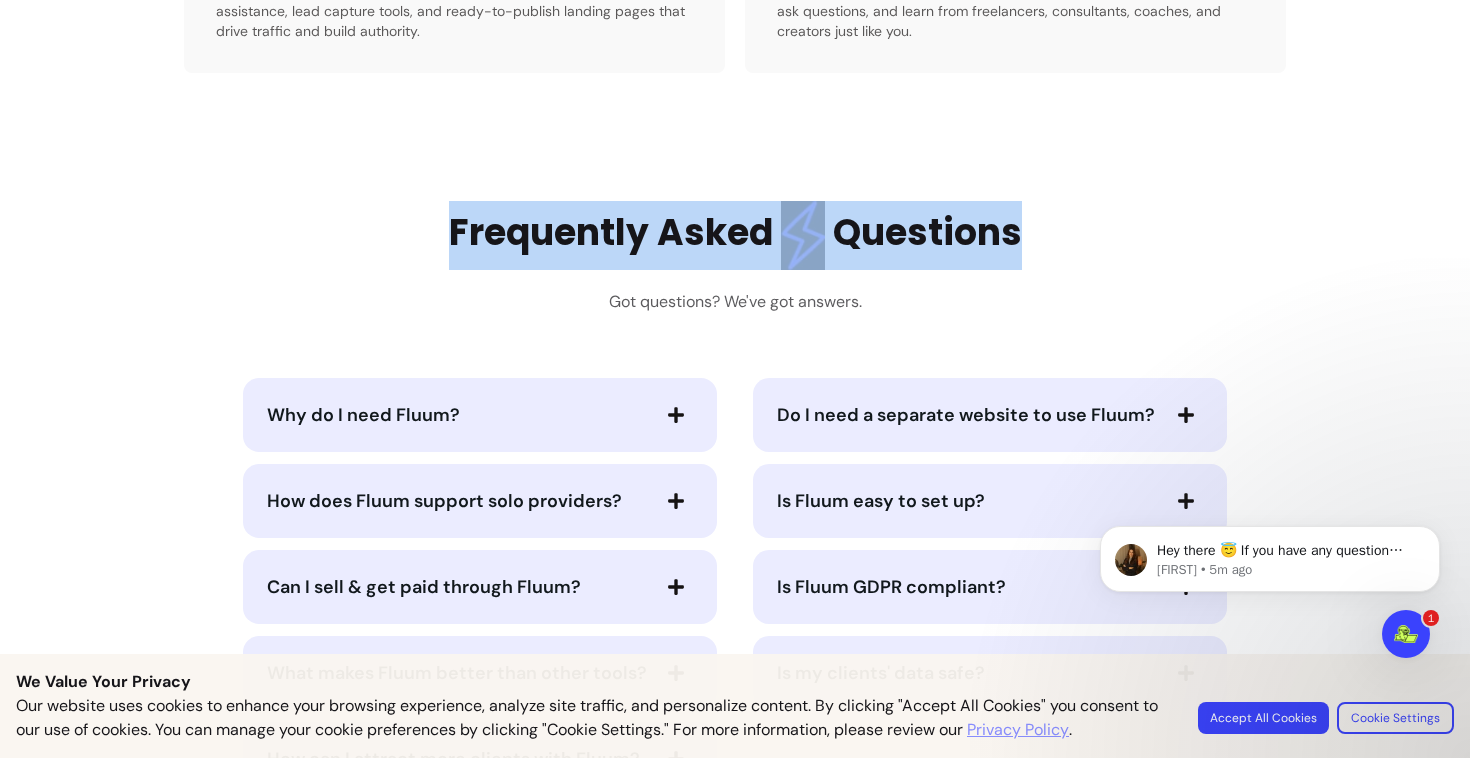 drag, startPoint x: 1045, startPoint y: 208, endPoint x: 407, endPoint y: 208, distance: 638 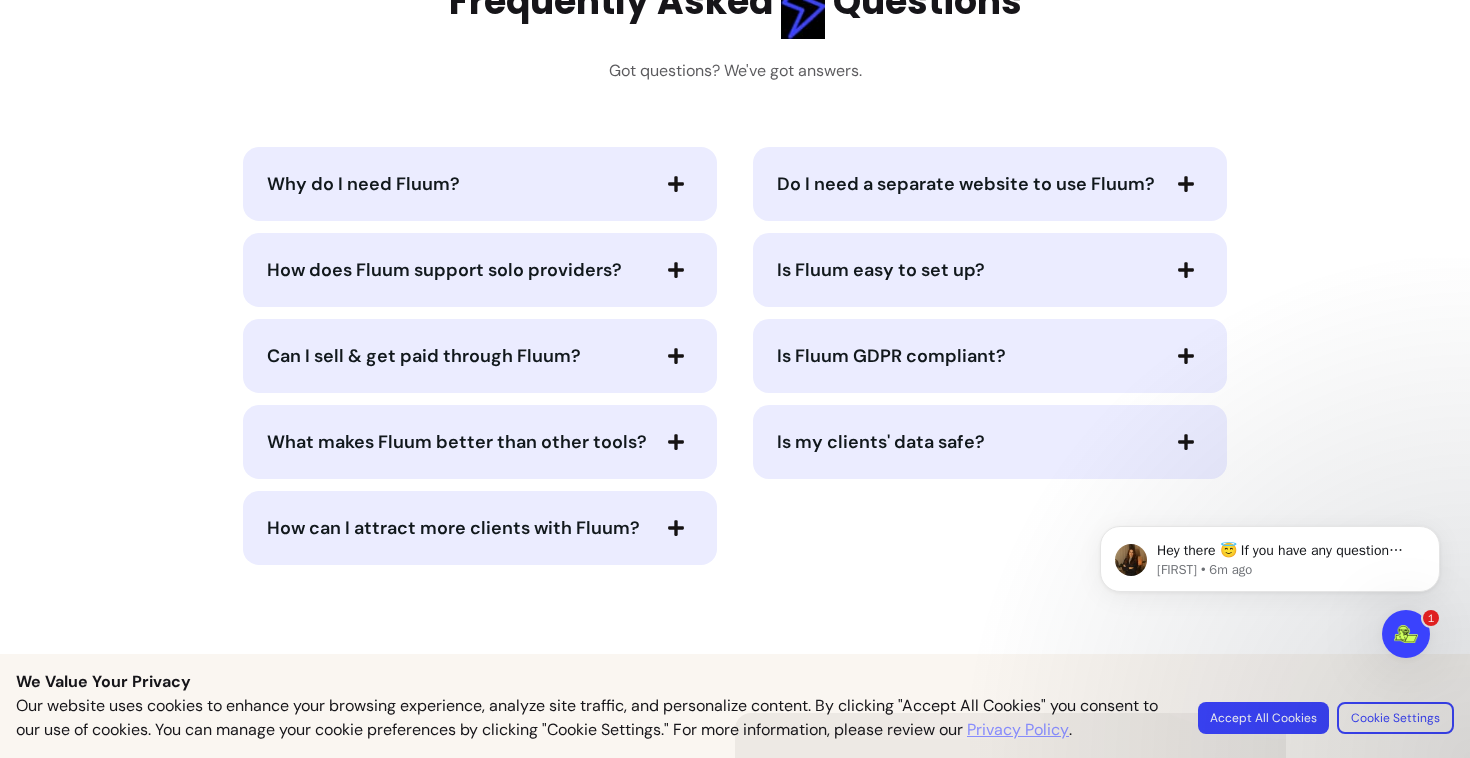scroll, scrollTop: 5039, scrollLeft: 0, axis: vertical 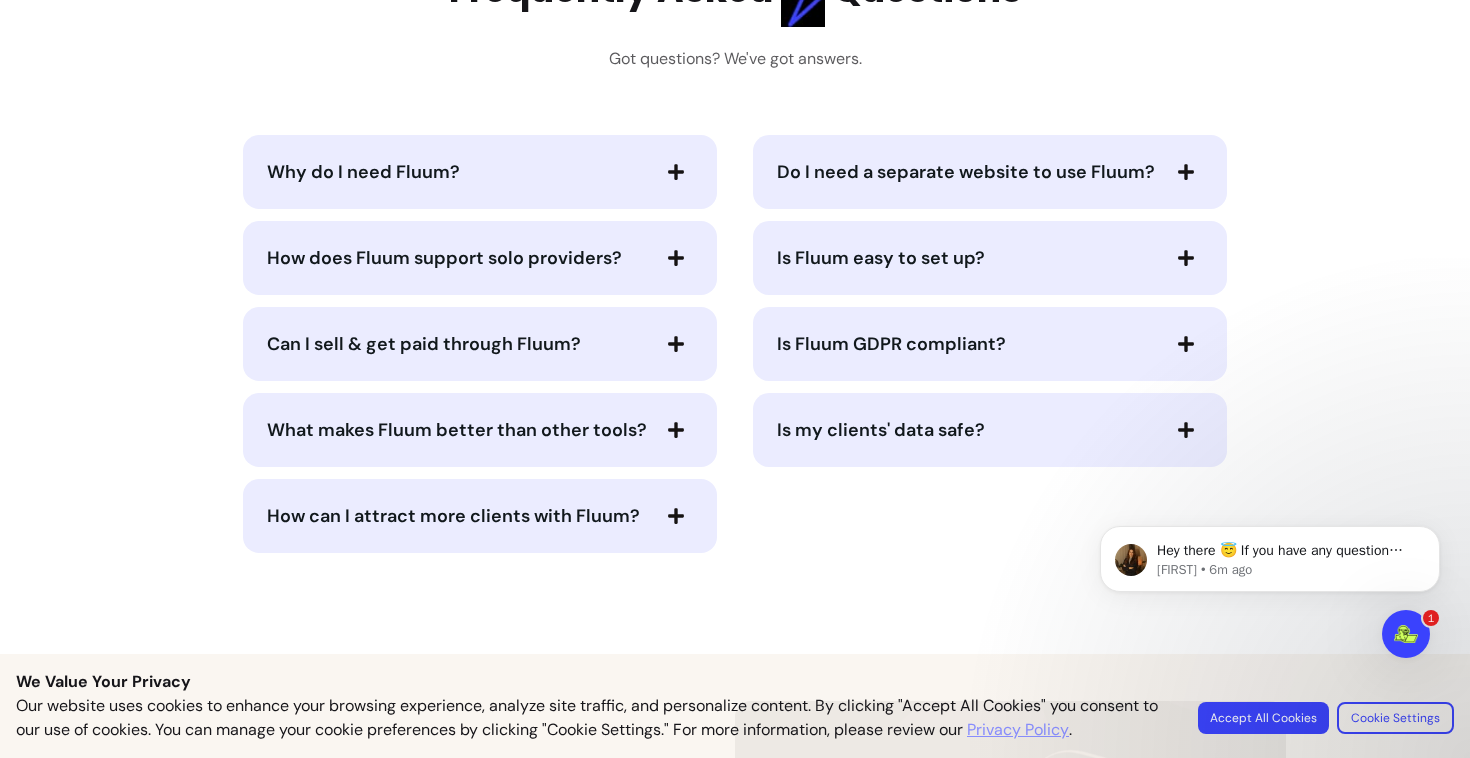 click on "Why do I need Fluum?" at bounding box center (457, 172) 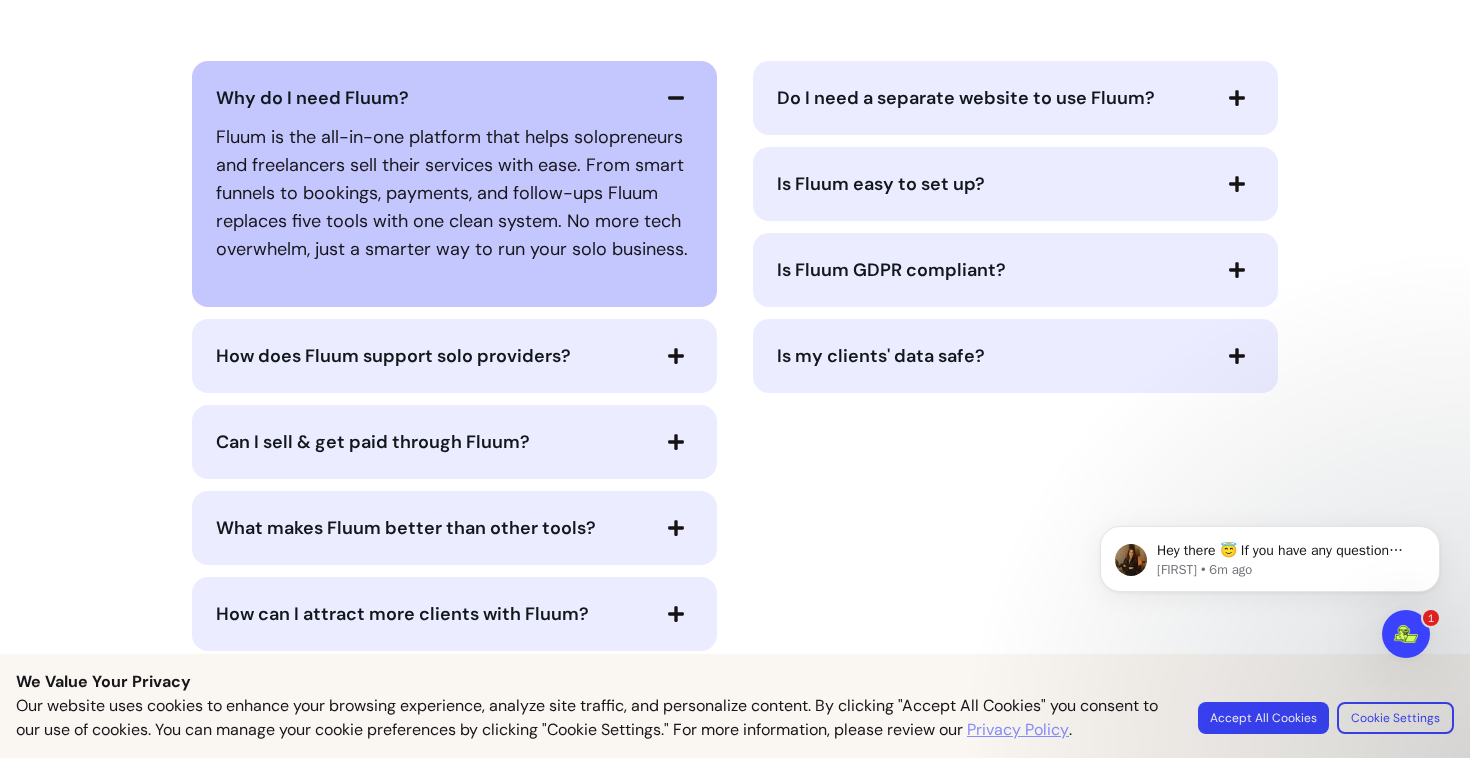 scroll, scrollTop: 5118, scrollLeft: 0, axis: vertical 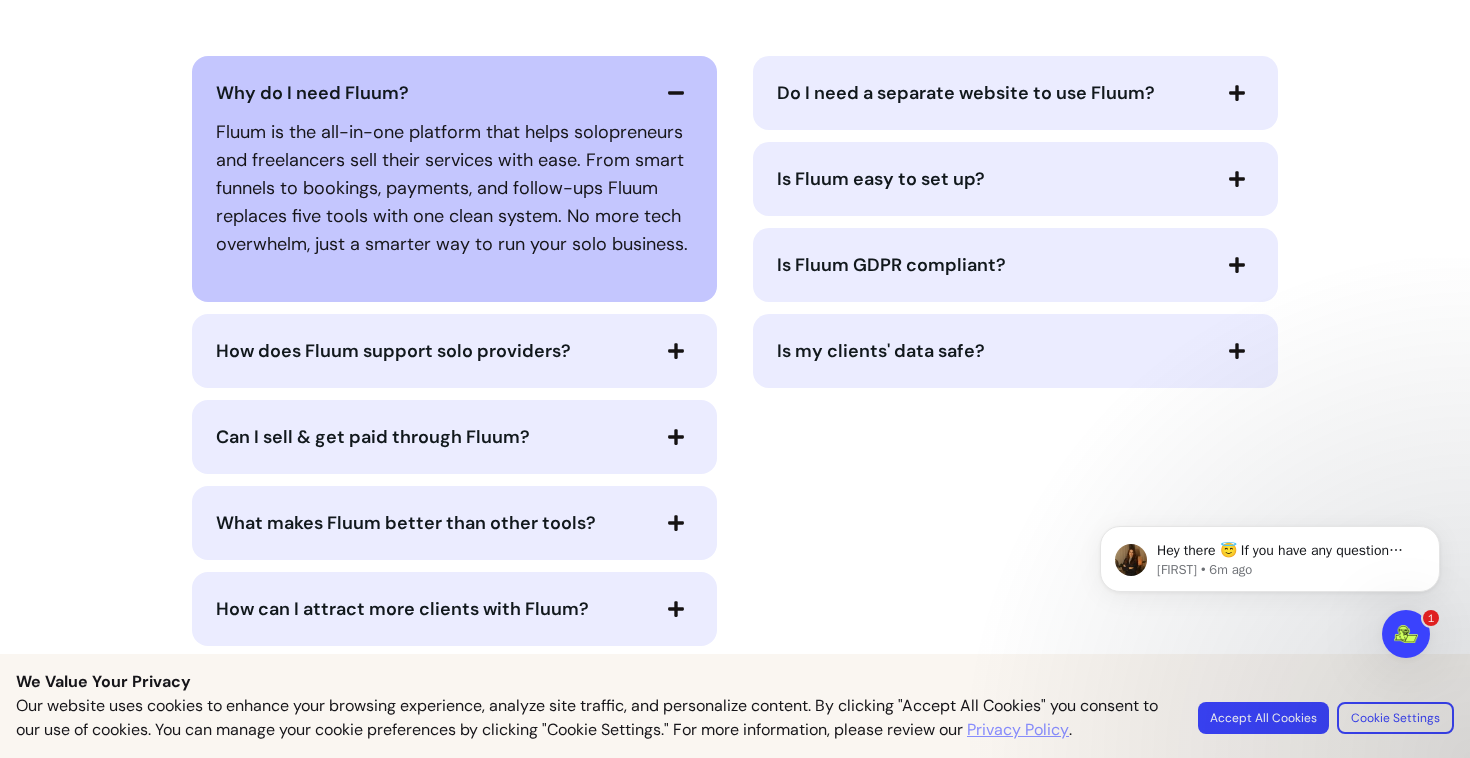 click on "How does Fluum support solo providers?" at bounding box center [431, 351] 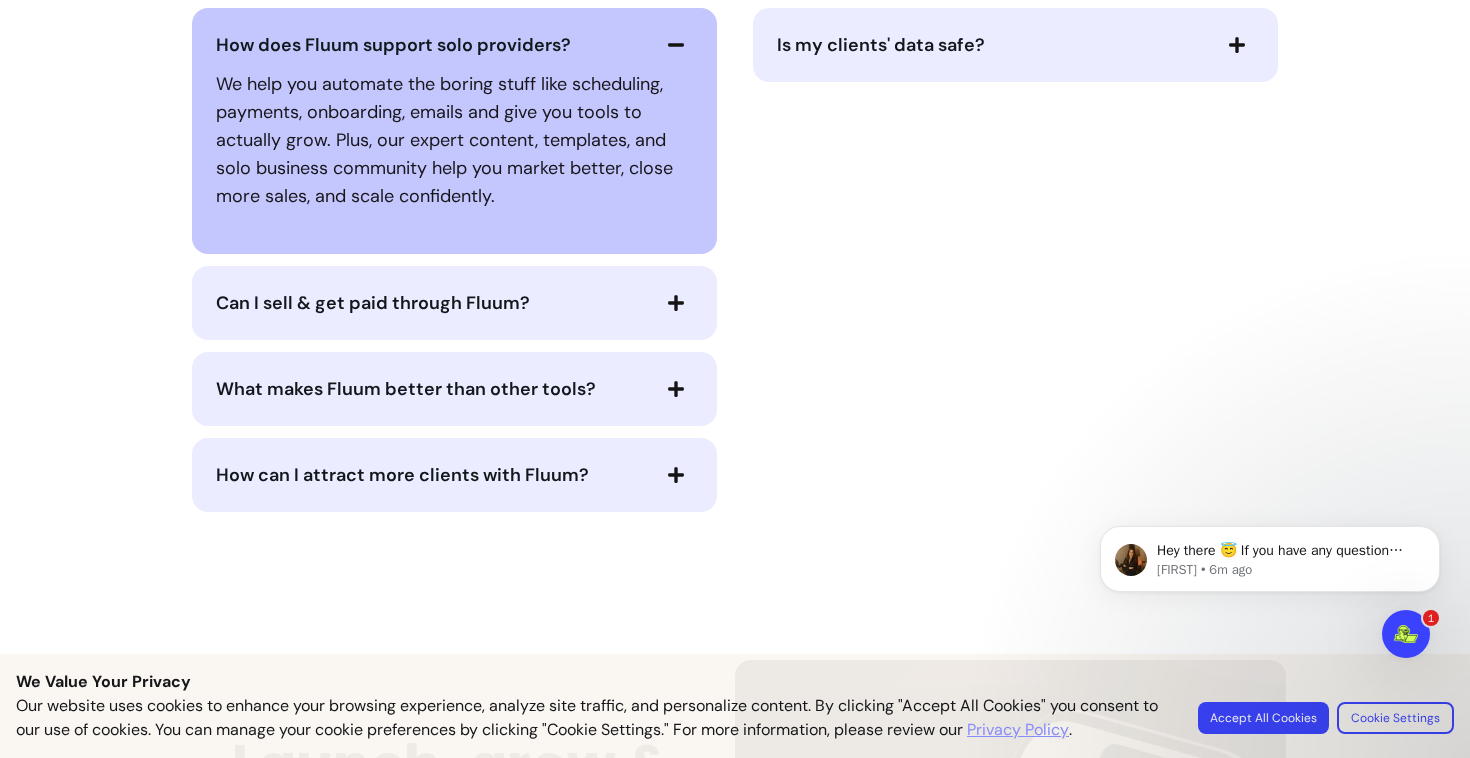 scroll, scrollTop: 5427, scrollLeft: 0, axis: vertical 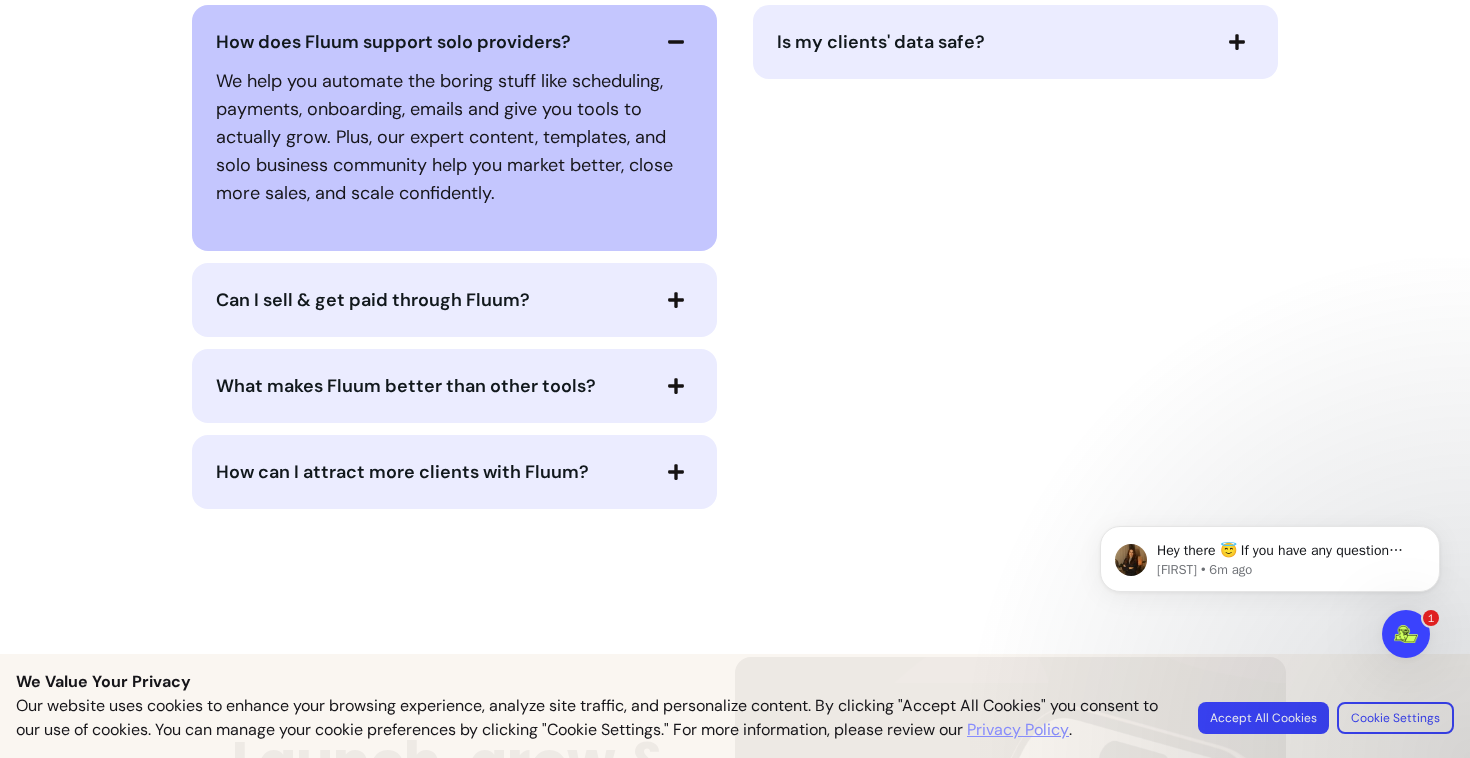 click on "Can I sell & get paid through Fluum?" at bounding box center (431, 300) 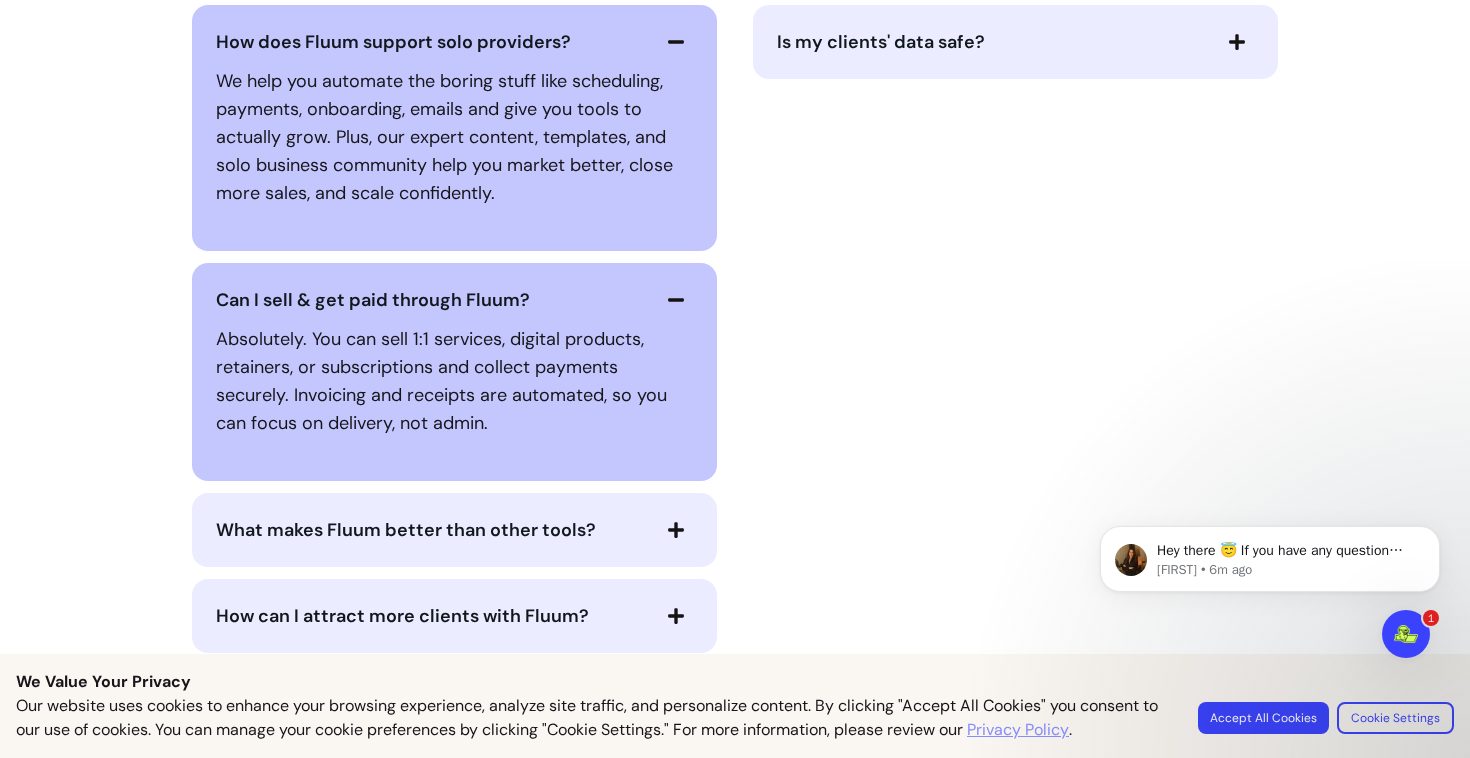 click on "What makes Fluum better than other tools?" at bounding box center [454, 530] 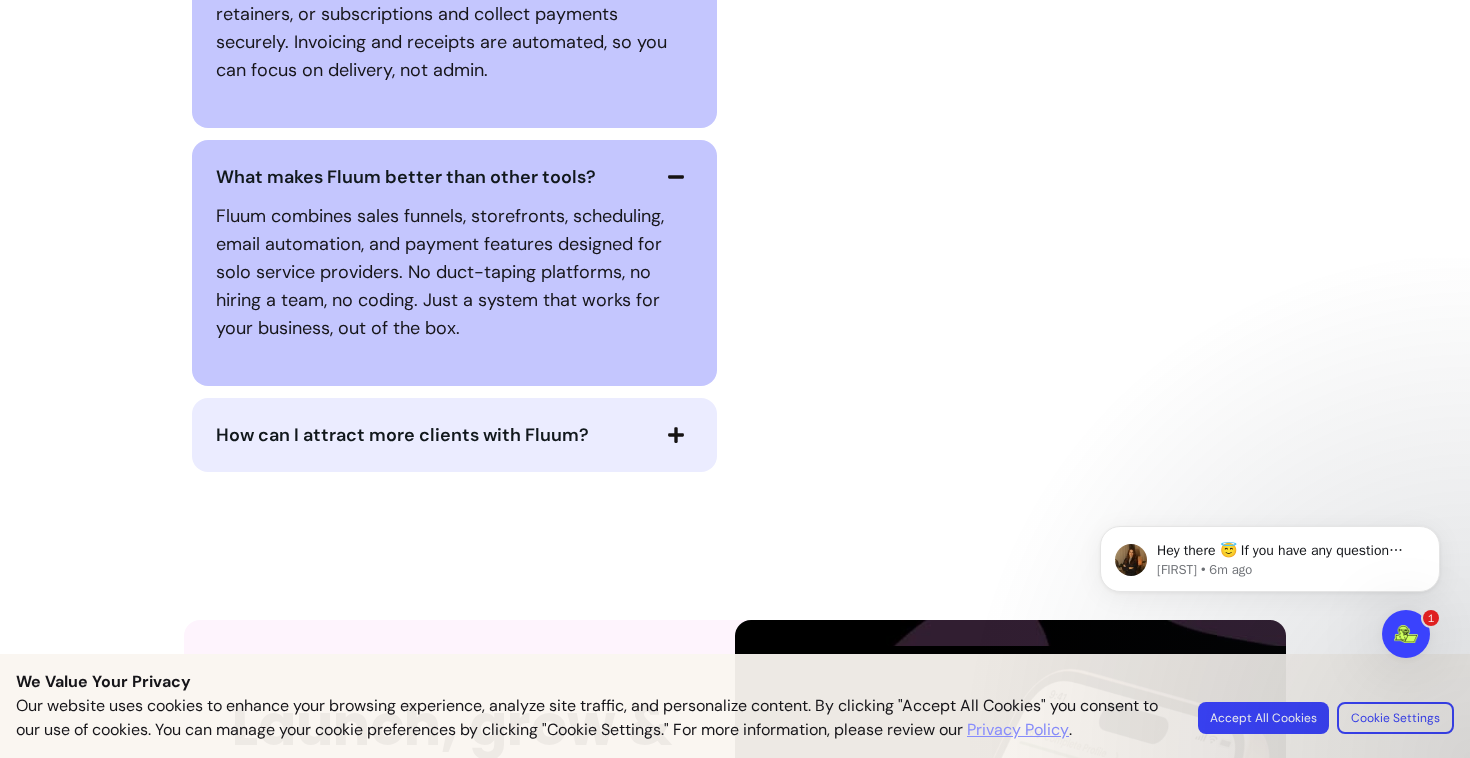 click on "How can I attract more clients with Fluum?" at bounding box center (454, 435) 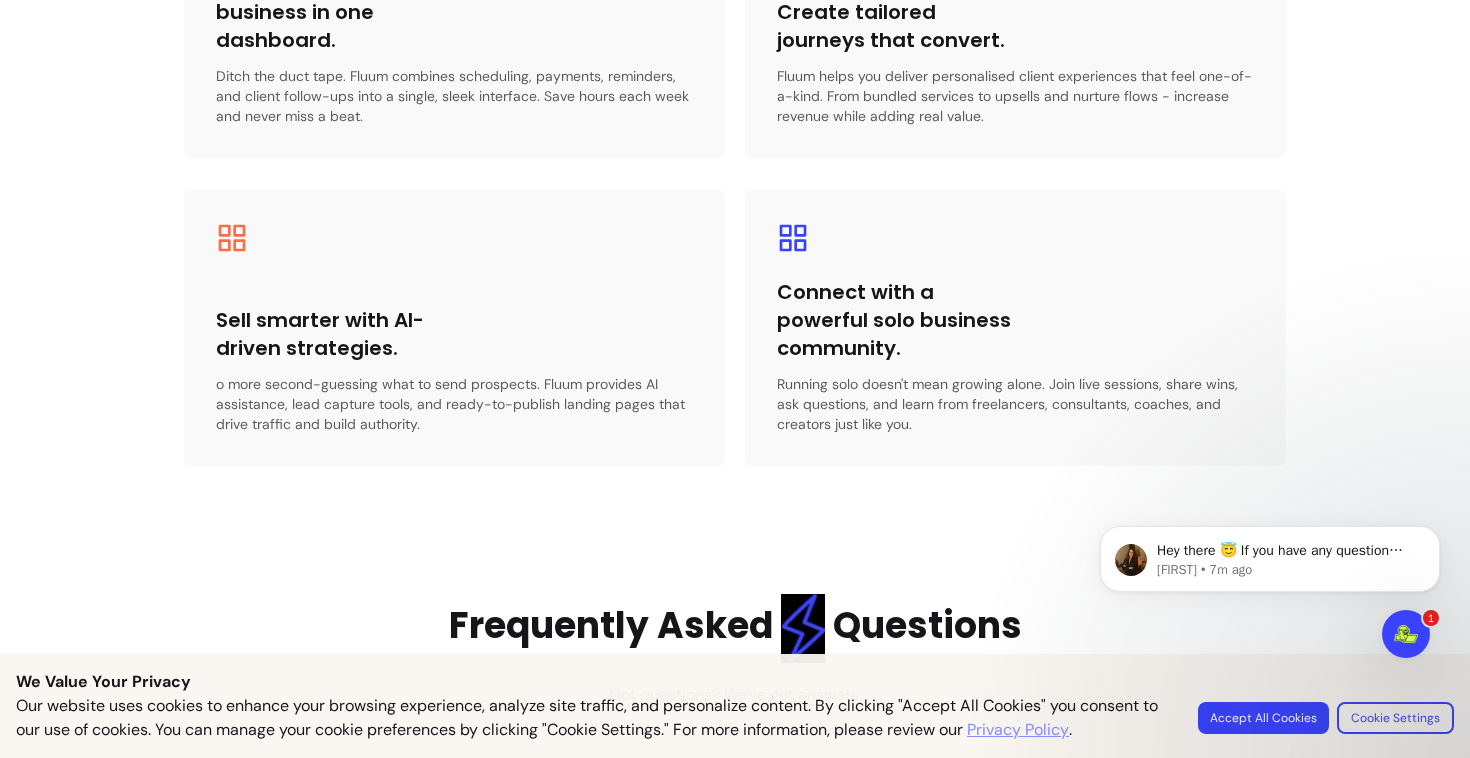 scroll, scrollTop: 4407, scrollLeft: 0, axis: vertical 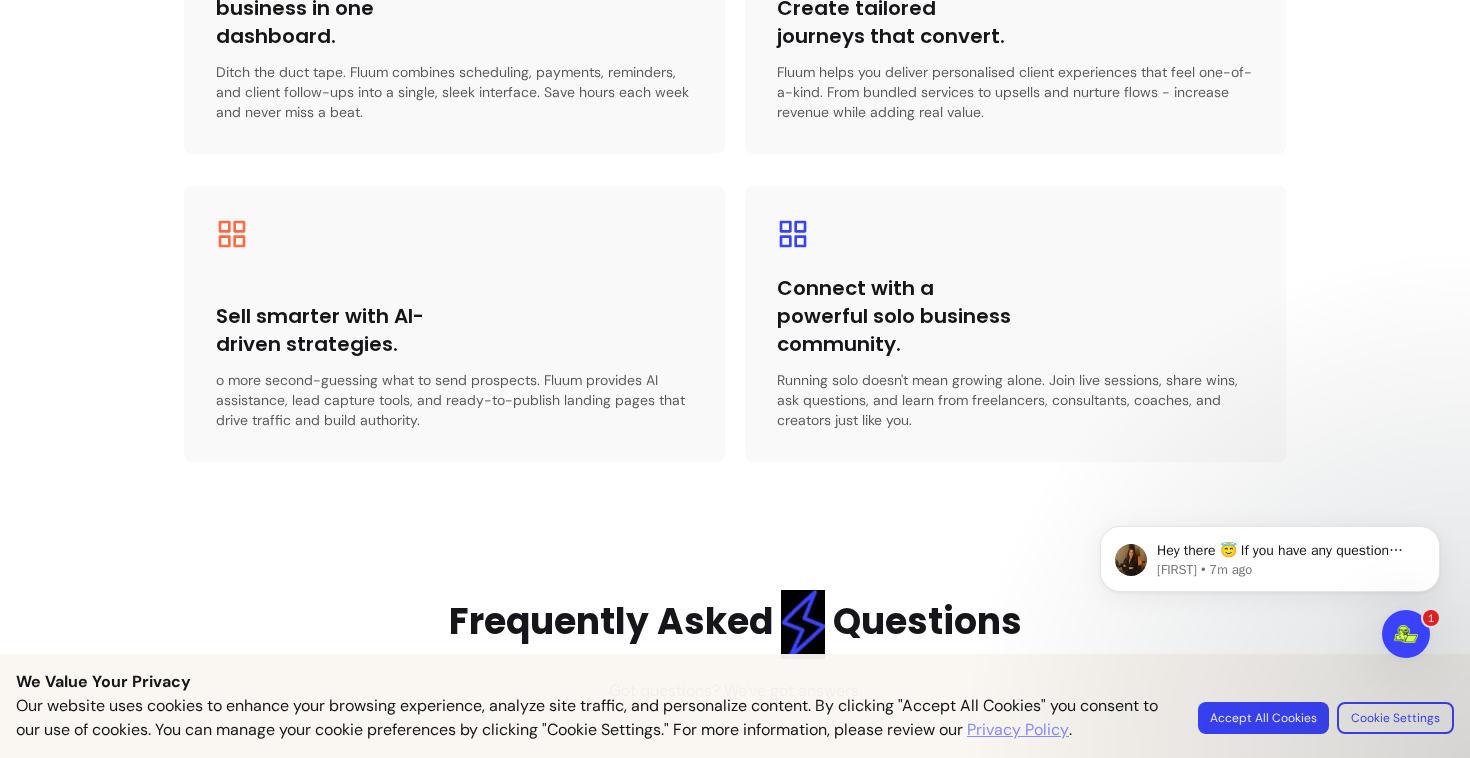 click on "Sell smarter with AI-driven strategies. o more second-guessing what to send prospects. Fluum provides AI assistance, lead capture tools, and ready-to-publish landing pages that drive traffic and build authority." at bounding box center (454, 324) 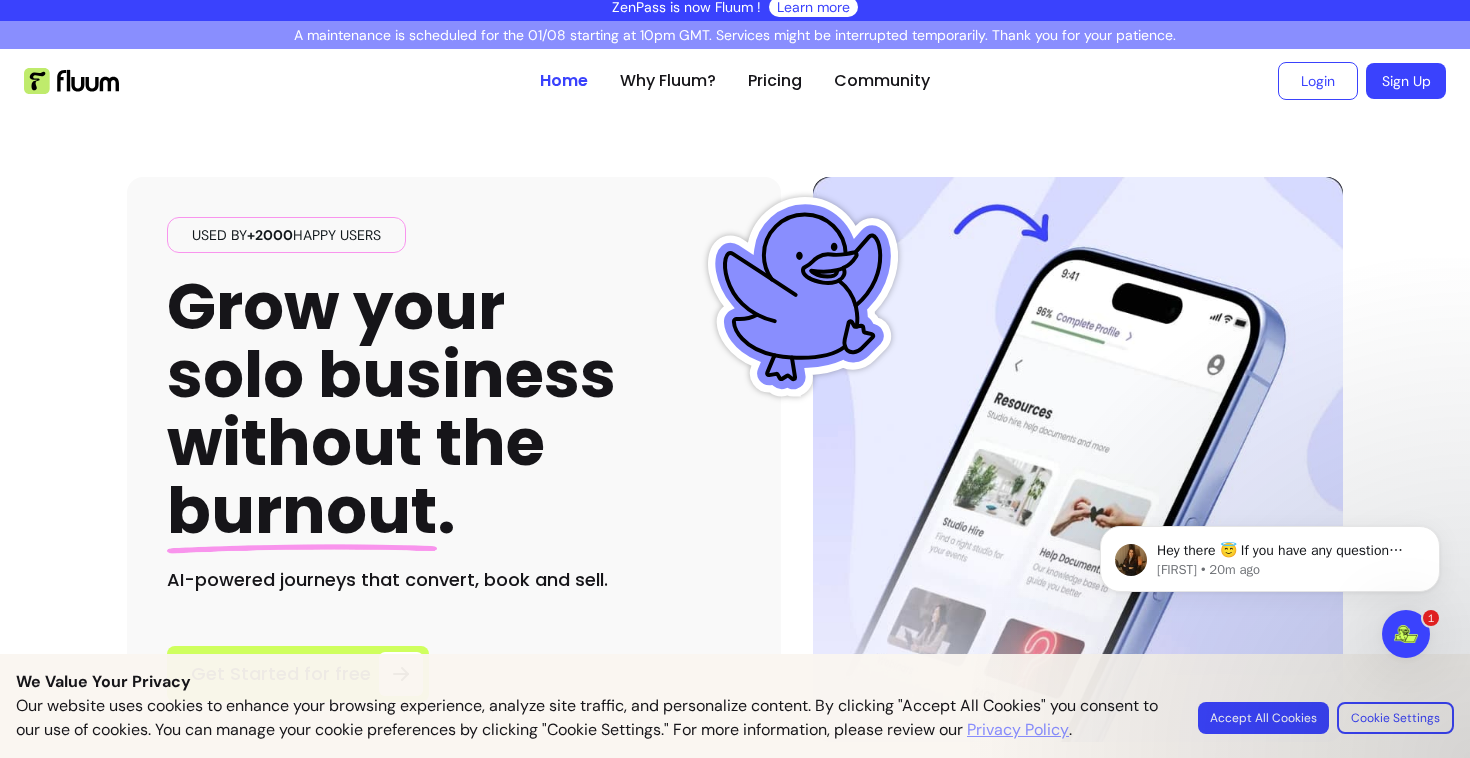 scroll, scrollTop: 0, scrollLeft: 0, axis: both 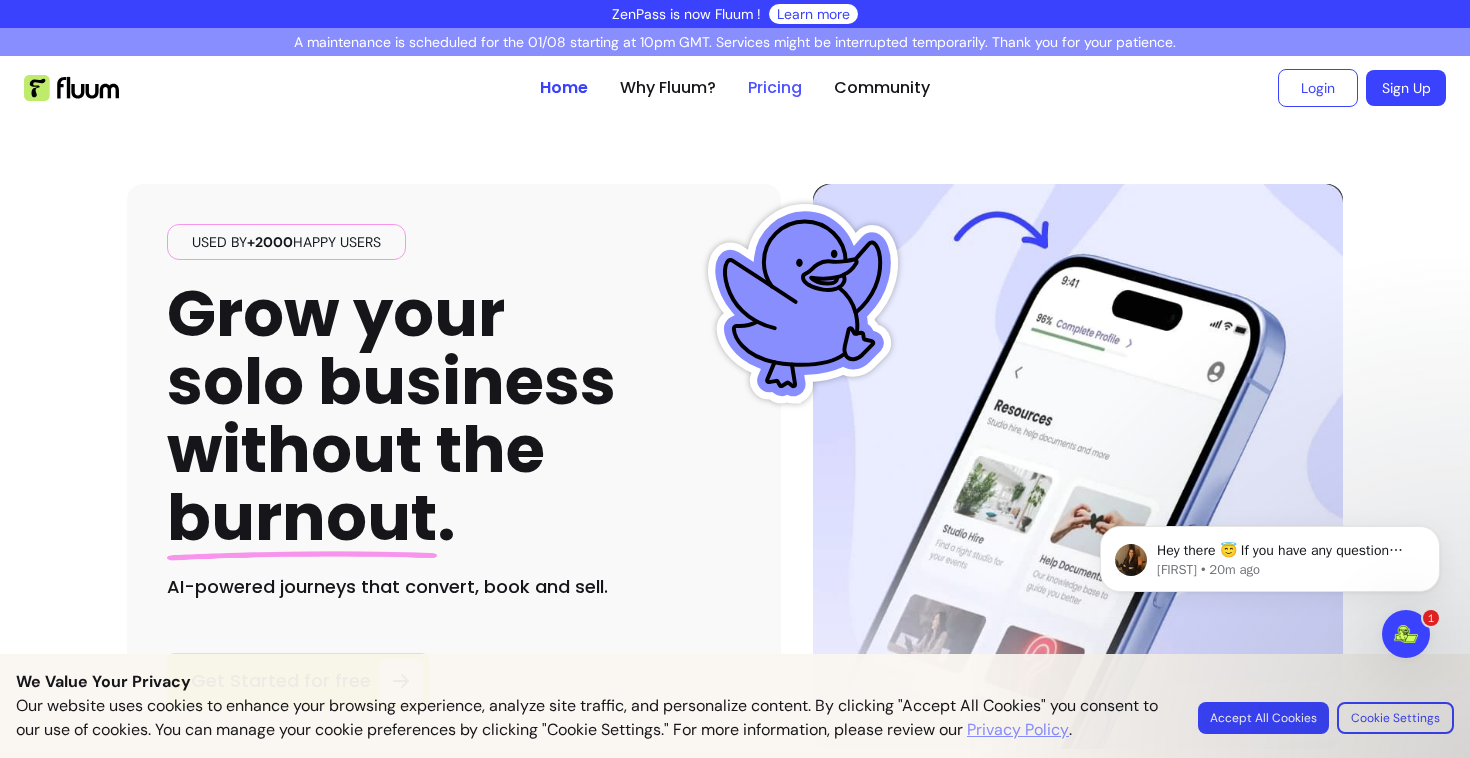 click on "Pricing" at bounding box center [775, 88] 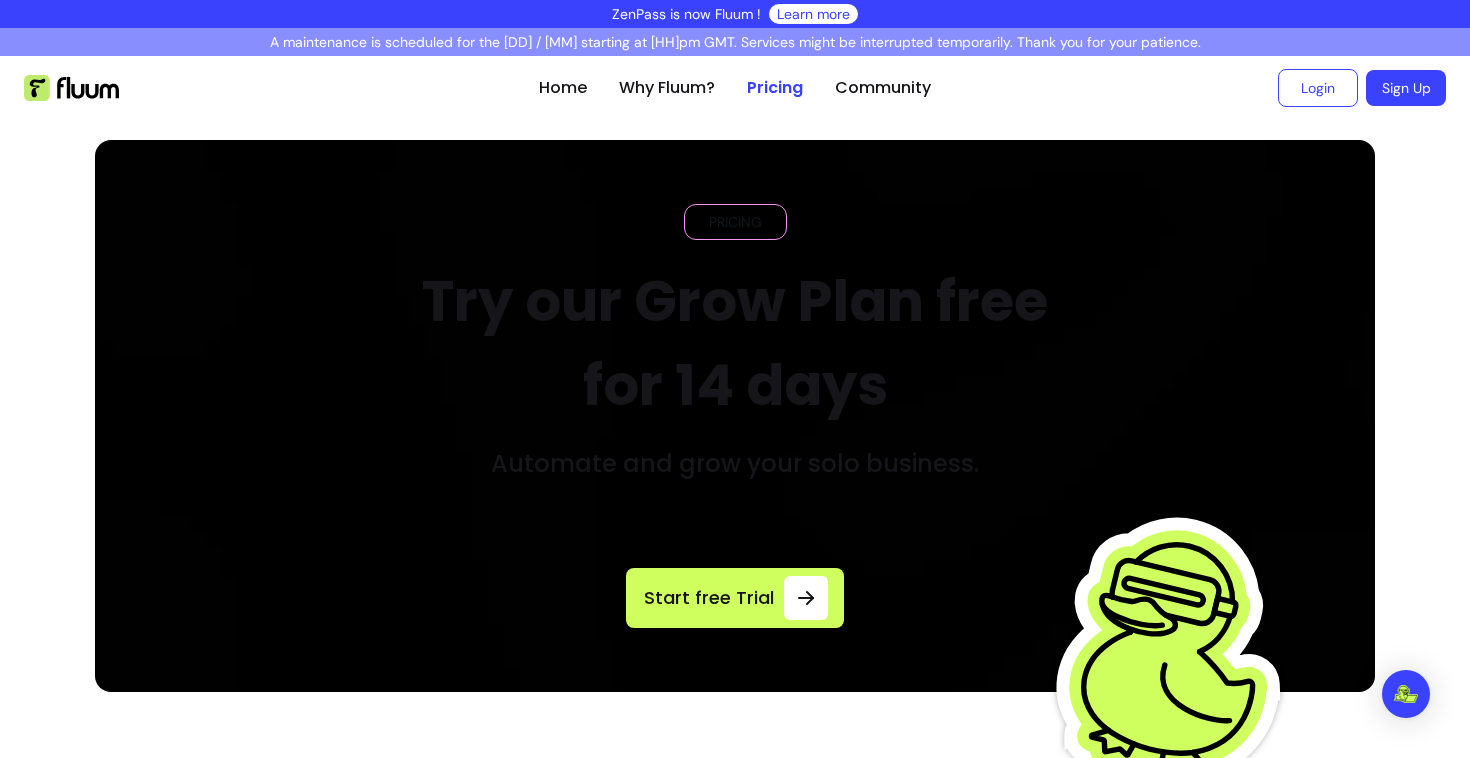 scroll, scrollTop: 0, scrollLeft: 0, axis: both 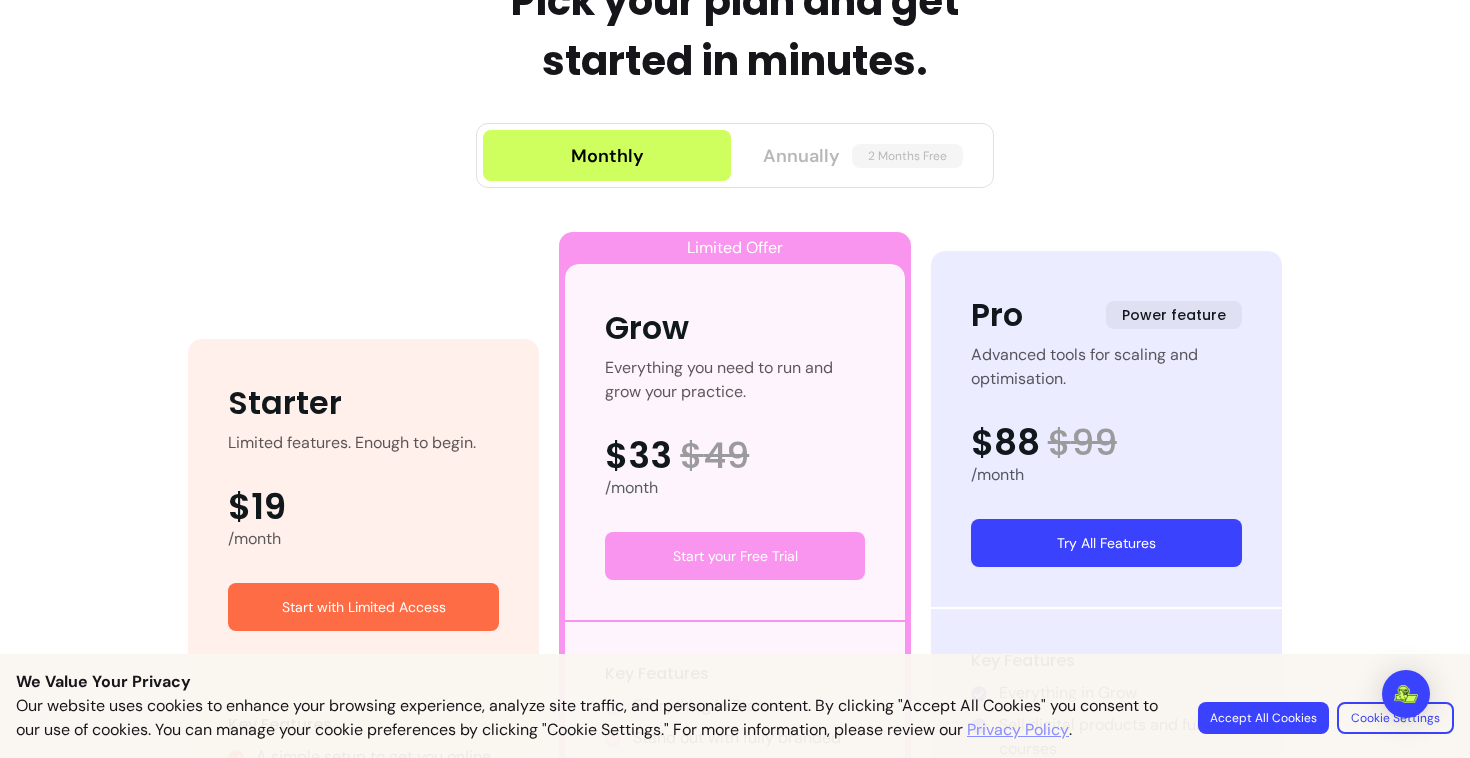click on "Annually" at bounding box center [801, 156] 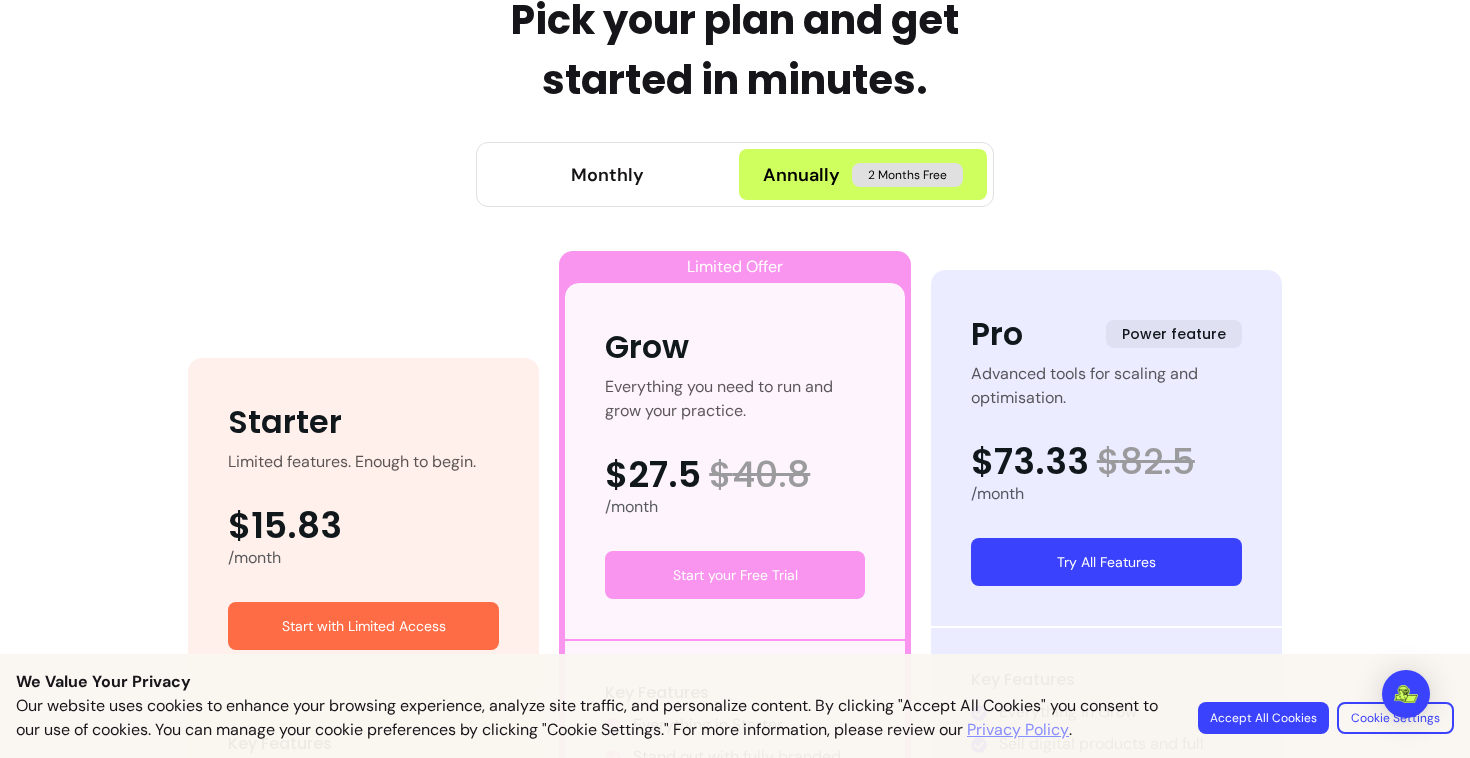 scroll, scrollTop: 870, scrollLeft: 0, axis: vertical 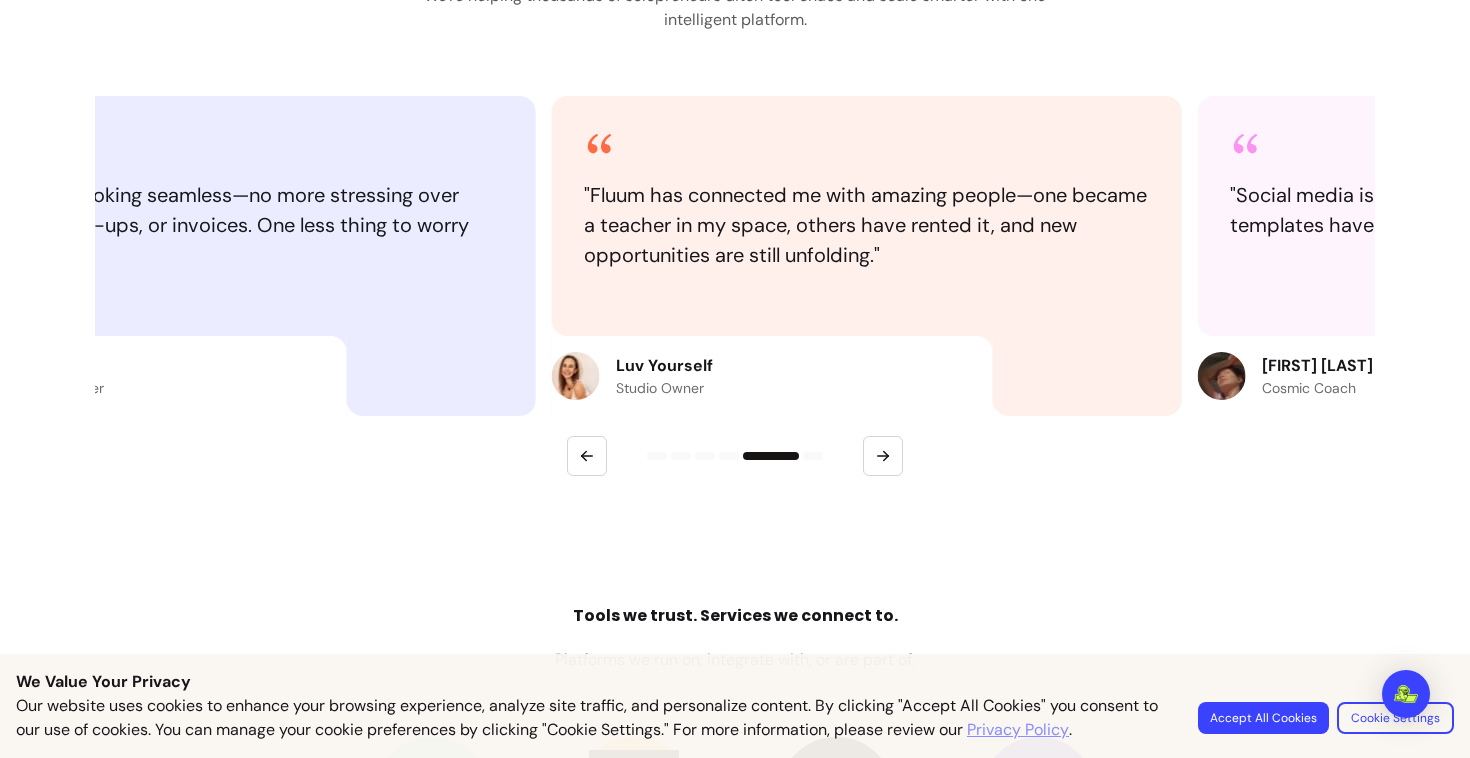 type 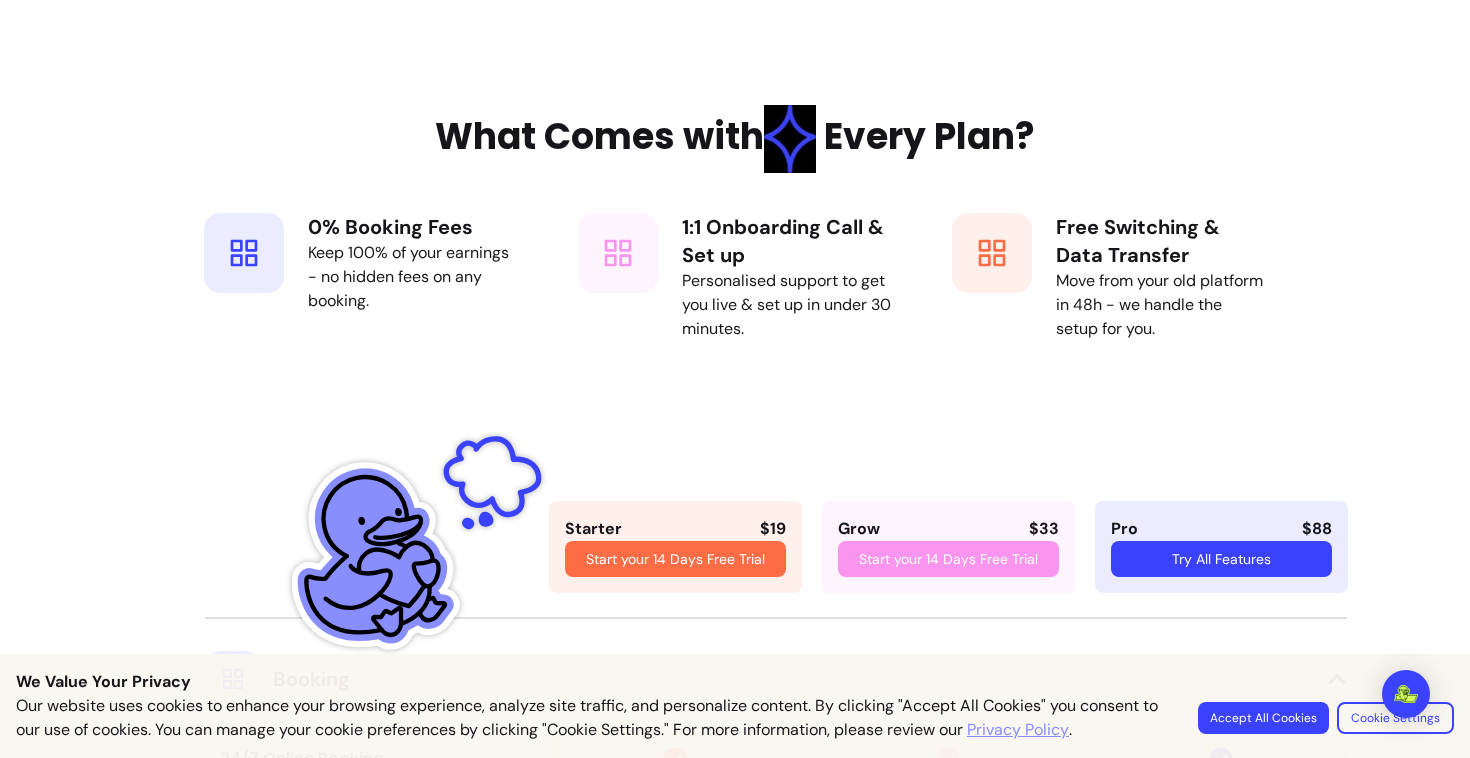 scroll, scrollTop: 3168, scrollLeft: 0, axis: vertical 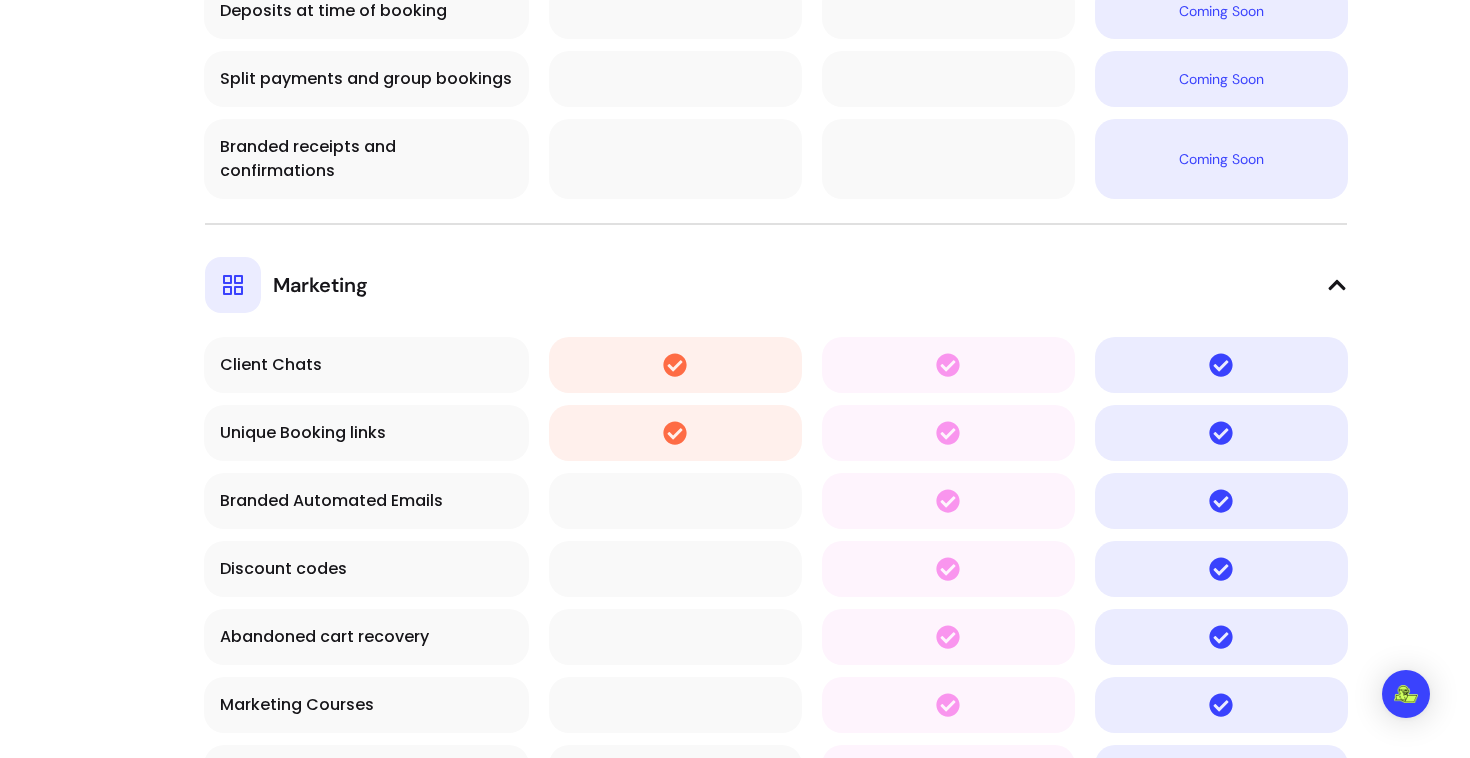 click on "Marketing" at bounding box center (776, 268) 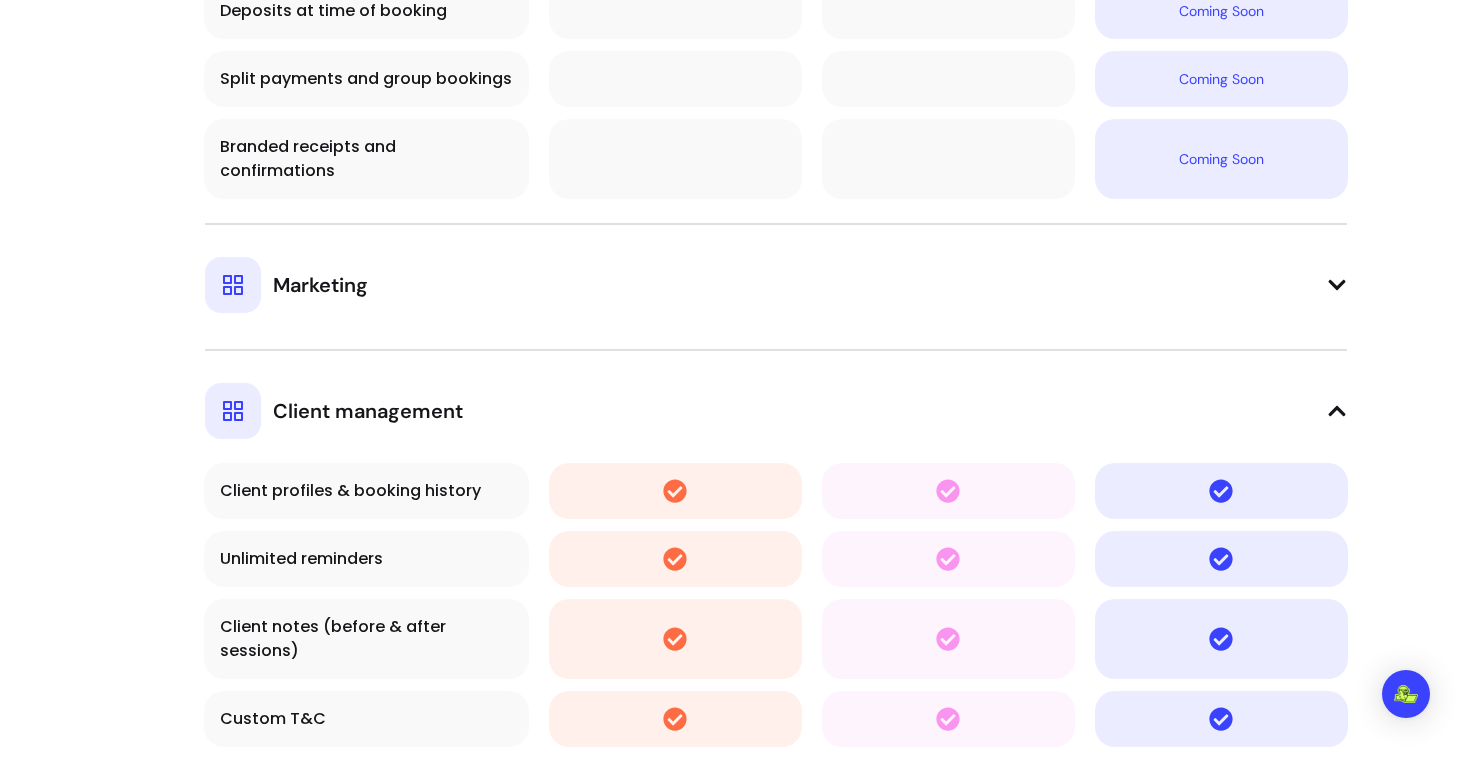 click 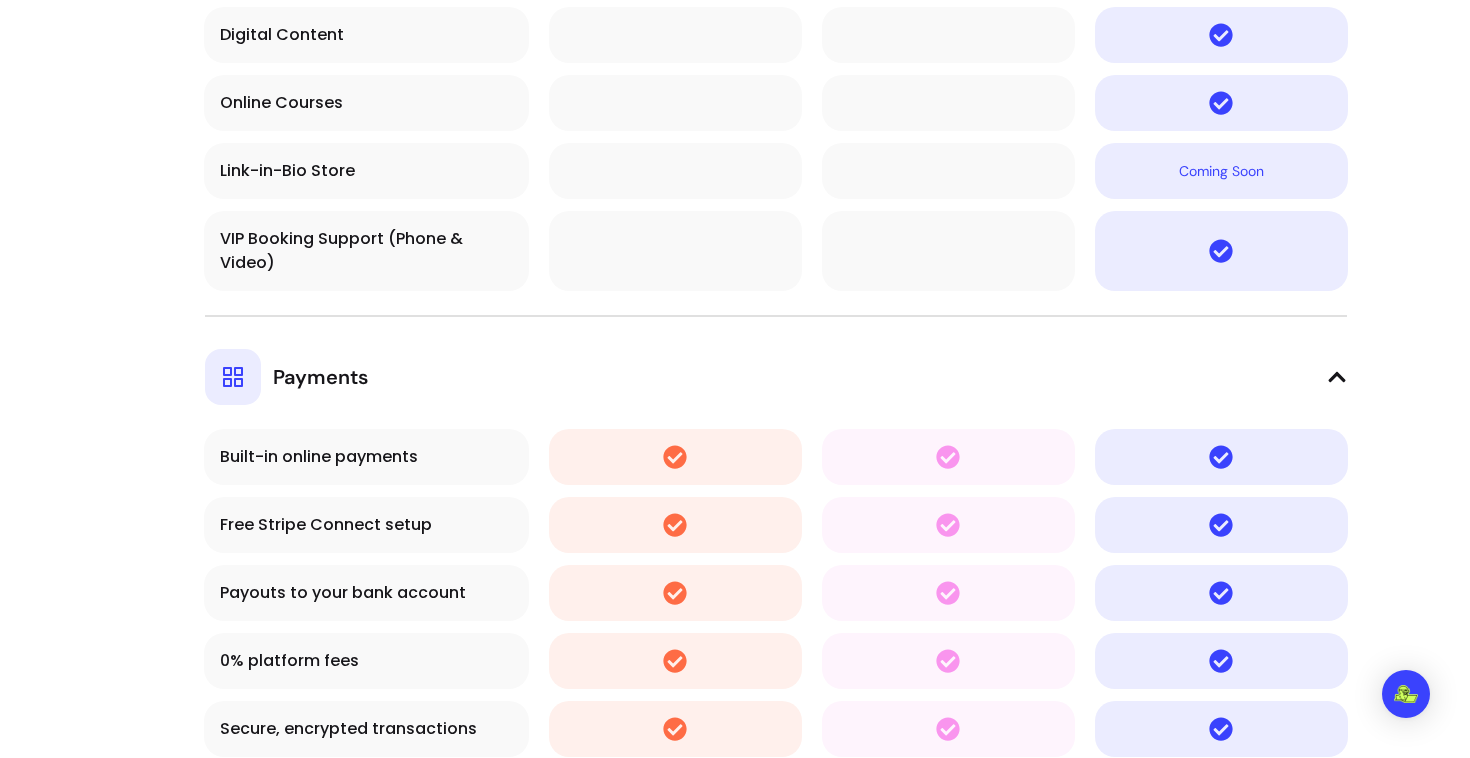 scroll, scrollTop: 4627, scrollLeft: 0, axis: vertical 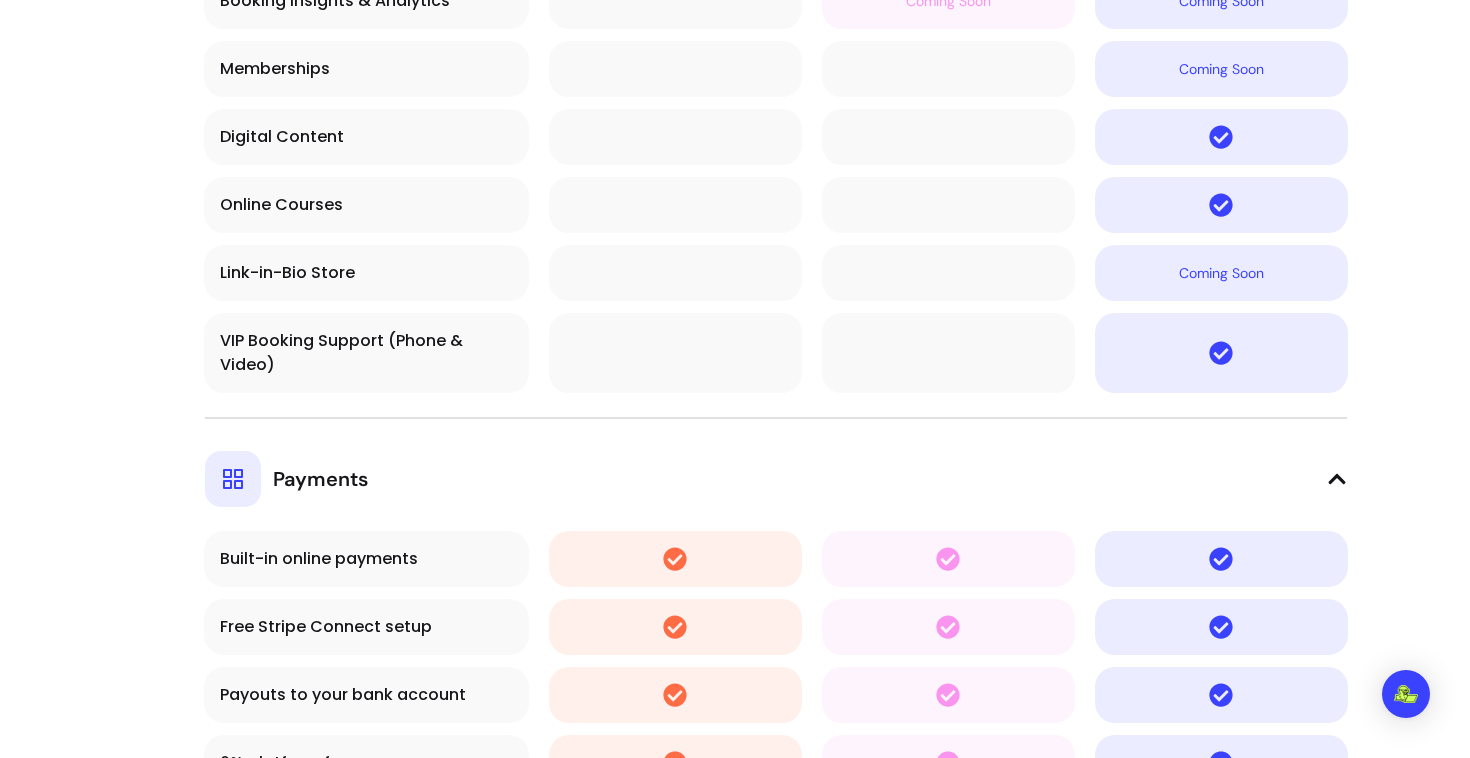 click on "Payments" at bounding box center [776, 462] 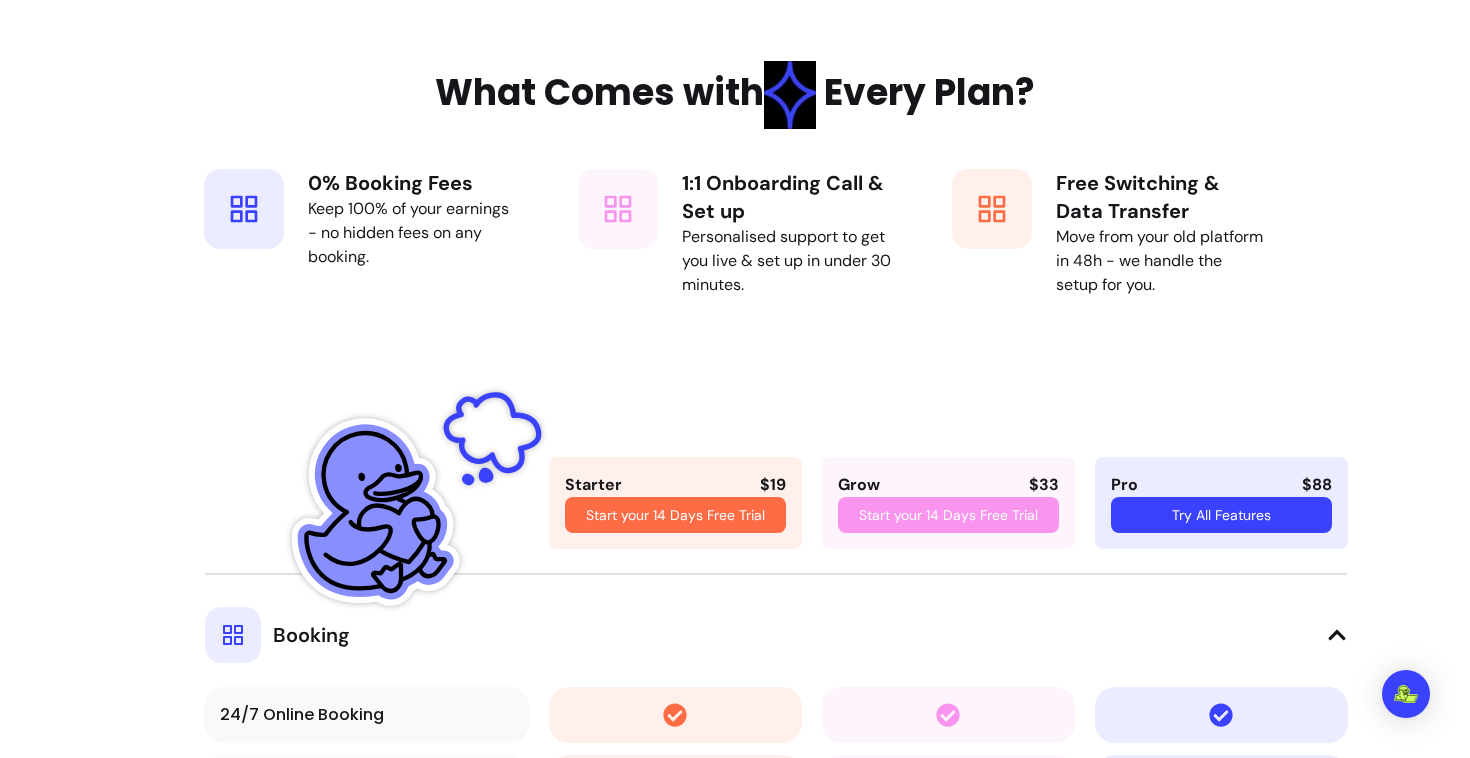 scroll, scrollTop: 3230, scrollLeft: 0, axis: vertical 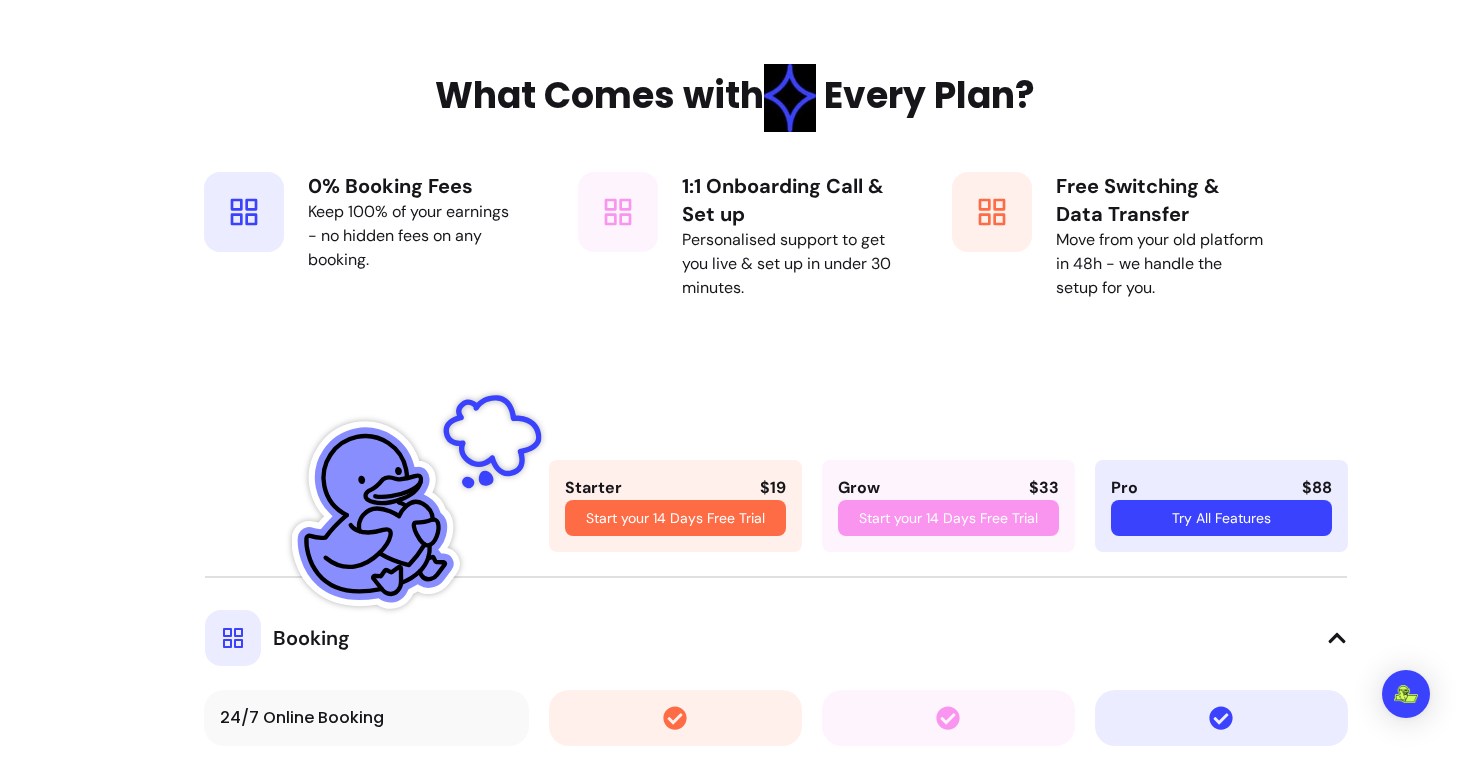 click on "Booking" at bounding box center (776, 621) 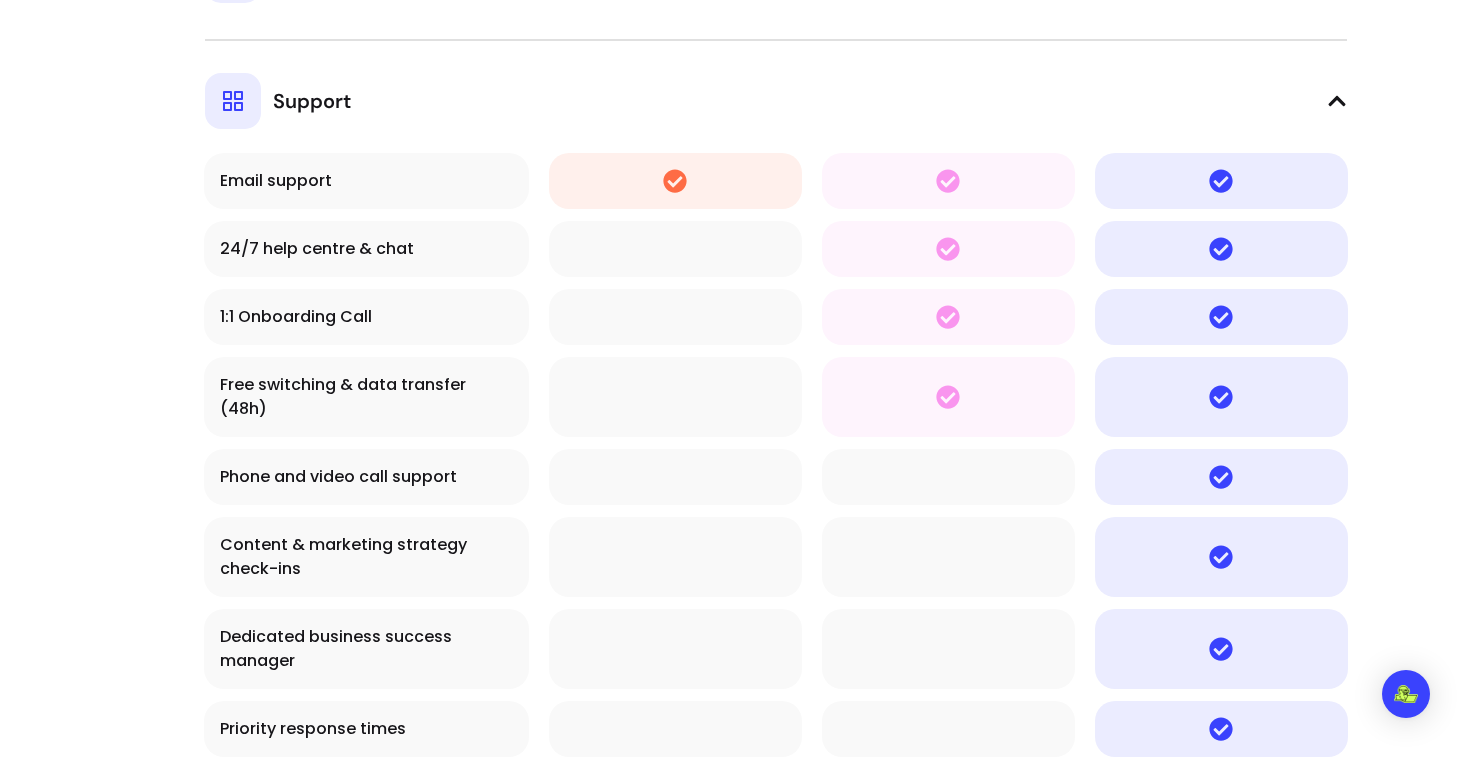 scroll, scrollTop: 4286, scrollLeft: 0, axis: vertical 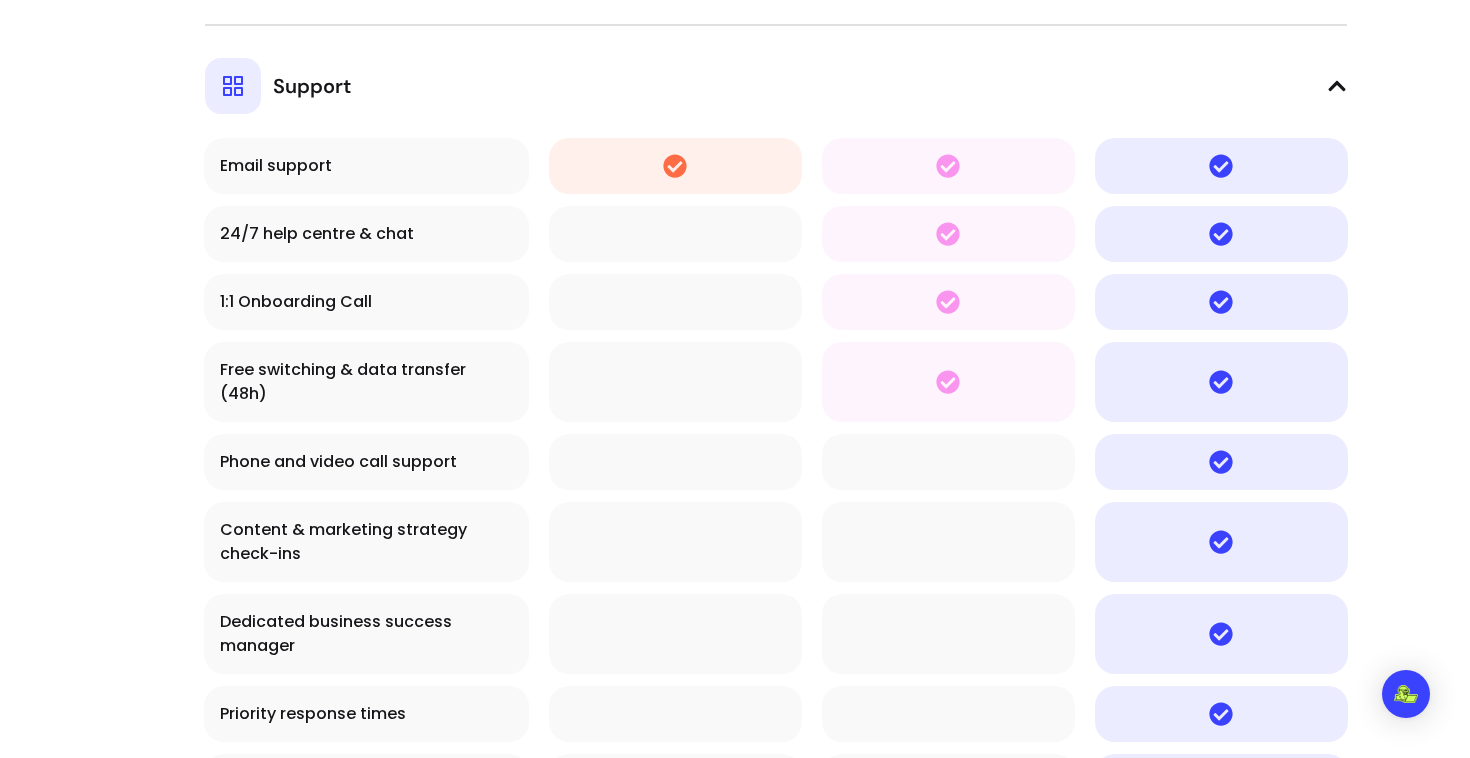 click 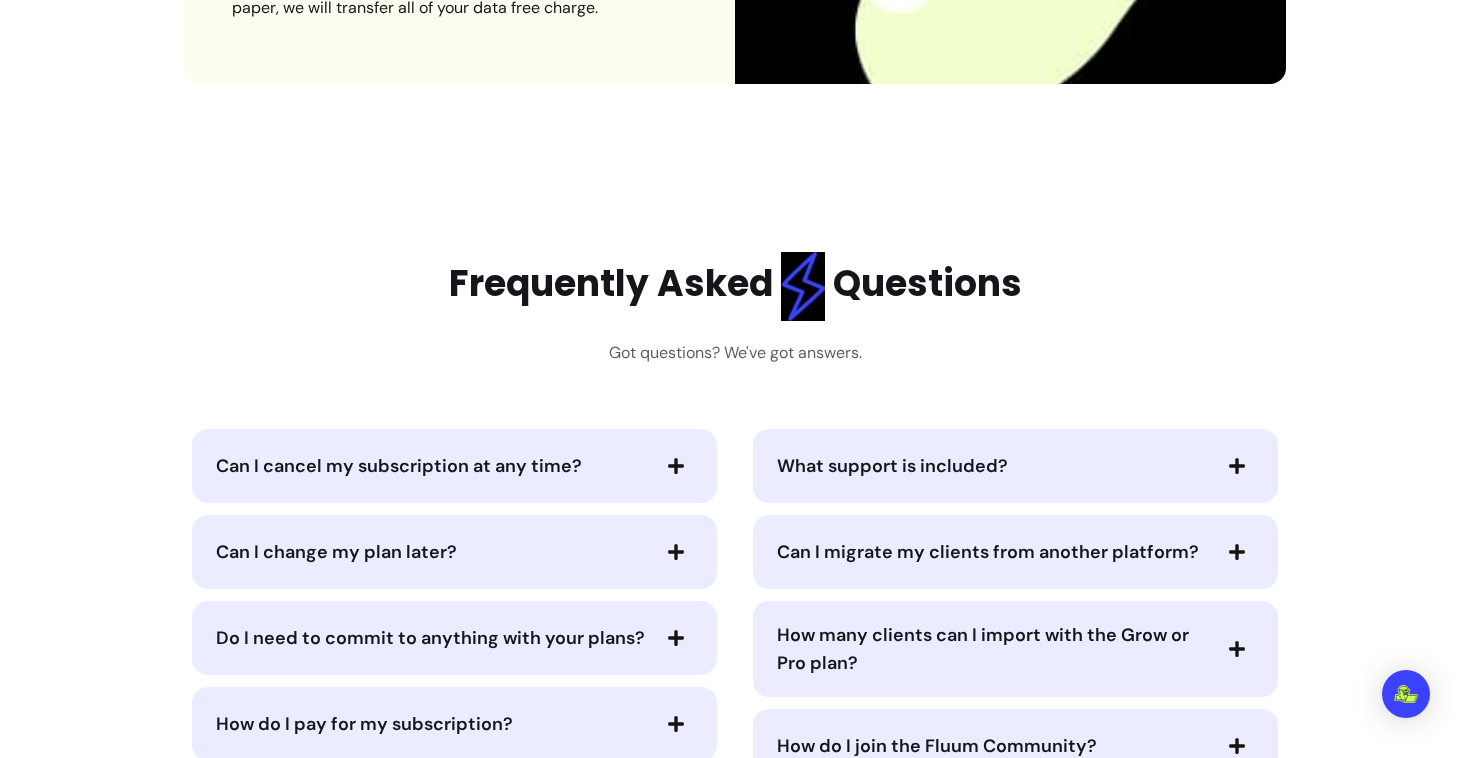 scroll, scrollTop: 4772, scrollLeft: 0, axis: vertical 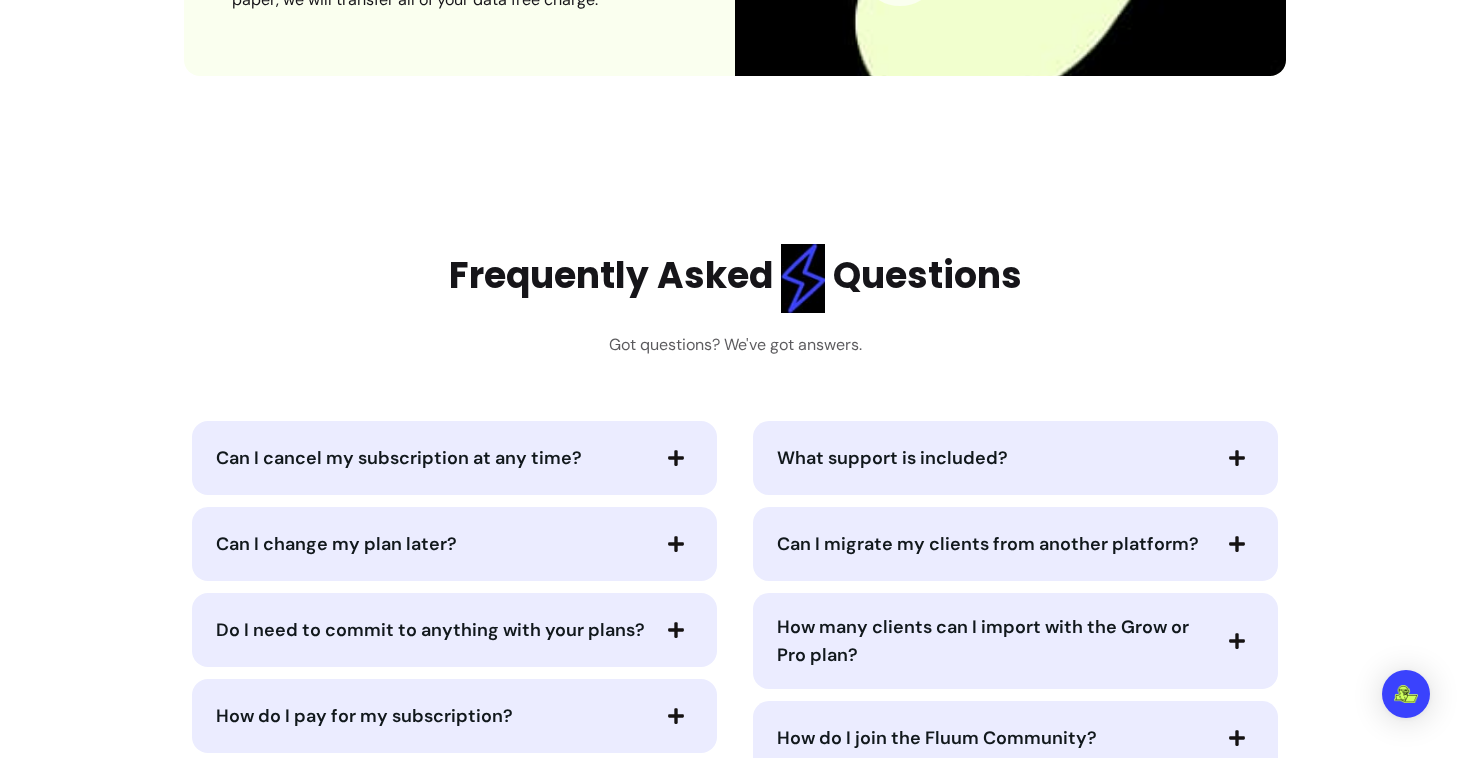 type 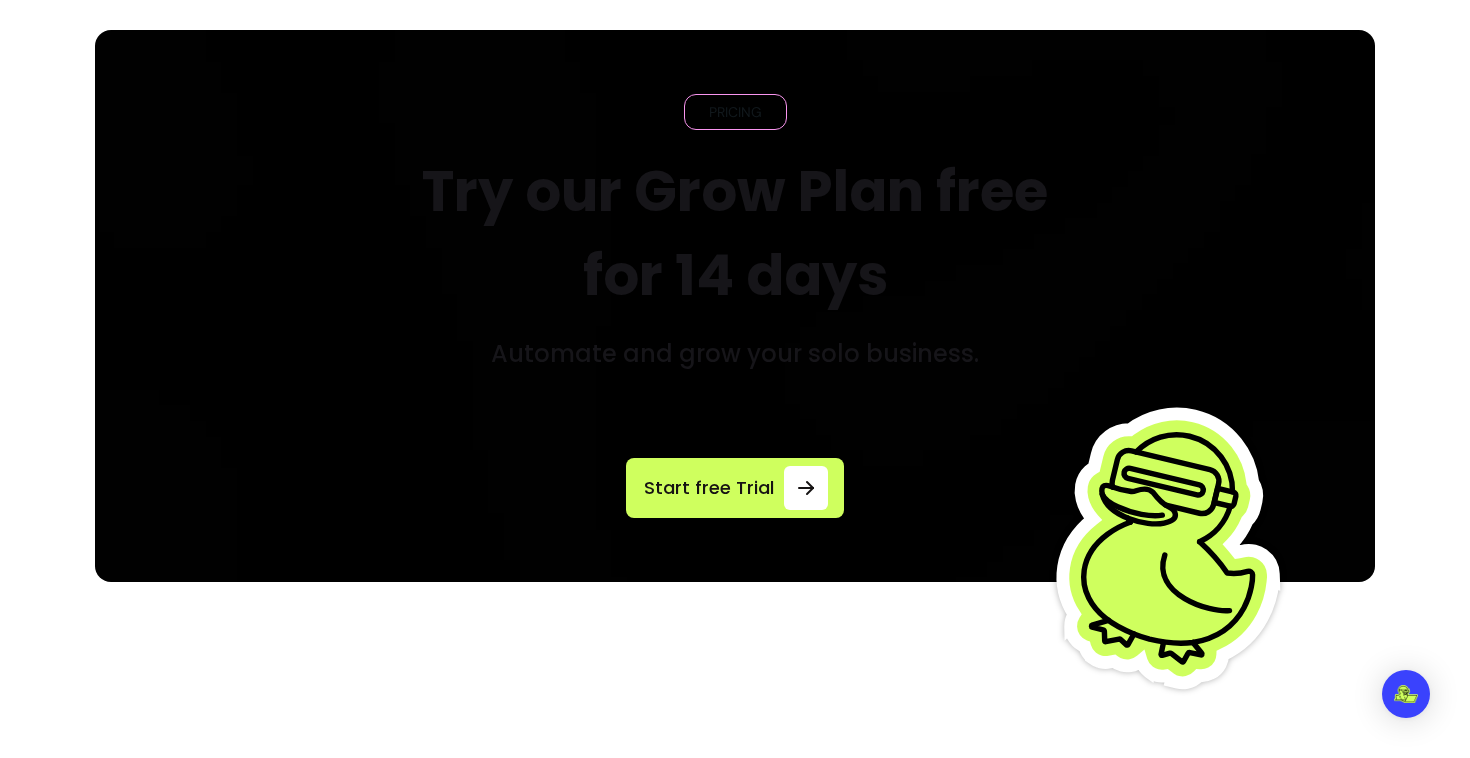 scroll, scrollTop: 0, scrollLeft: 0, axis: both 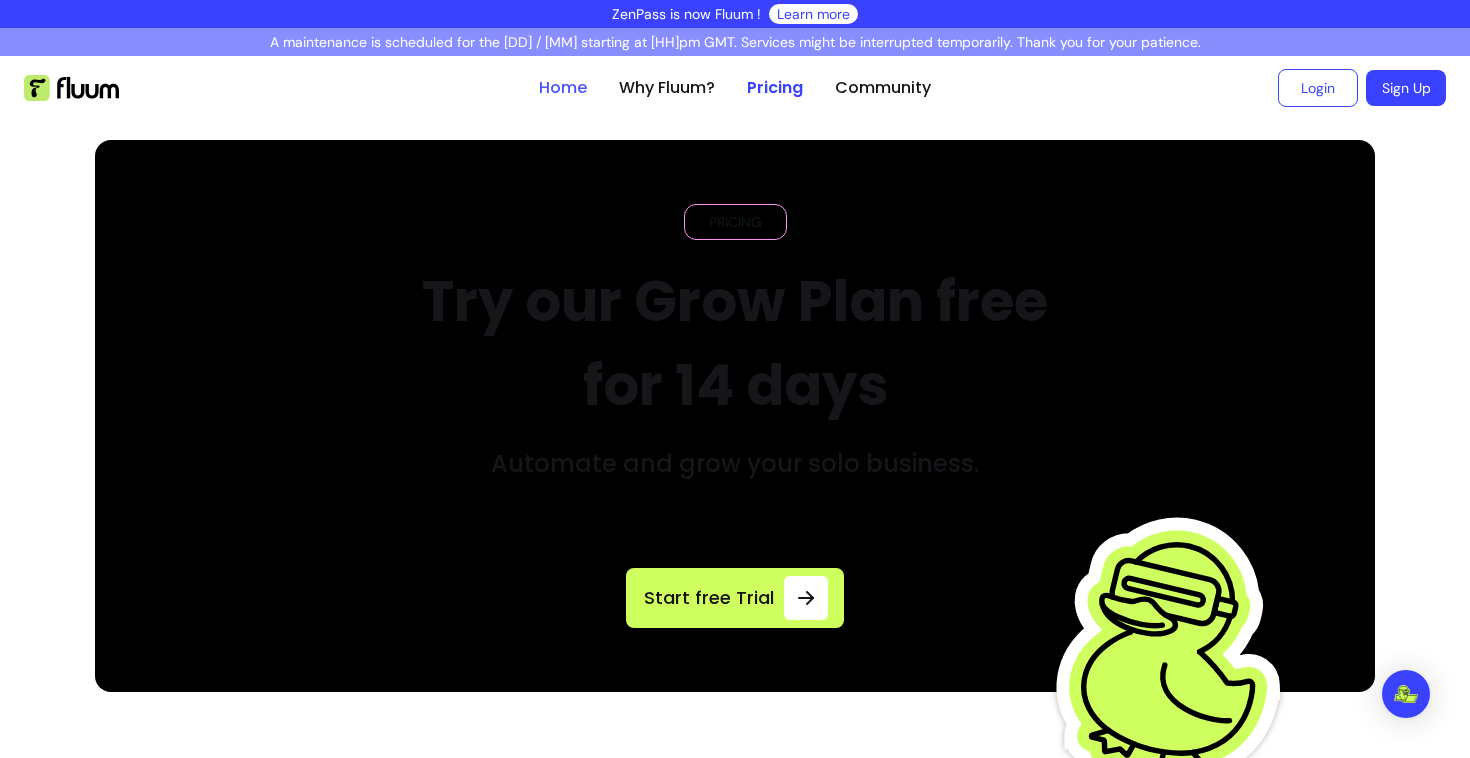 click on "Home" at bounding box center (563, 88) 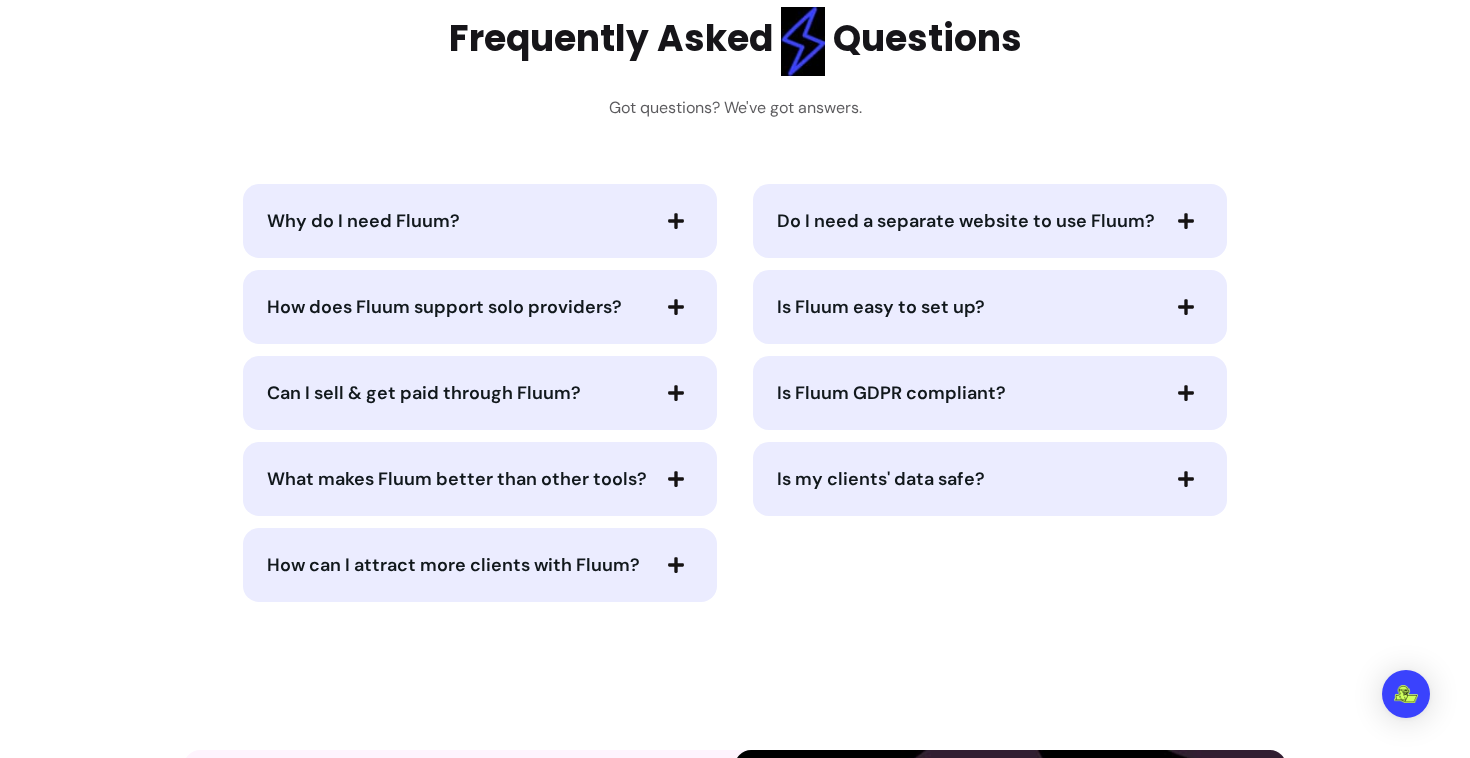 scroll, scrollTop: 4341, scrollLeft: 0, axis: vertical 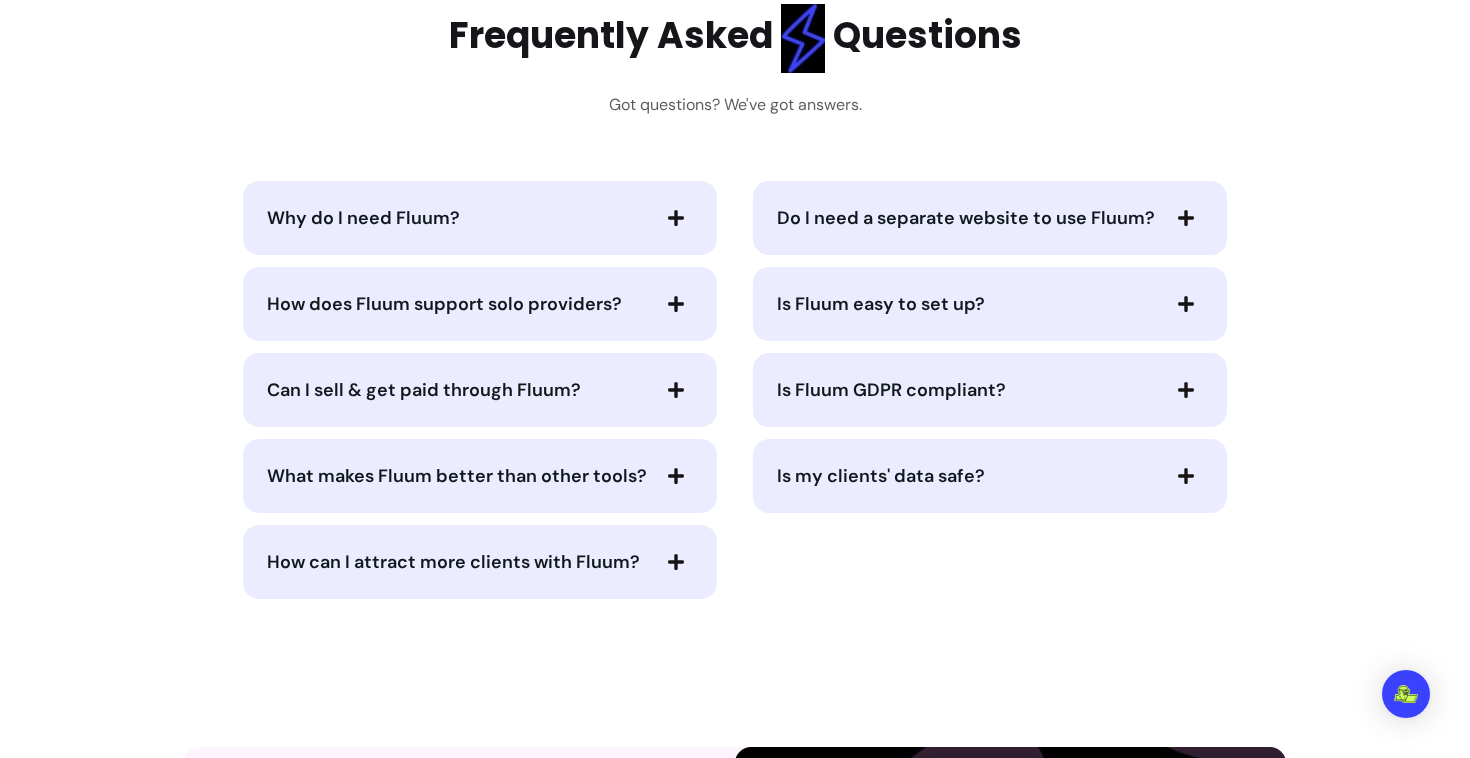click on "Why do I need Fluum?" at bounding box center (457, 218) 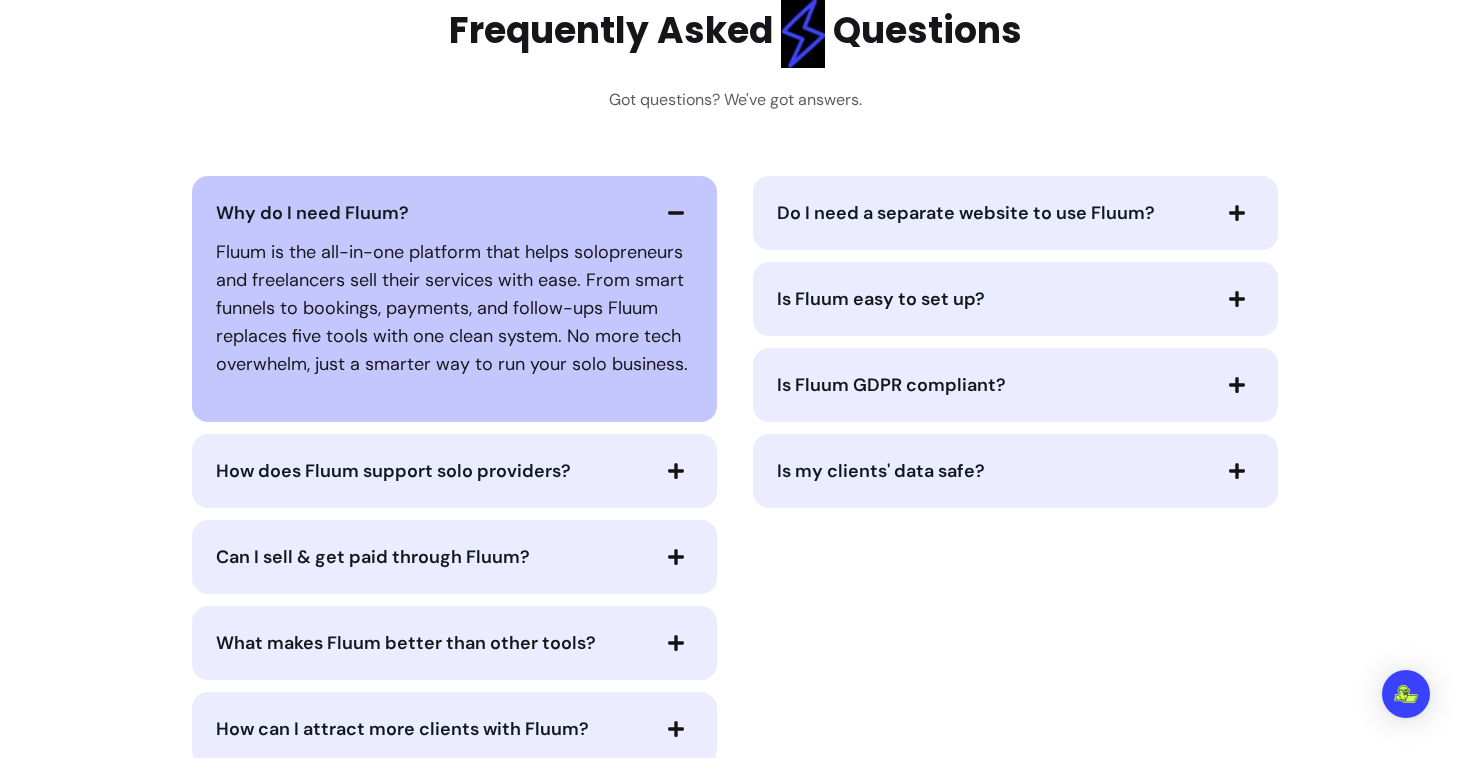 scroll, scrollTop: 4348, scrollLeft: 0, axis: vertical 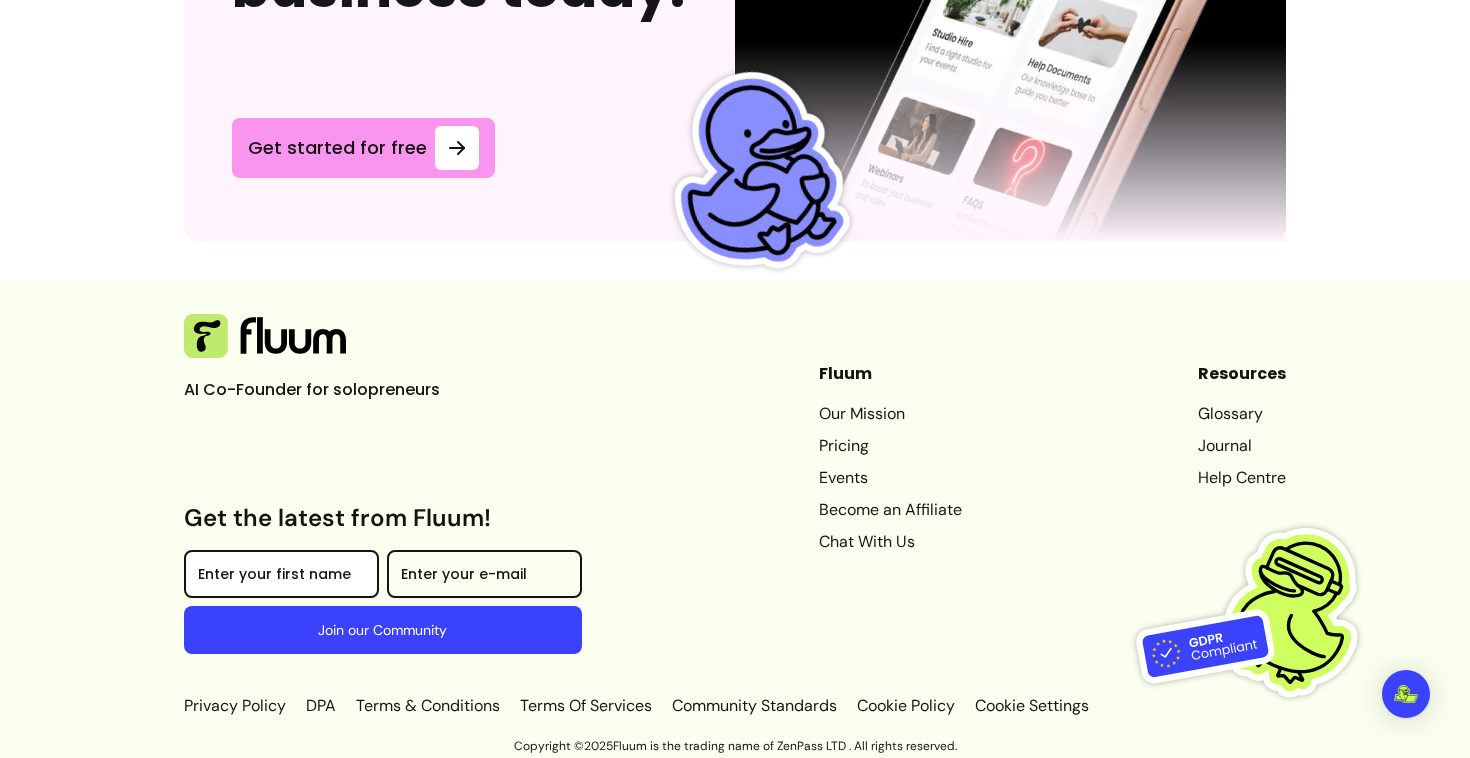 click at bounding box center [281, 574] 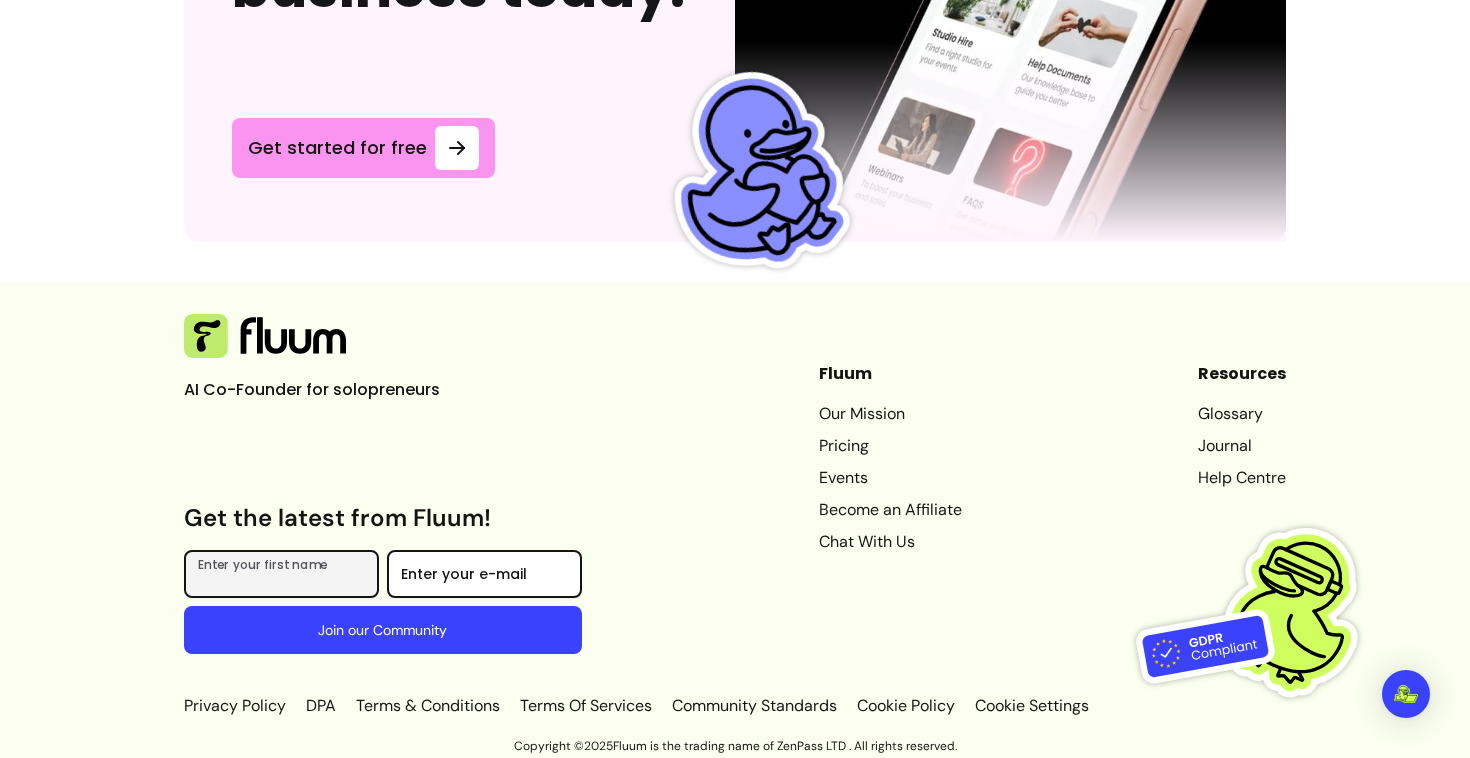 click on "Enter your e-mail" at bounding box center (484, 578) 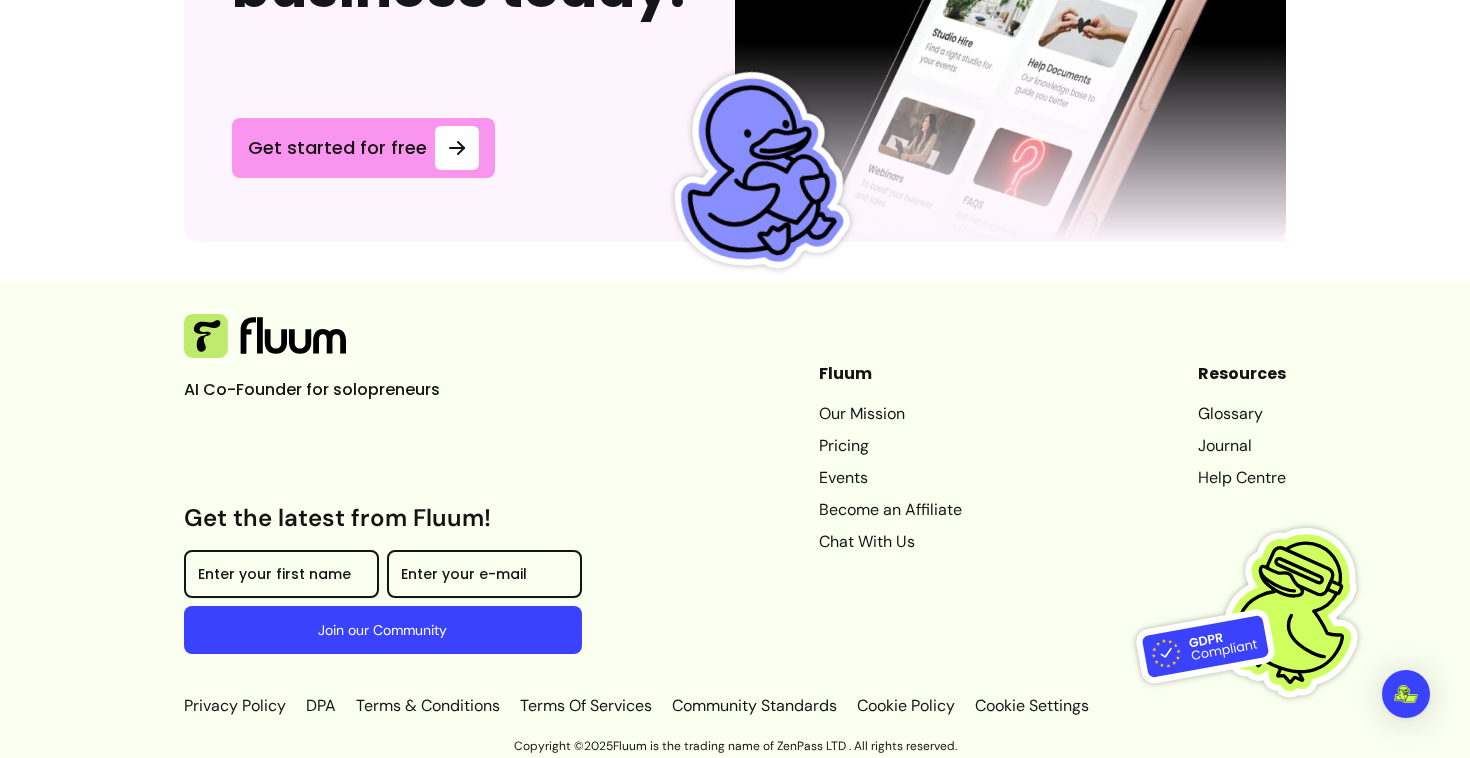 click on "AI Co-Founder for solopreneurs Get the latest from Fluum! Enter your first name Enter your e-mail Join our Community Fluum Our Mission Pricing Events Become an Affiliate Chat With Us Resources Glossary Journal Help Centre Get the latest from Fluum! Enter your first name Enter your e-mail Join our Community Privacy Policy DPA Terms & Conditions Terms Of Services Community Standards Cookie Policy Cookie Settings" at bounding box center [735, 516] 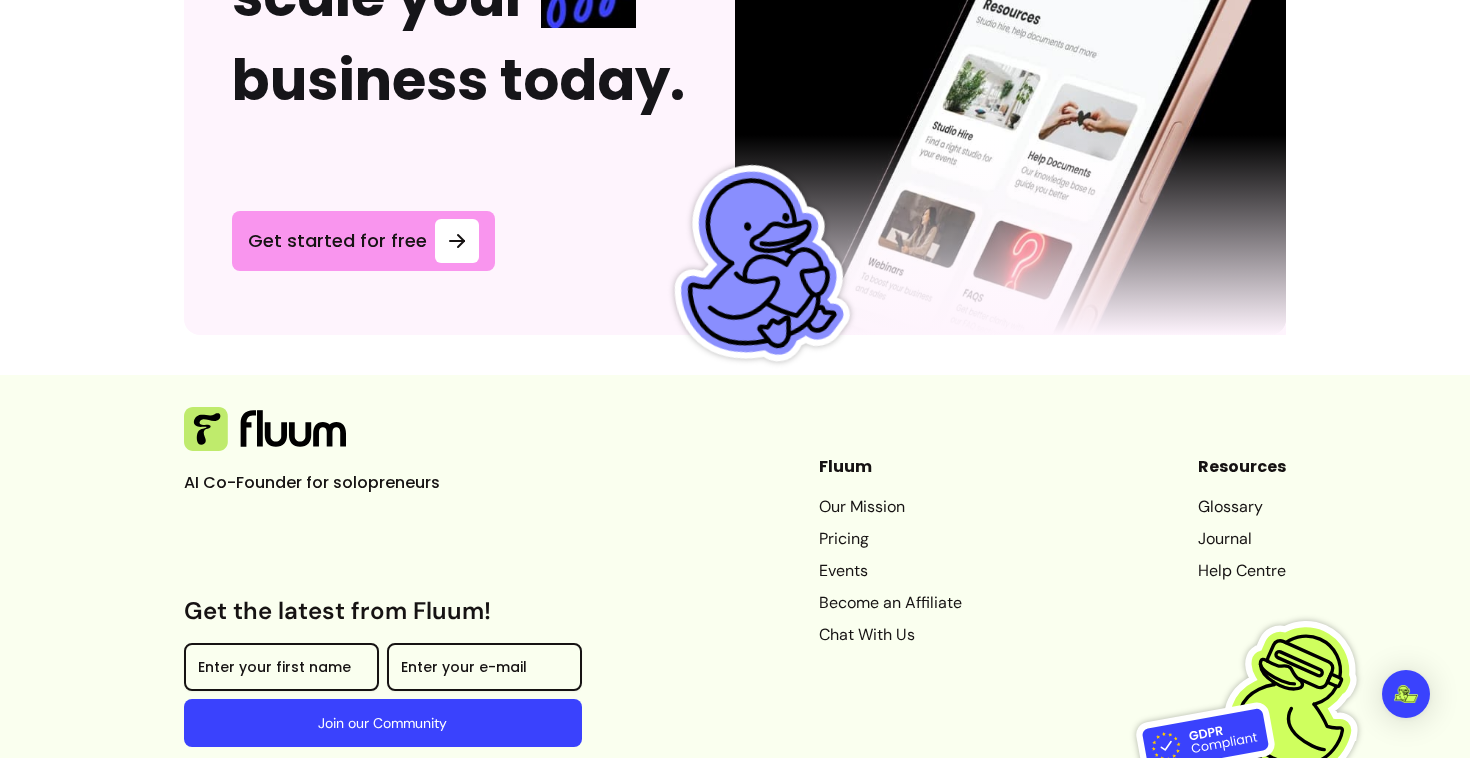 scroll, scrollTop: 5629, scrollLeft: 0, axis: vertical 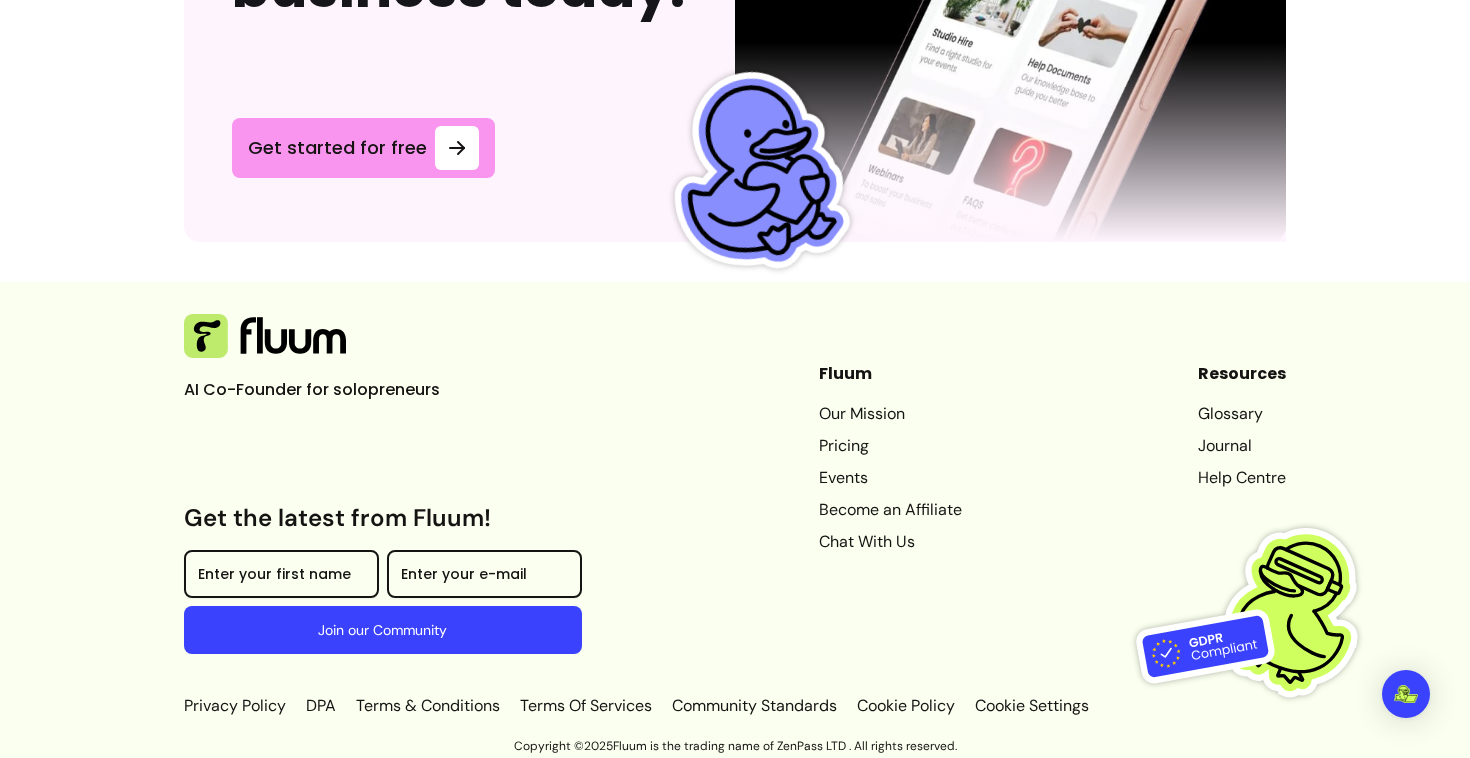 click on "Our Mission" at bounding box center [890, 414] 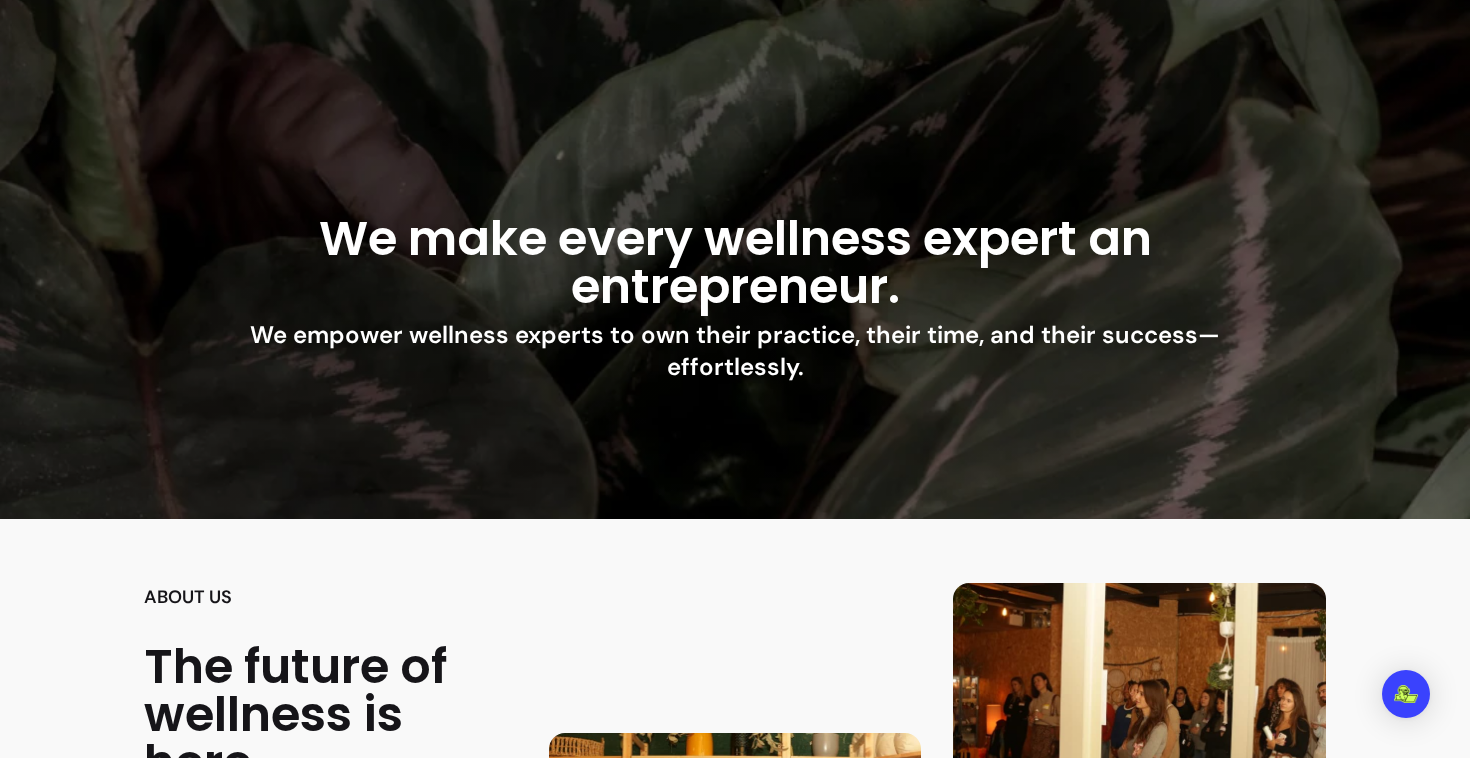 scroll, scrollTop: 120, scrollLeft: 0, axis: vertical 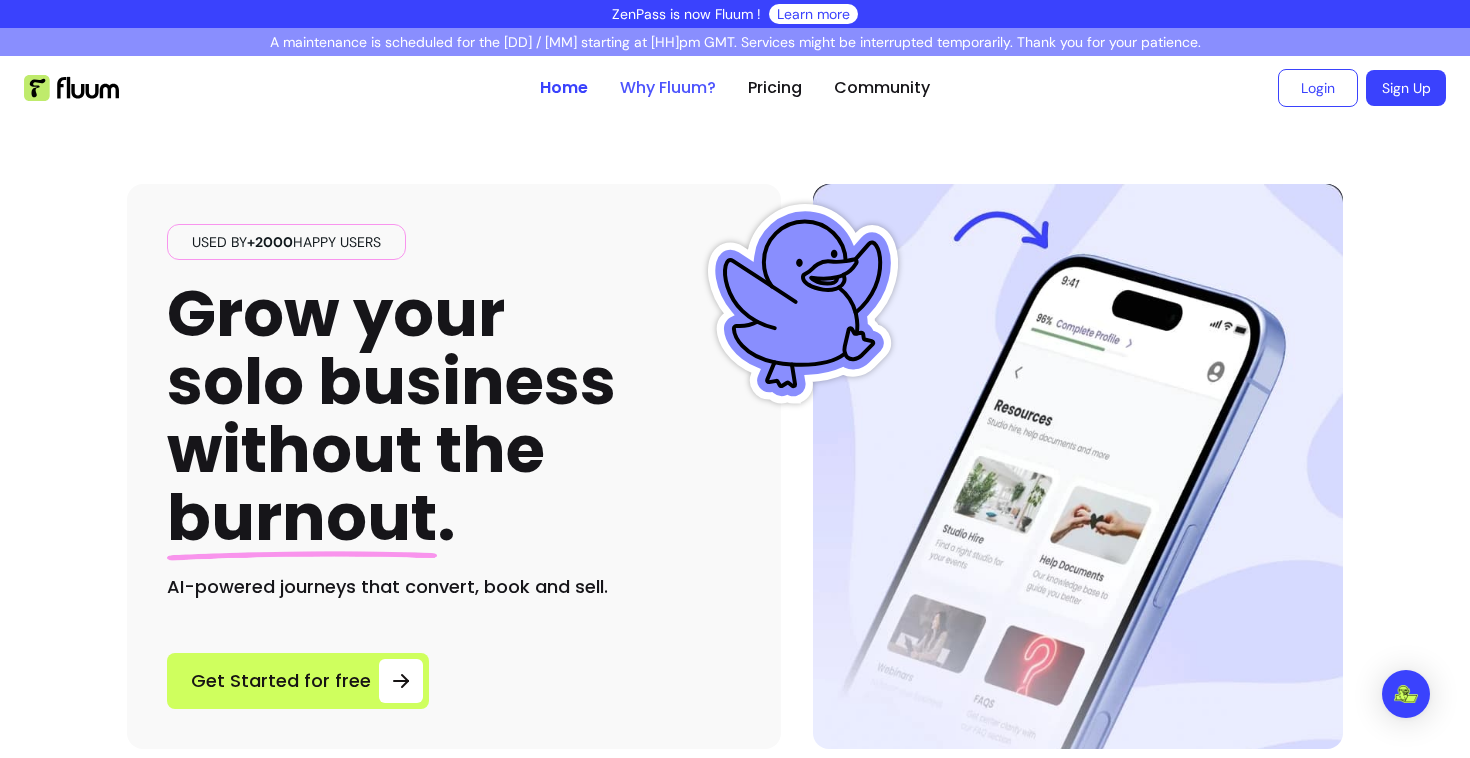 click on "Why Fluum?" at bounding box center (668, 88) 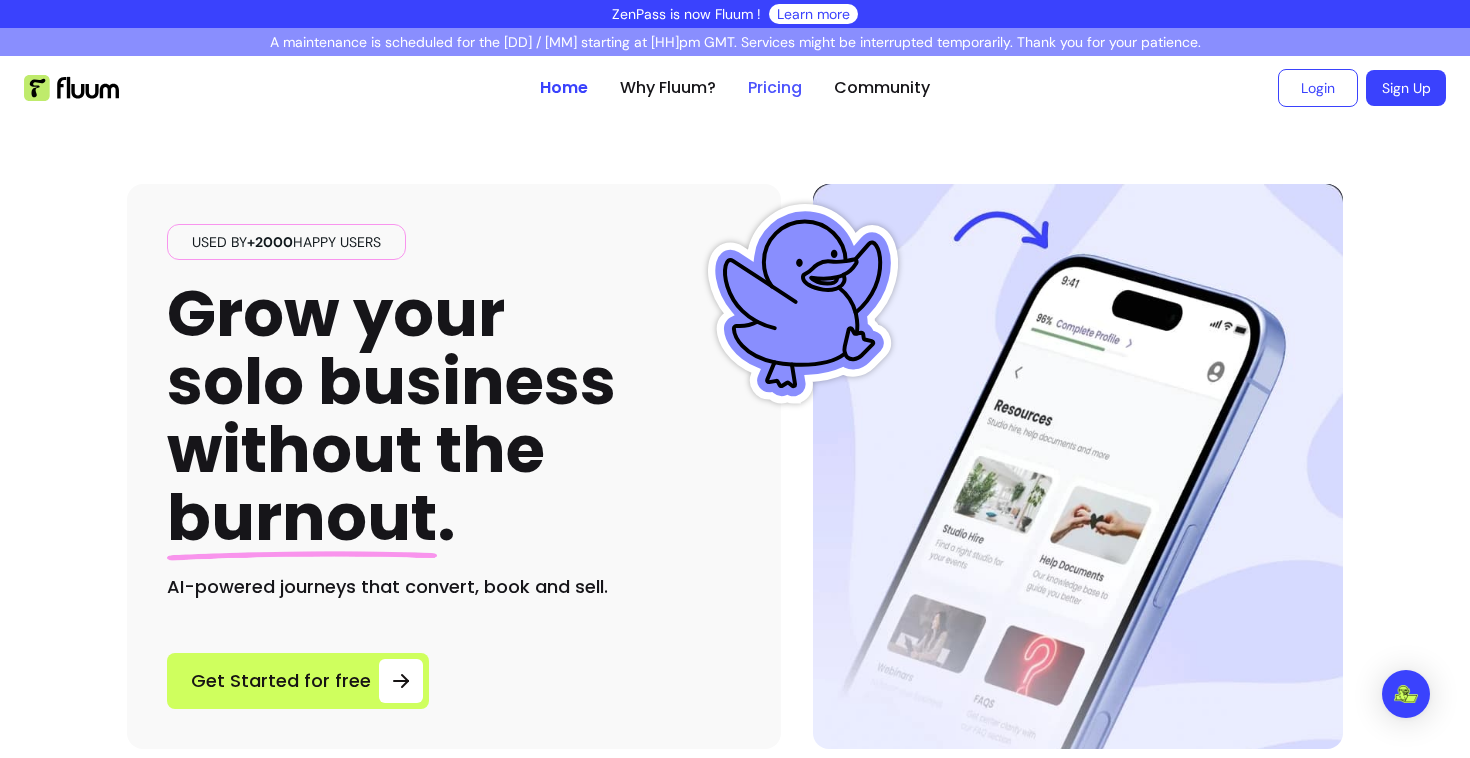 click on "Pricing" at bounding box center (775, 88) 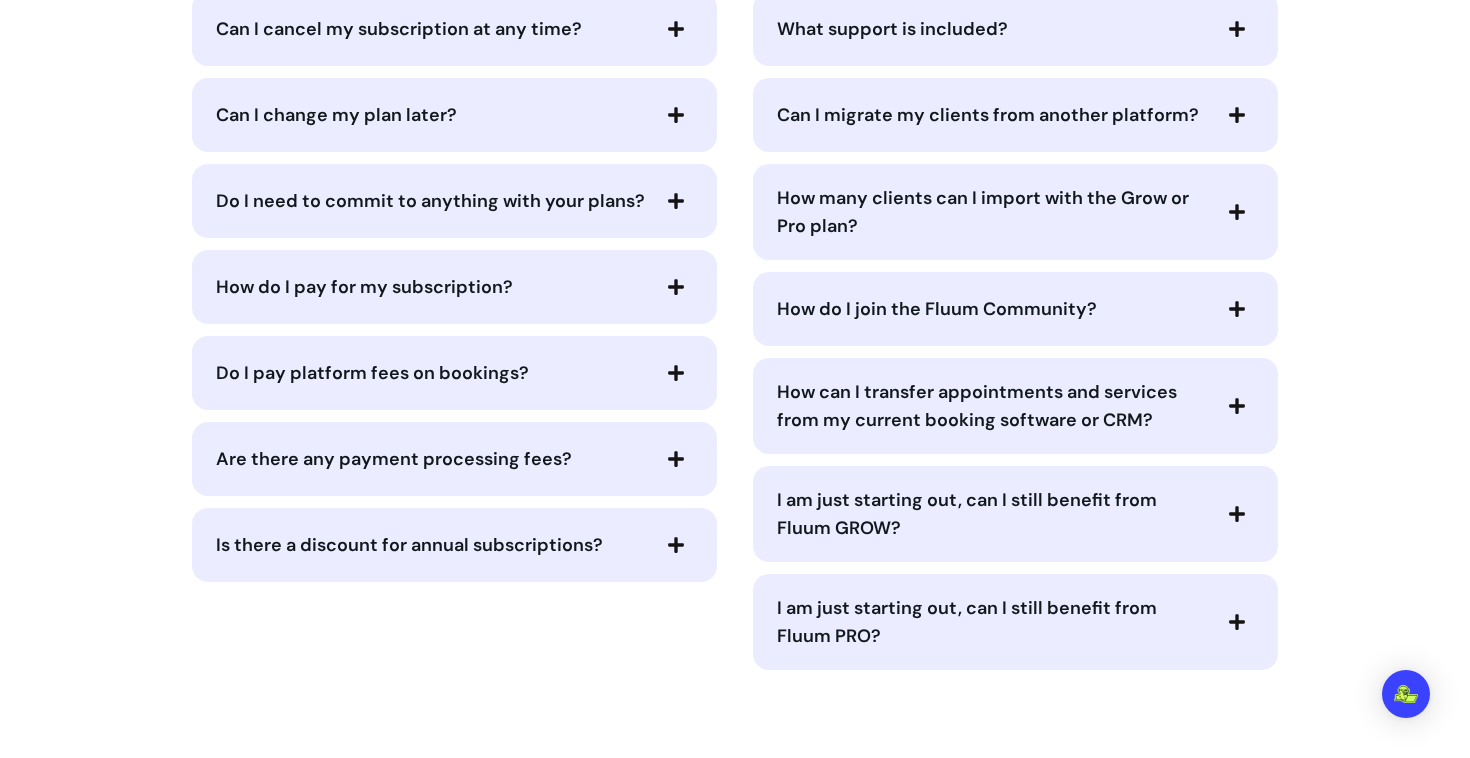 scroll, scrollTop: 9859, scrollLeft: 0, axis: vertical 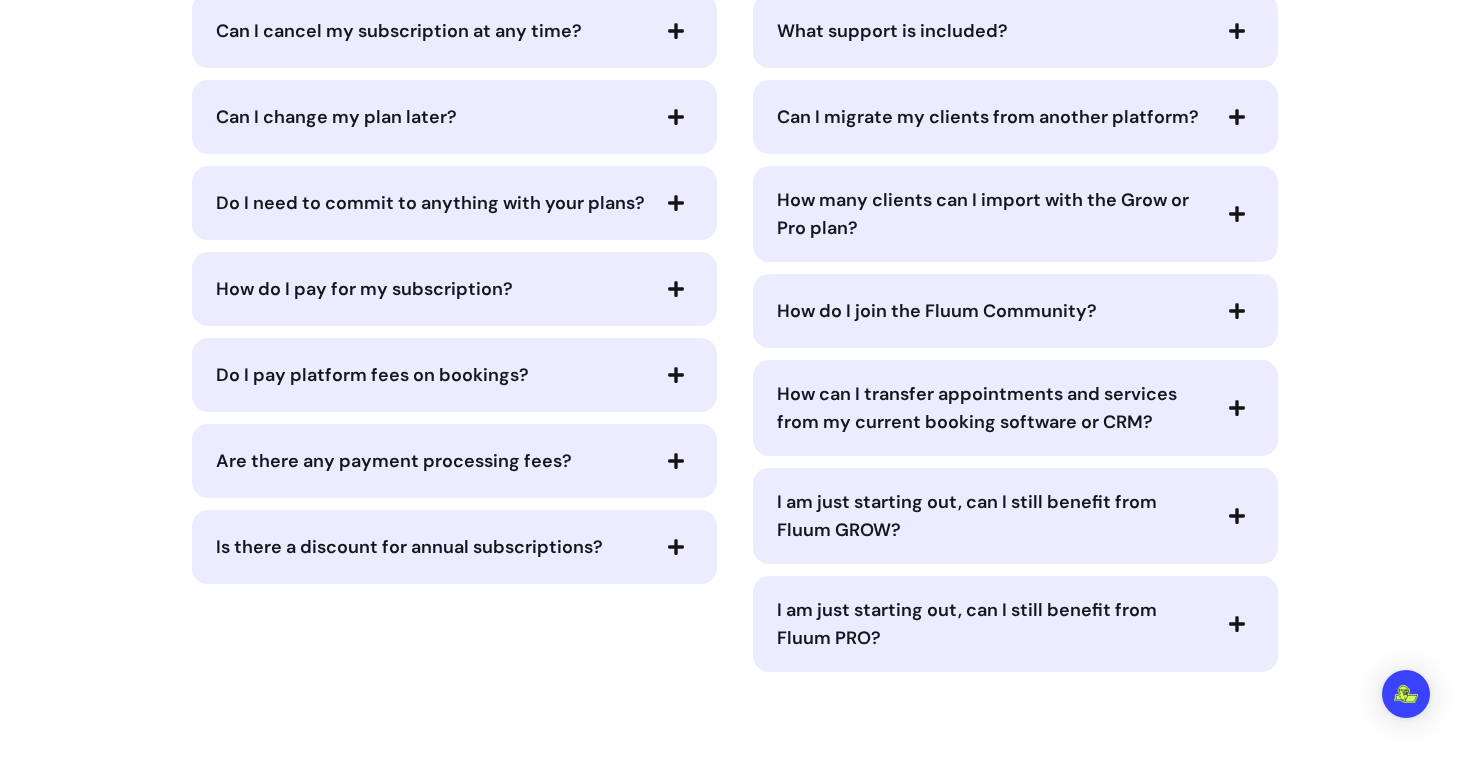 click on "How do I join the Fluum Community?" at bounding box center [937, 311] 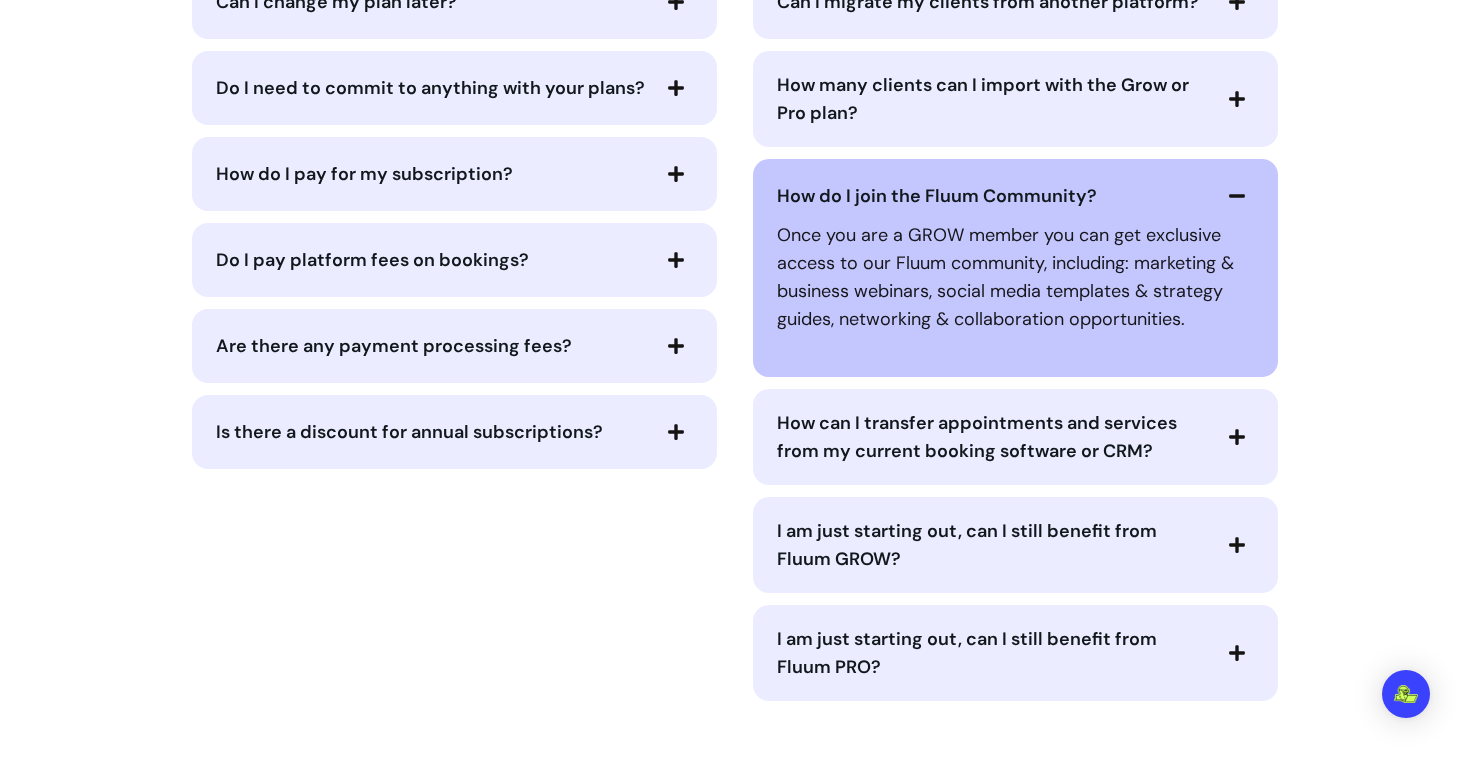 scroll, scrollTop: 9978, scrollLeft: 0, axis: vertical 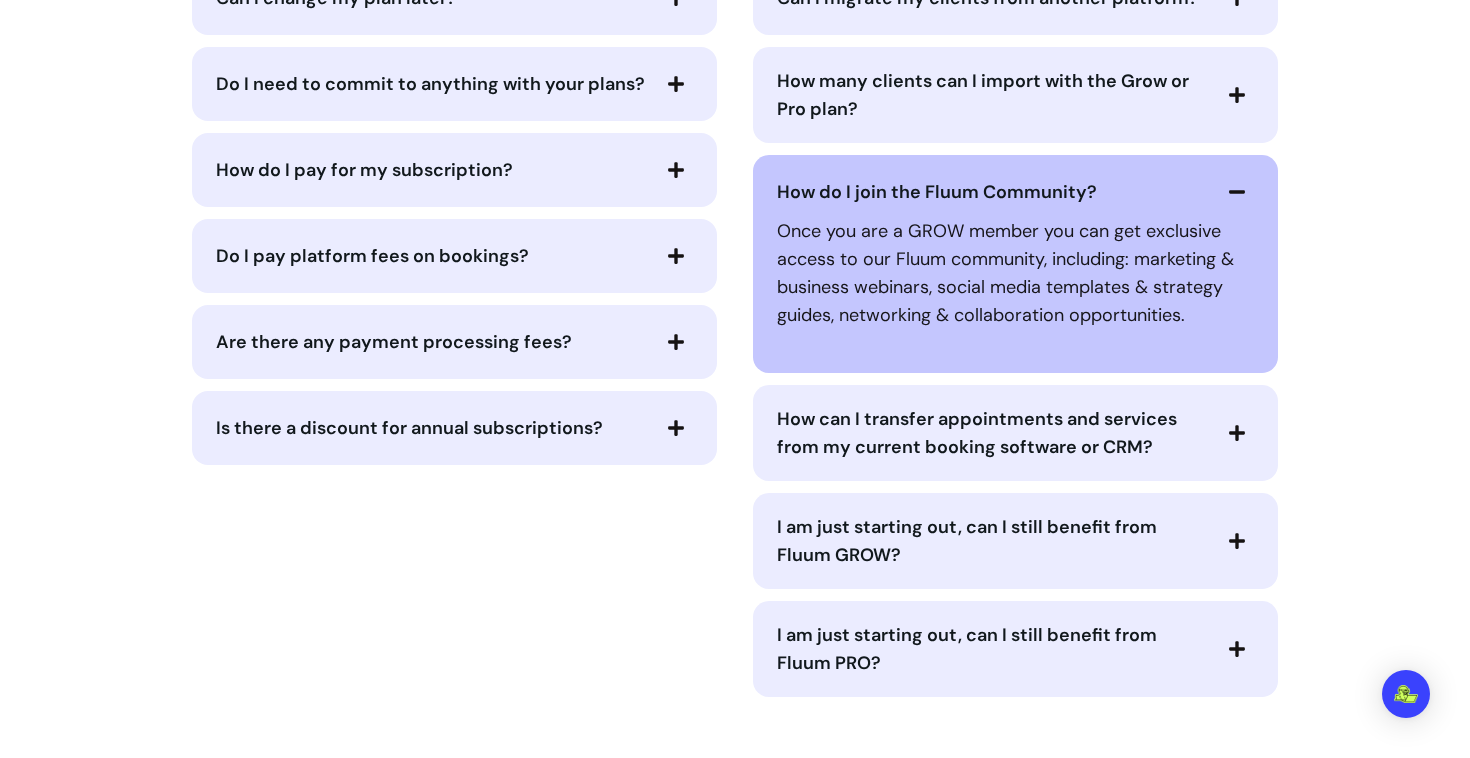 click on "How can I transfer appointments and services from my current booking software or CRM?" at bounding box center (977, 433) 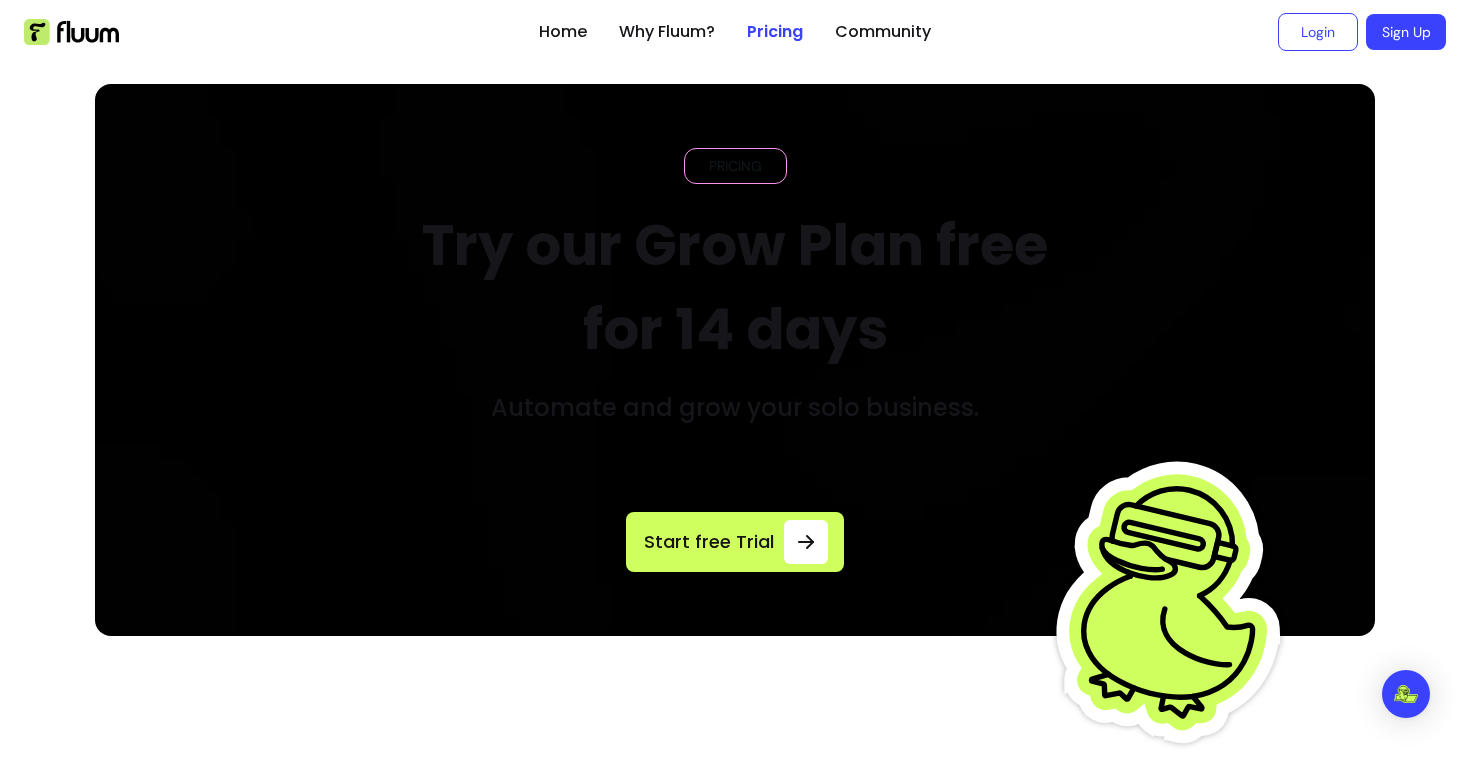 scroll, scrollTop: 0, scrollLeft: 0, axis: both 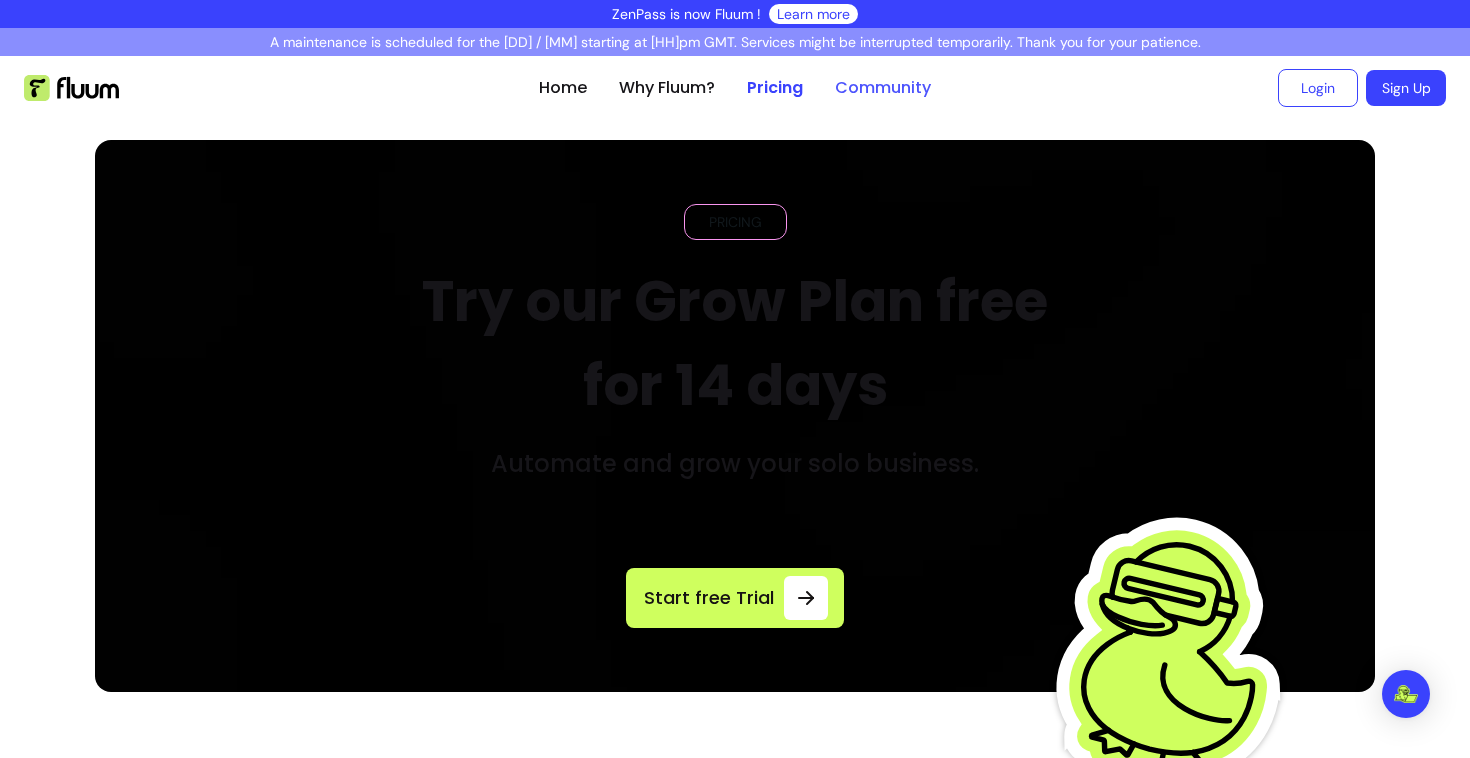 click on "Community" at bounding box center [883, 88] 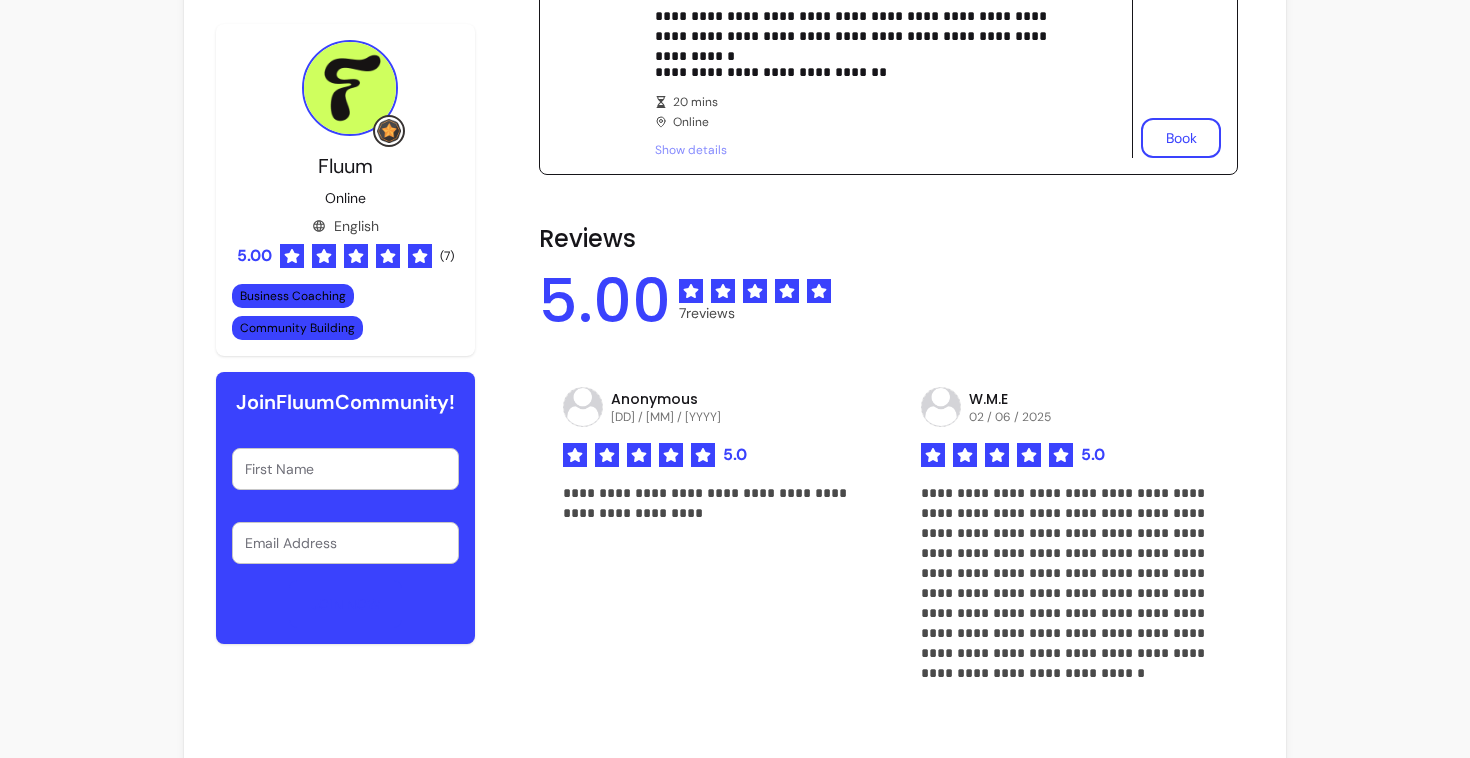 scroll, scrollTop: 488, scrollLeft: 0, axis: vertical 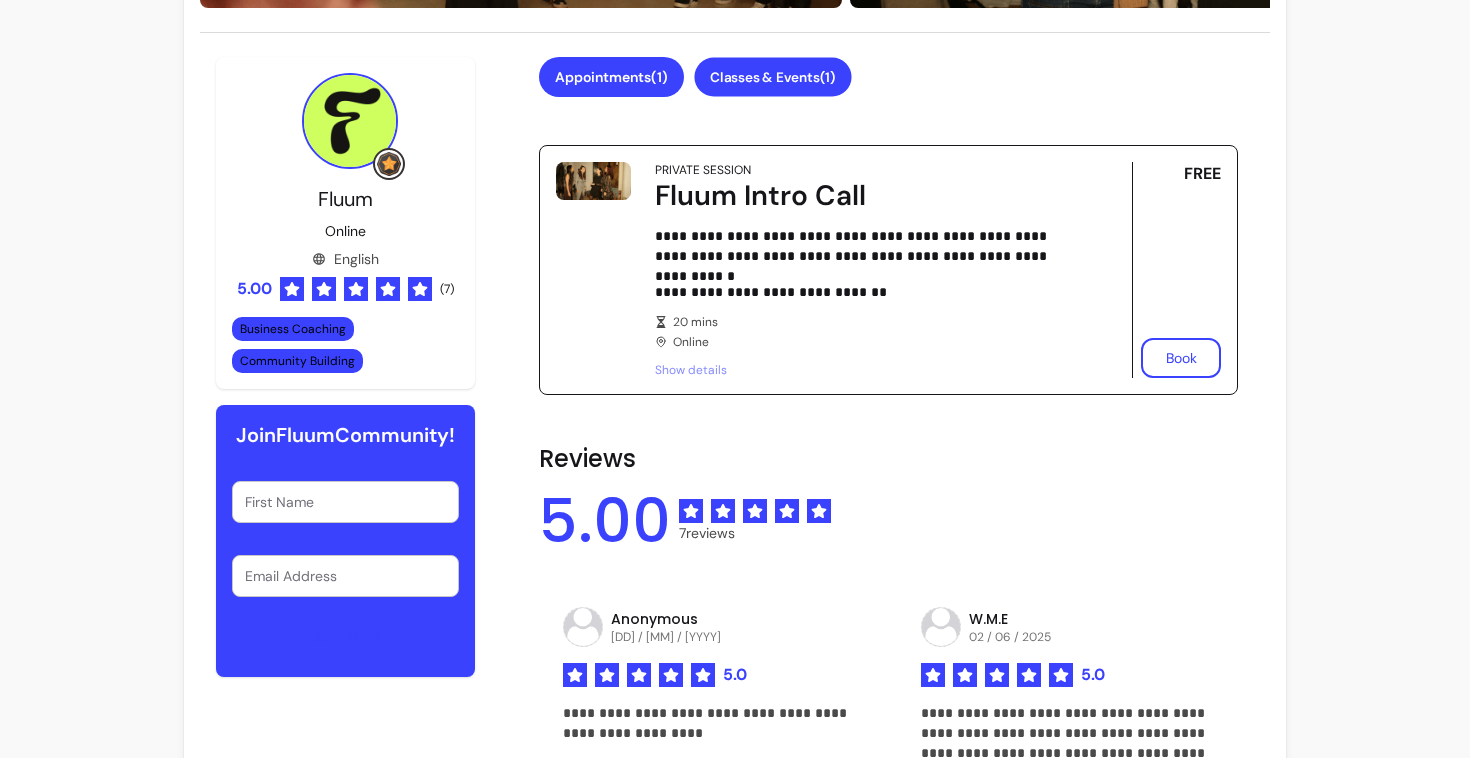 click on "Classes & Events  ( 1 )" at bounding box center (773, 77) 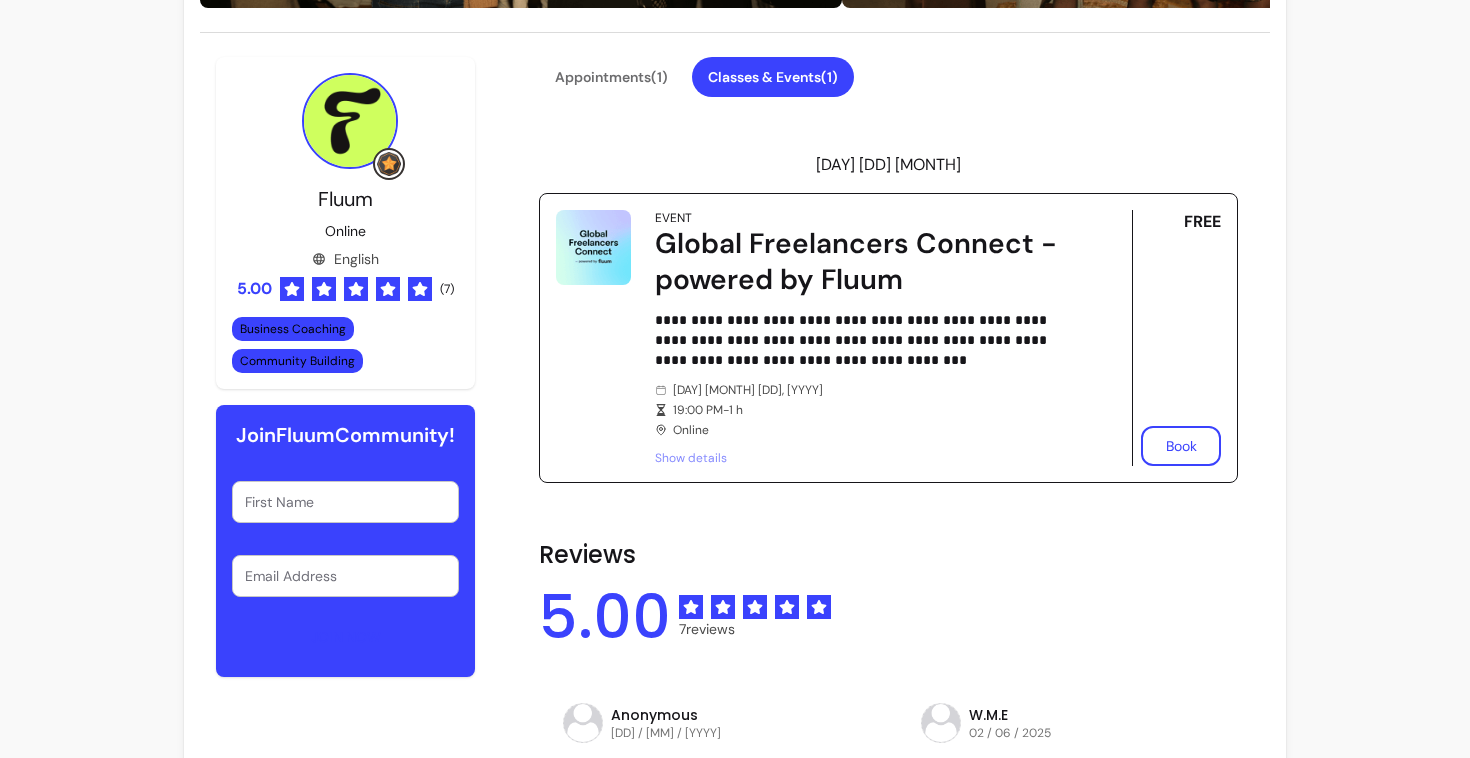 type 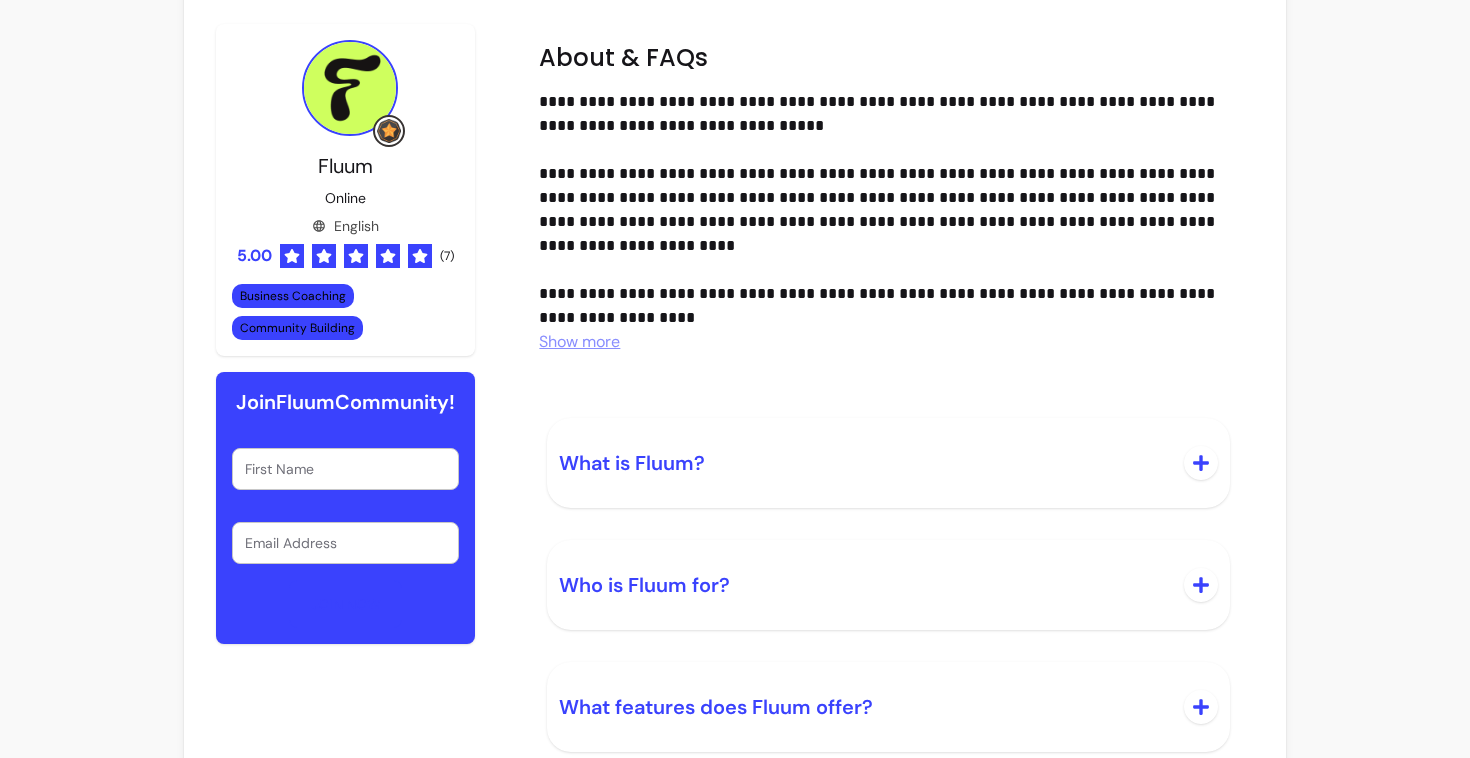 scroll, scrollTop: 2225, scrollLeft: 0, axis: vertical 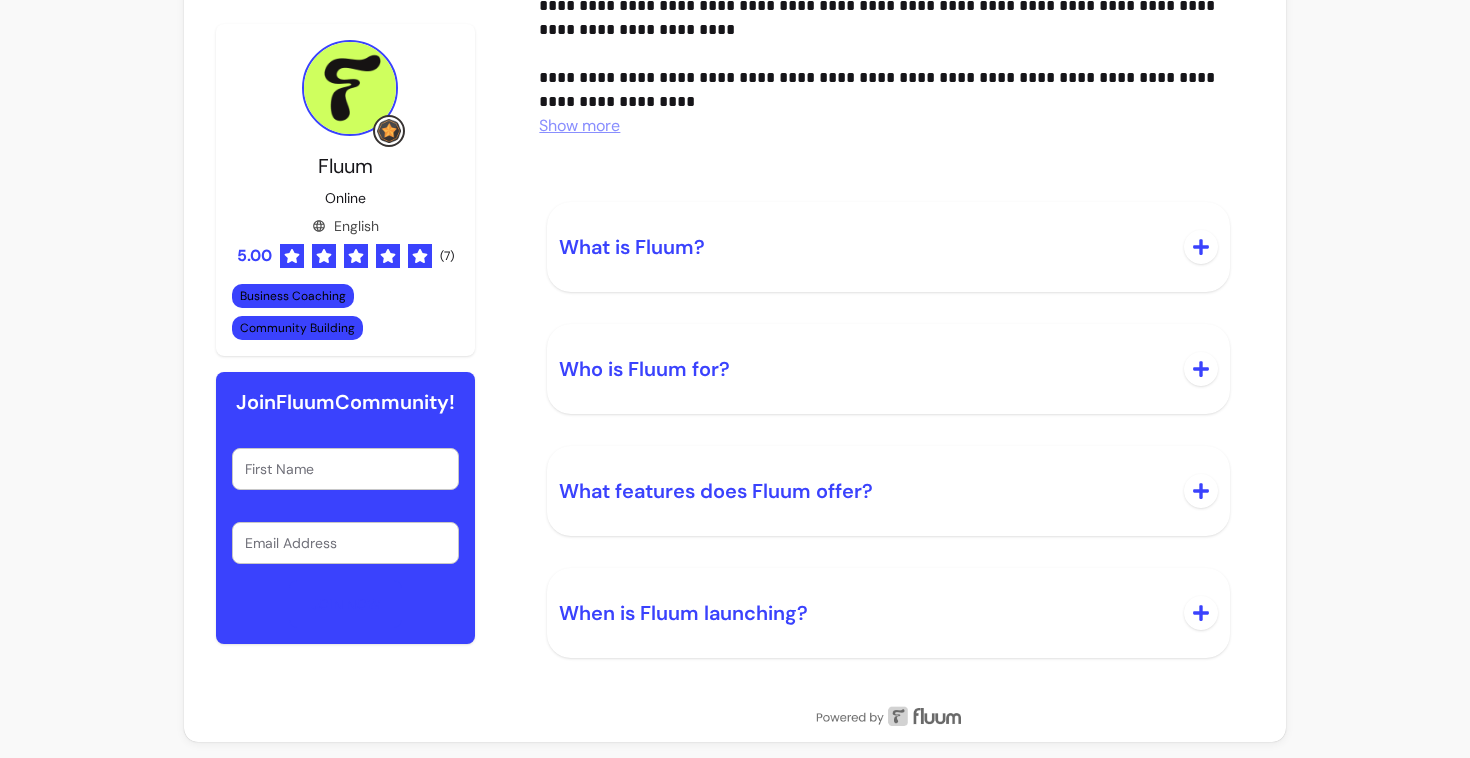 click on "When is Fluum launching?" at bounding box center [865, 613] 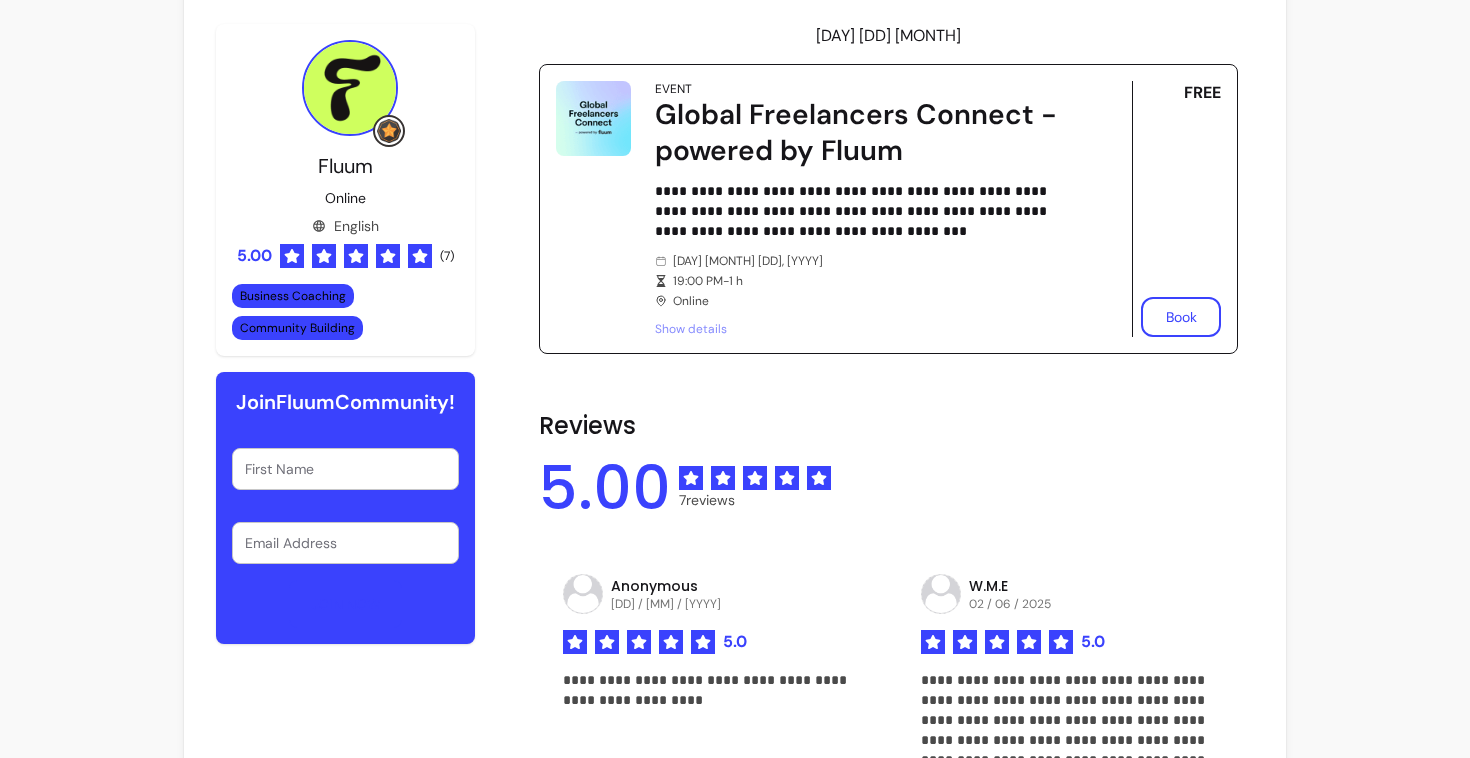 scroll, scrollTop: 616, scrollLeft: 0, axis: vertical 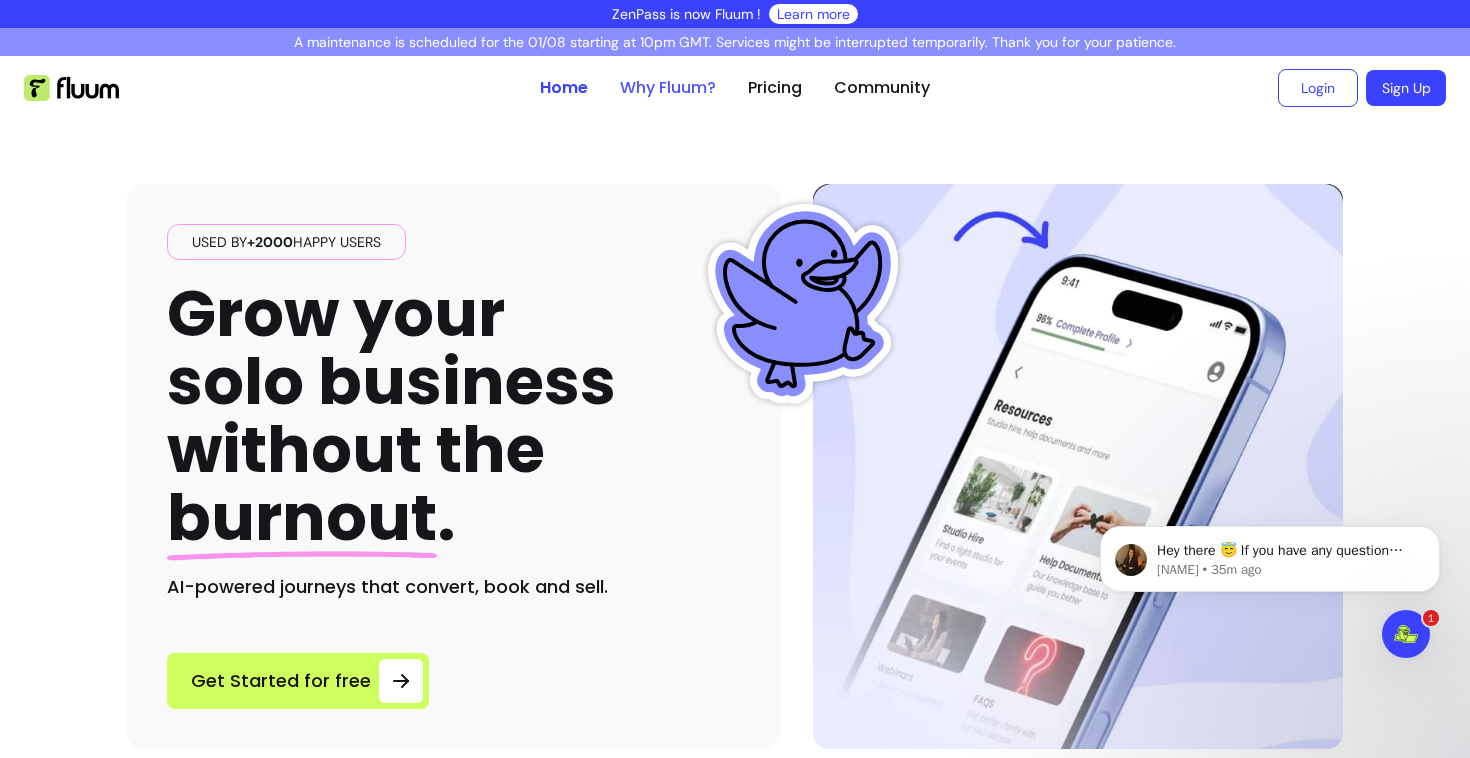 click on "Why Fluum?" at bounding box center (668, 88) 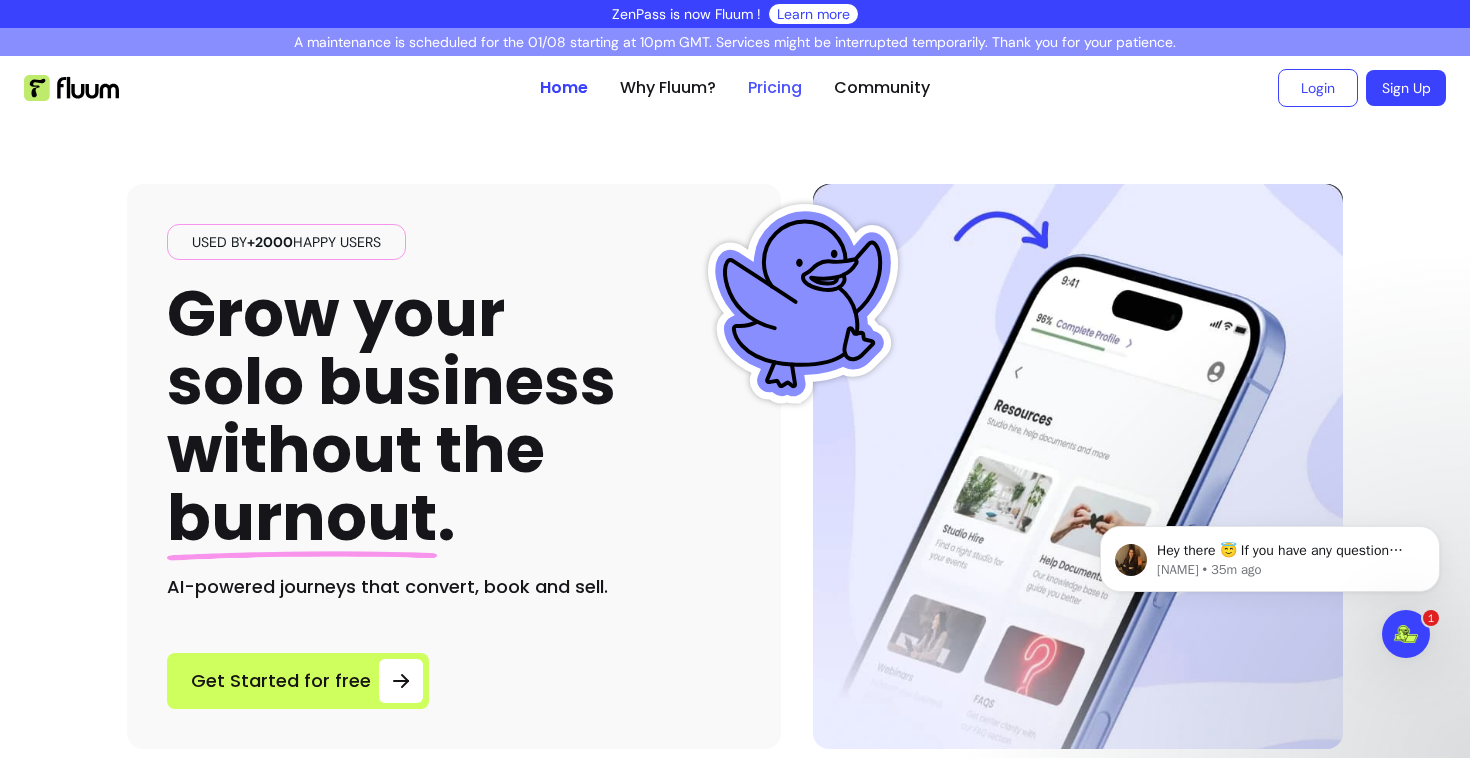 click on "Pricing" at bounding box center (775, 88) 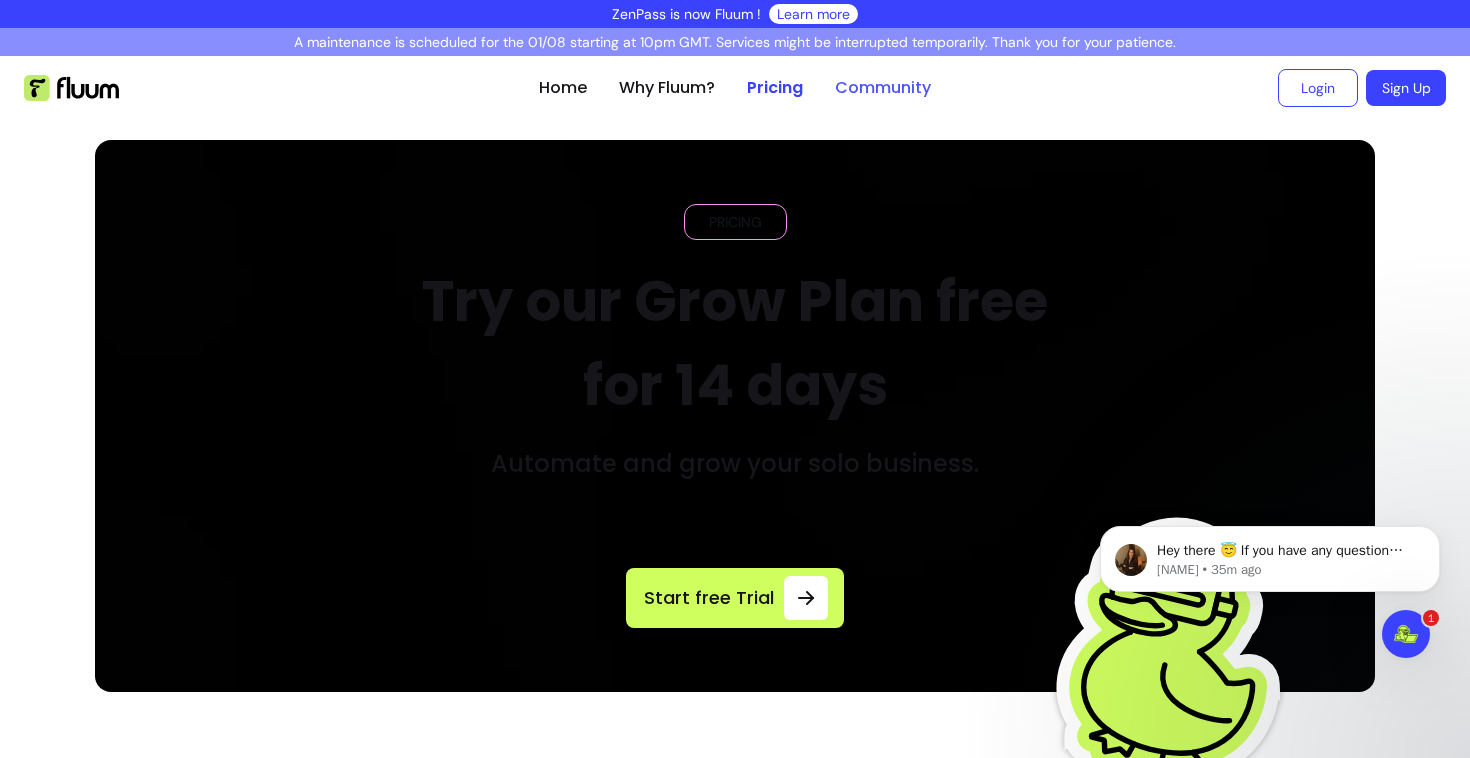 click on "Community" at bounding box center [883, 88] 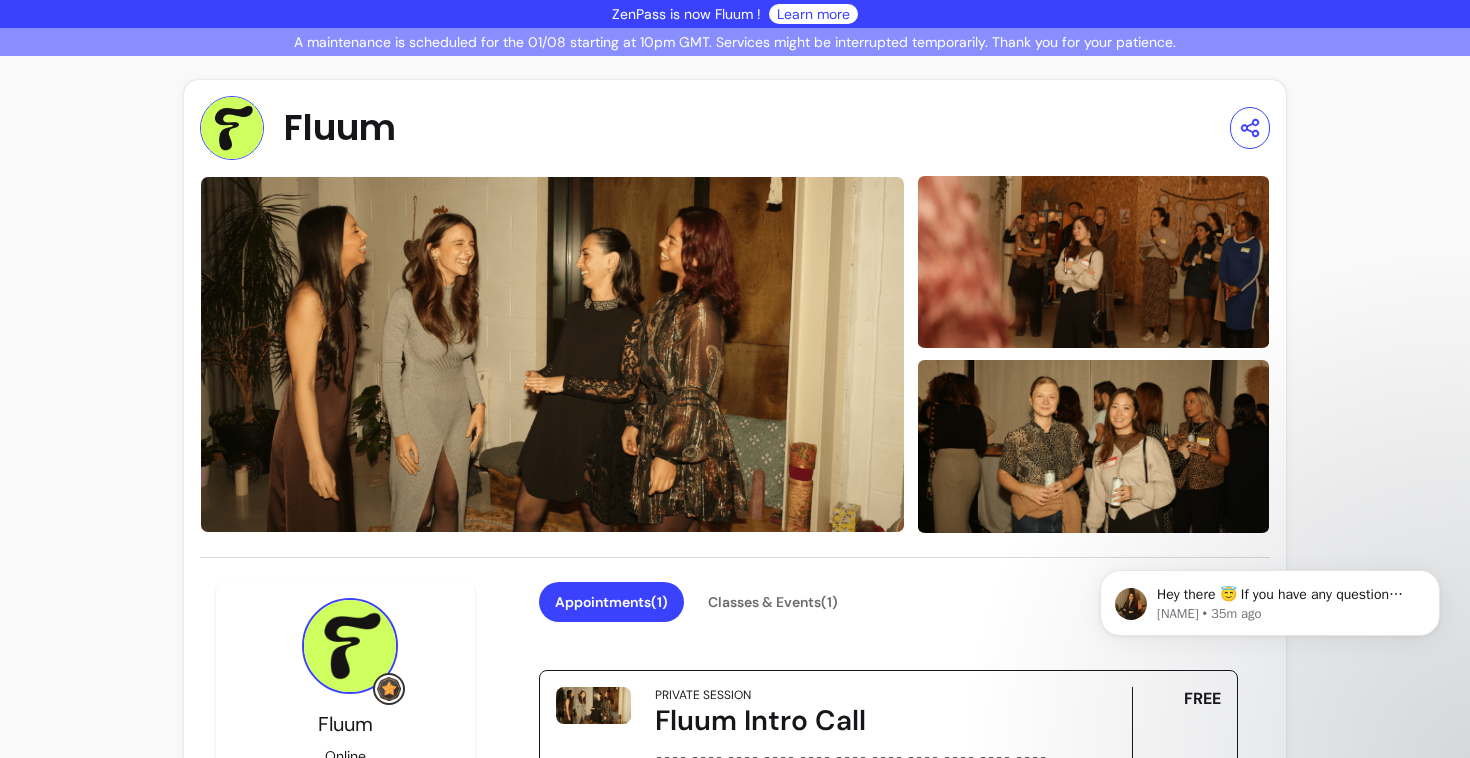 click on "**********" at bounding box center [735, 1096] 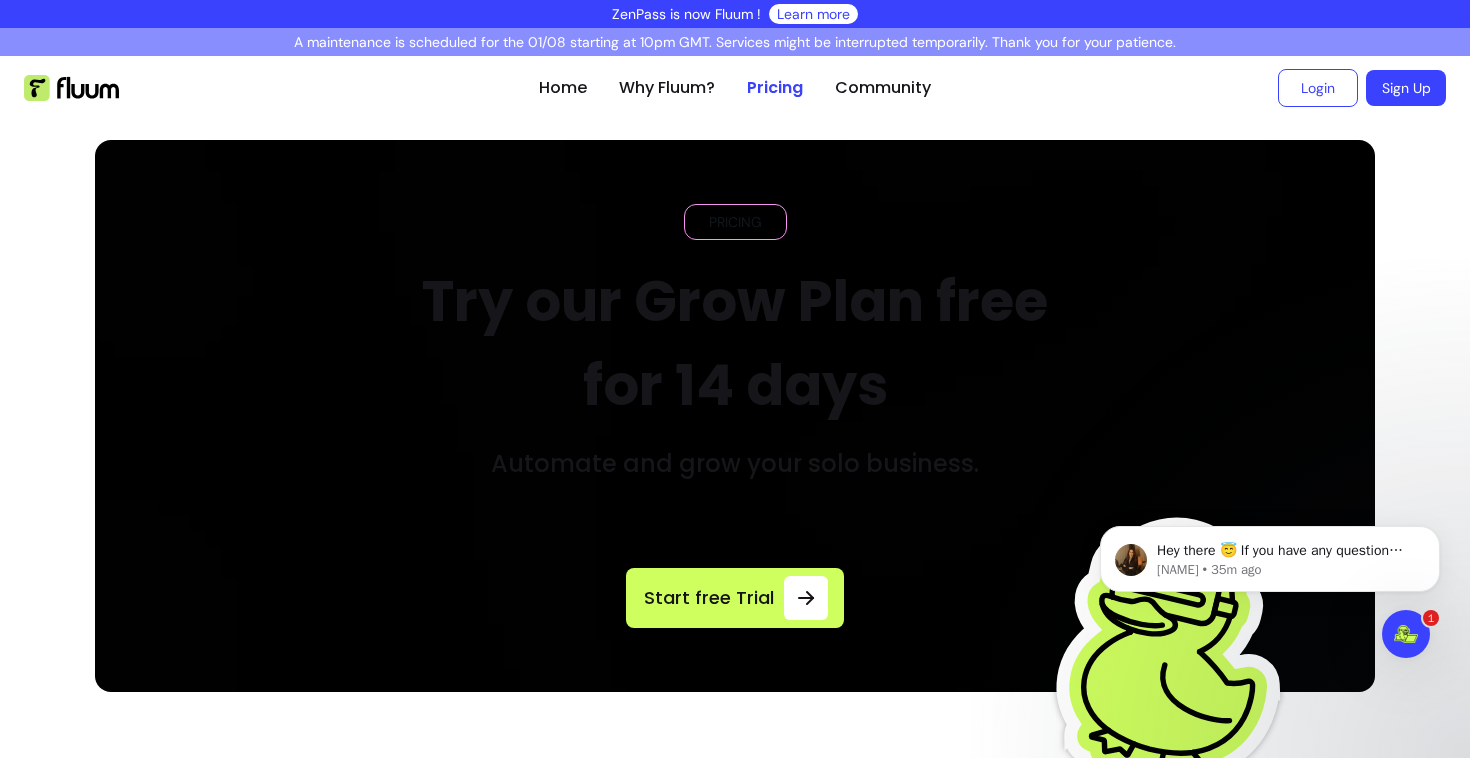 scroll, scrollTop: 0, scrollLeft: 0, axis: both 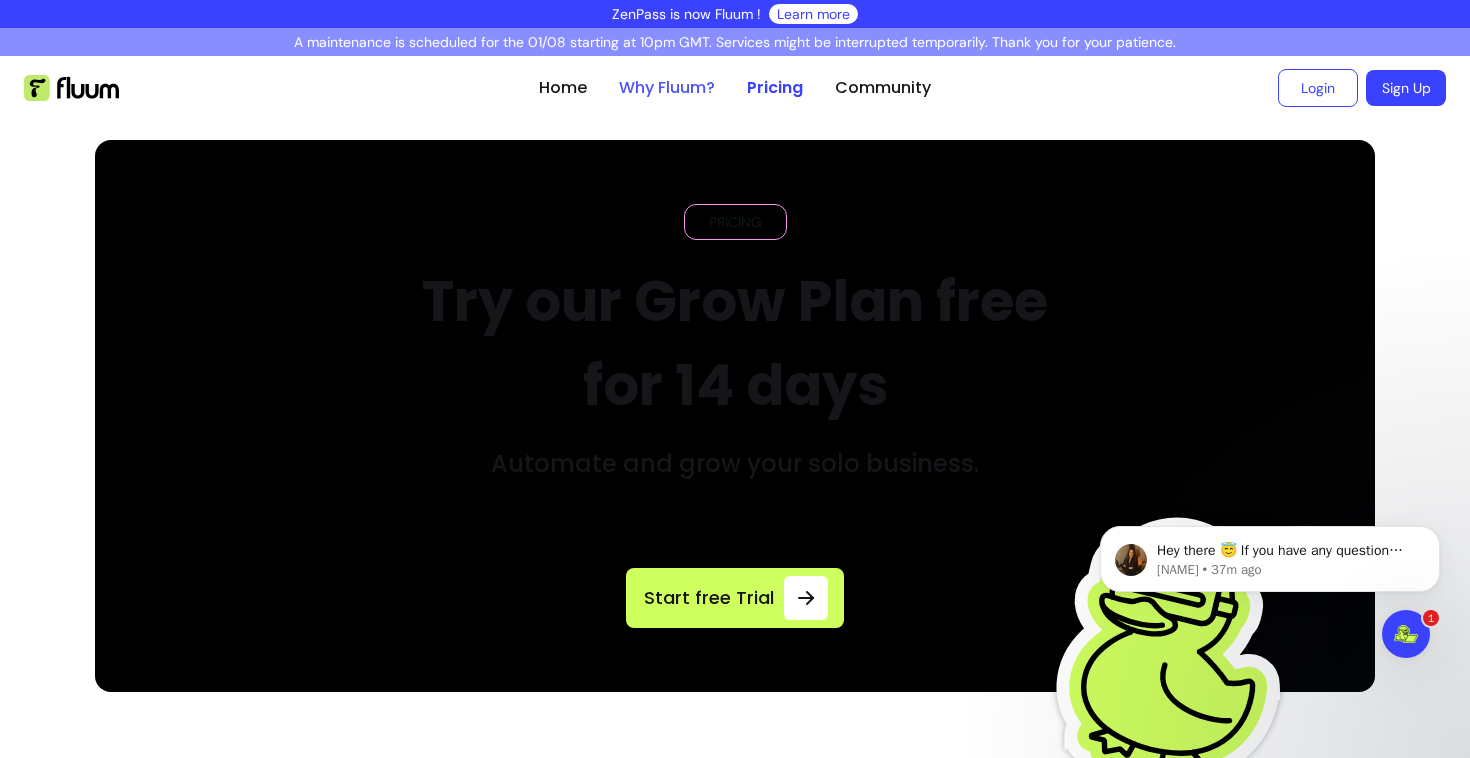 click on "Why Fluum?" at bounding box center [667, 88] 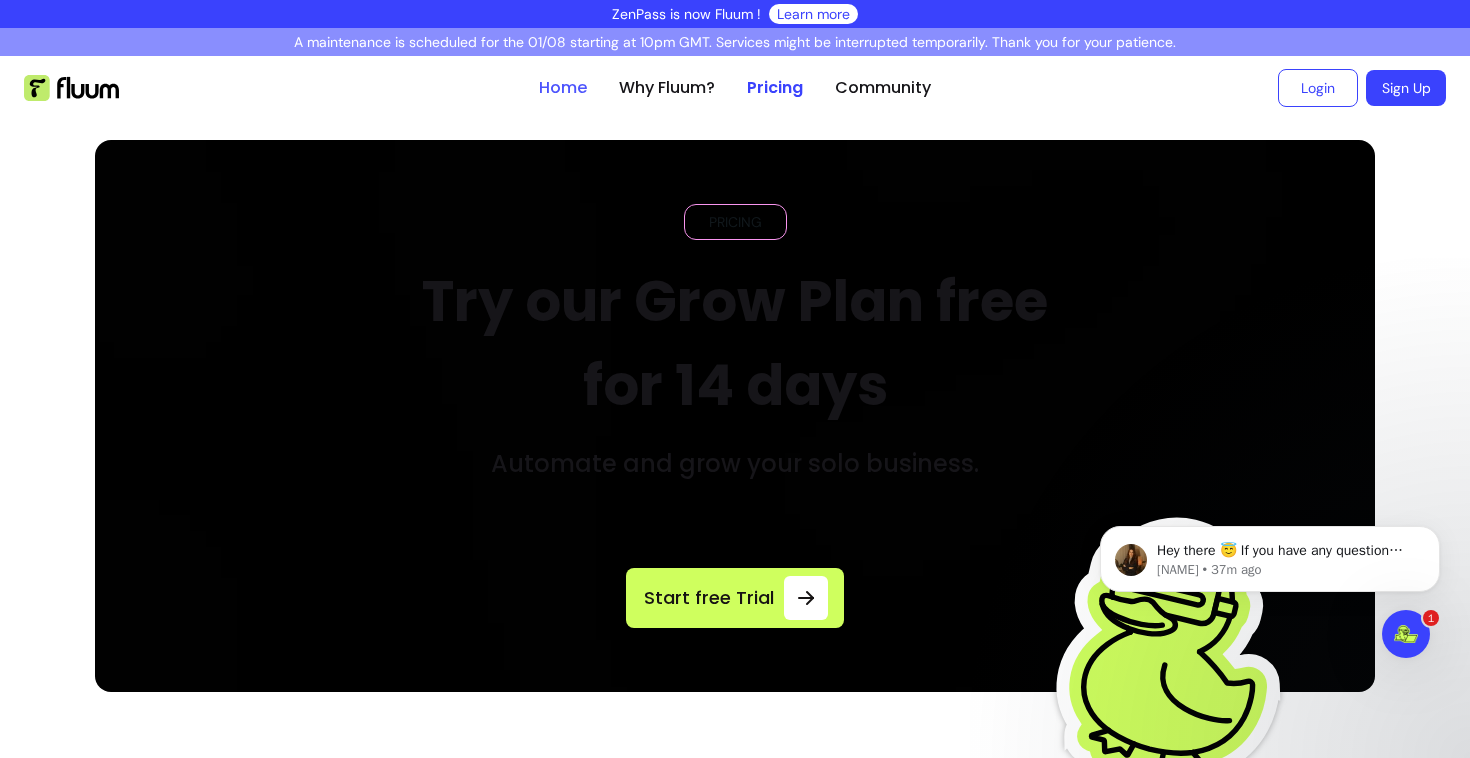 click on "Home" at bounding box center [563, 88] 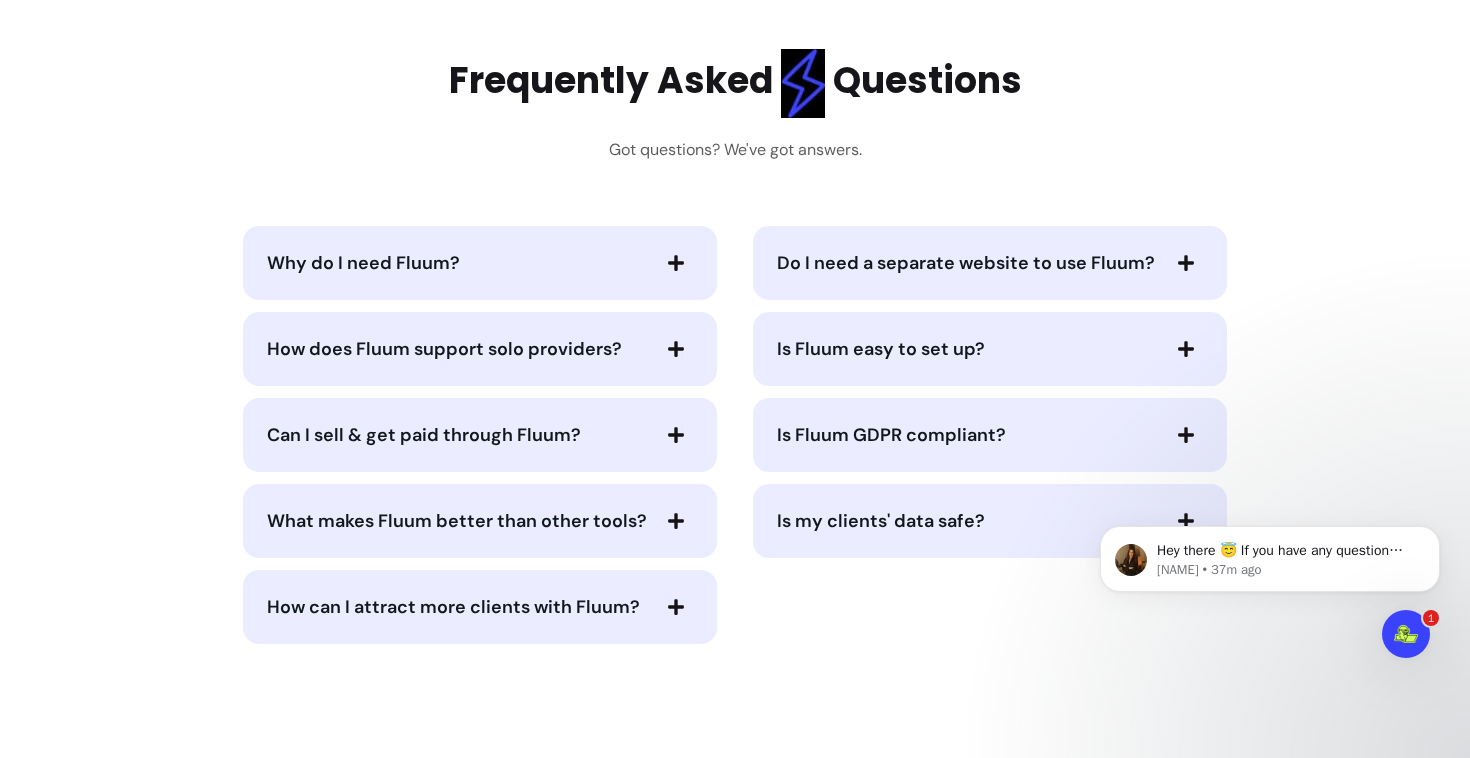 scroll, scrollTop: 4305, scrollLeft: 0, axis: vertical 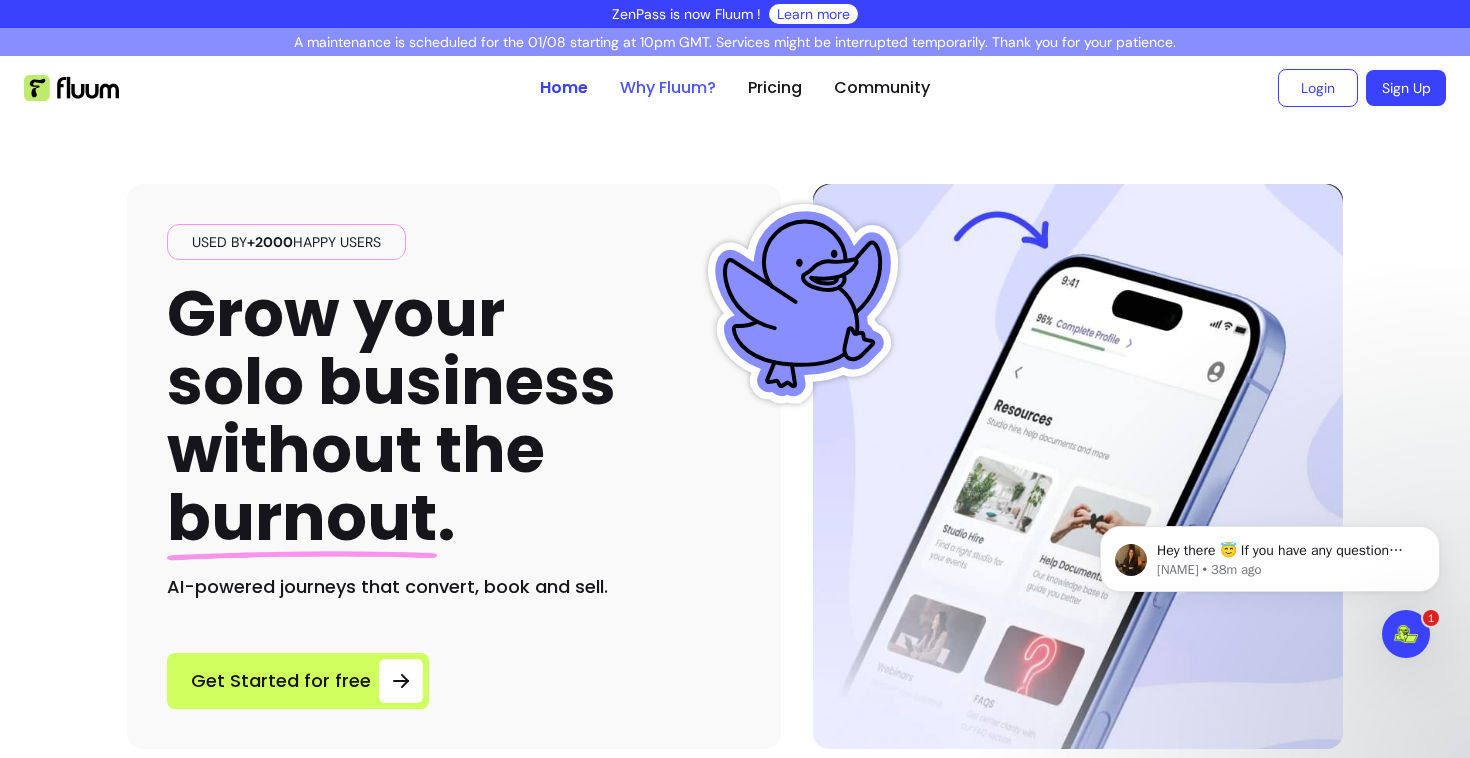 click on "Why Fluum?" at bounding box center [668, 88] 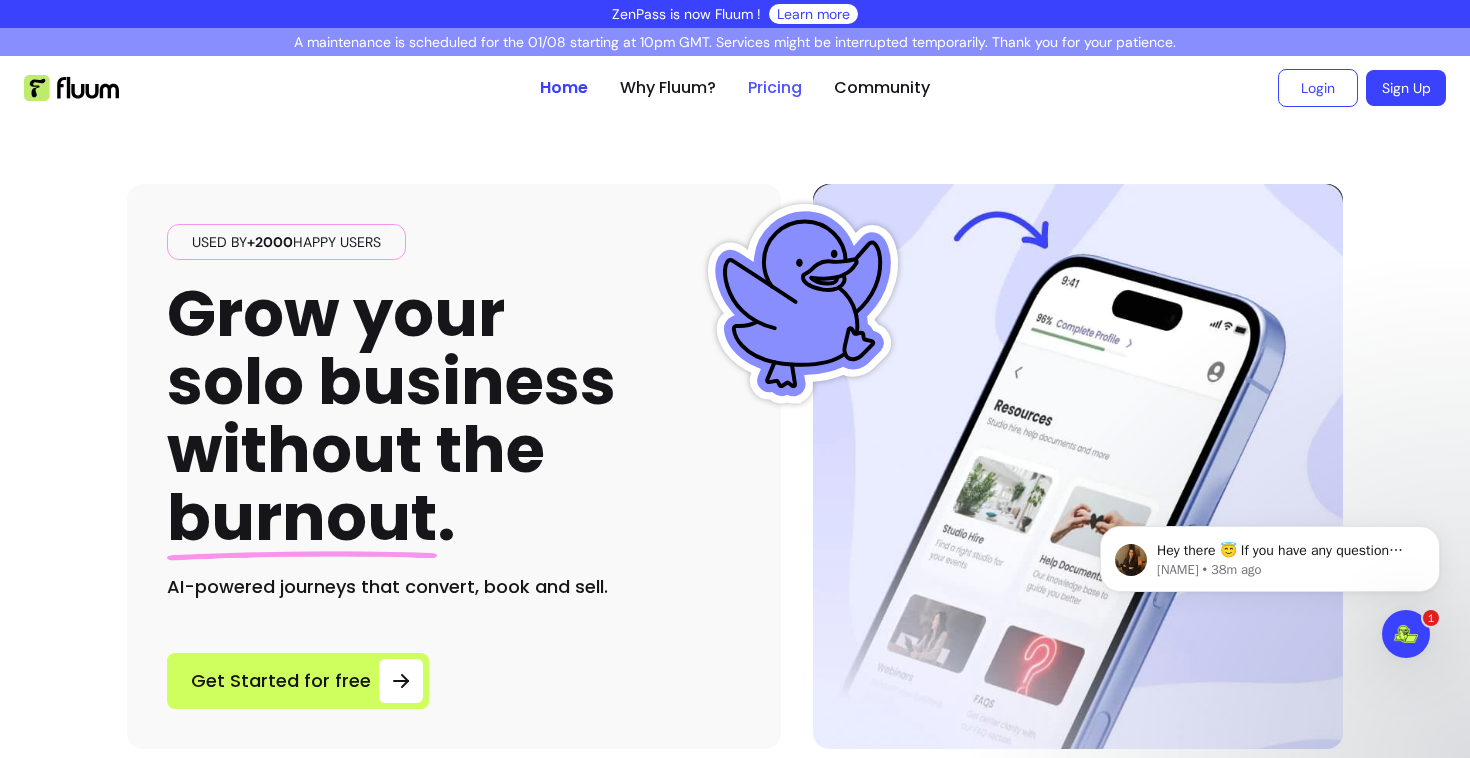 click on "Pricing" at bounding box center [775, 88] 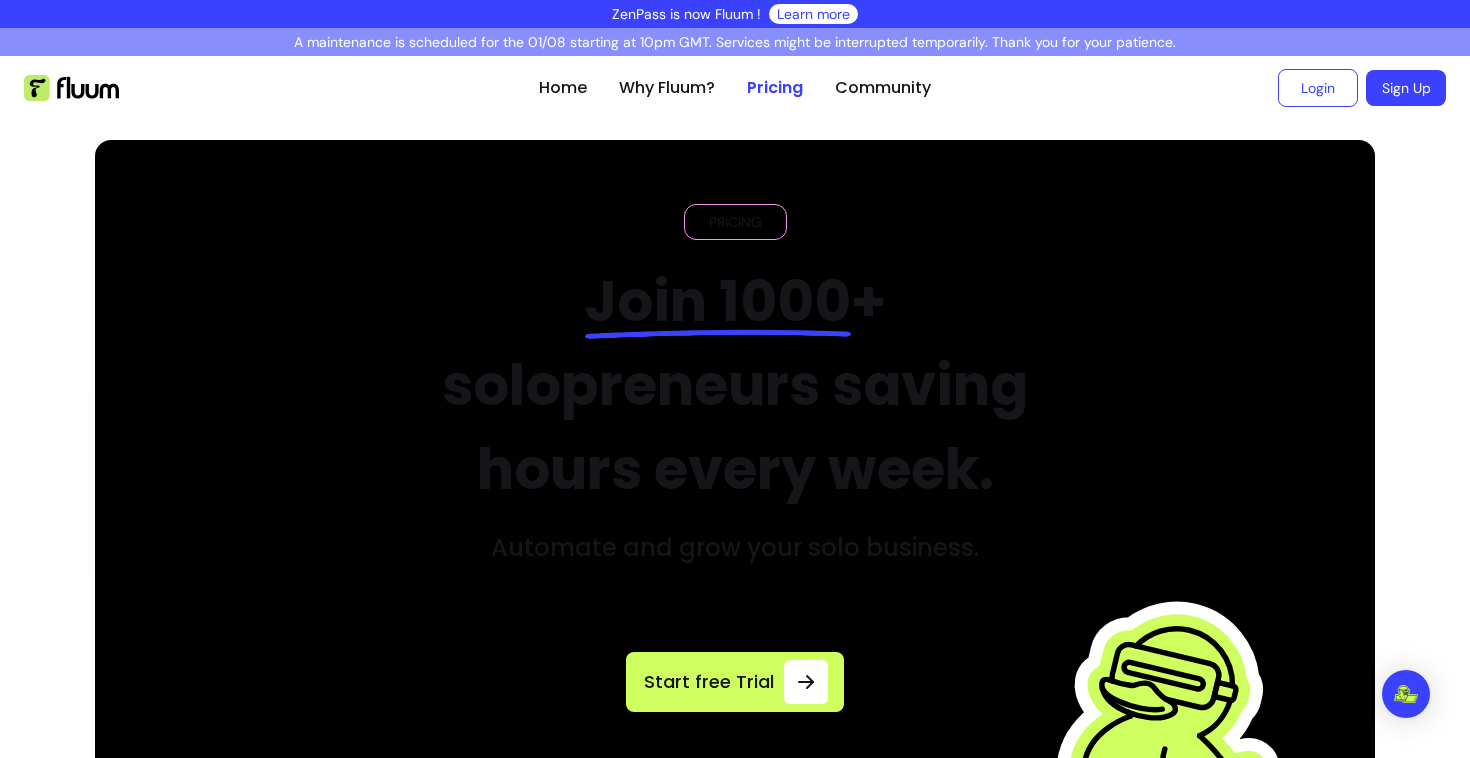 scroll, scrollTop: 0, scrollLeft: 0, axis: both 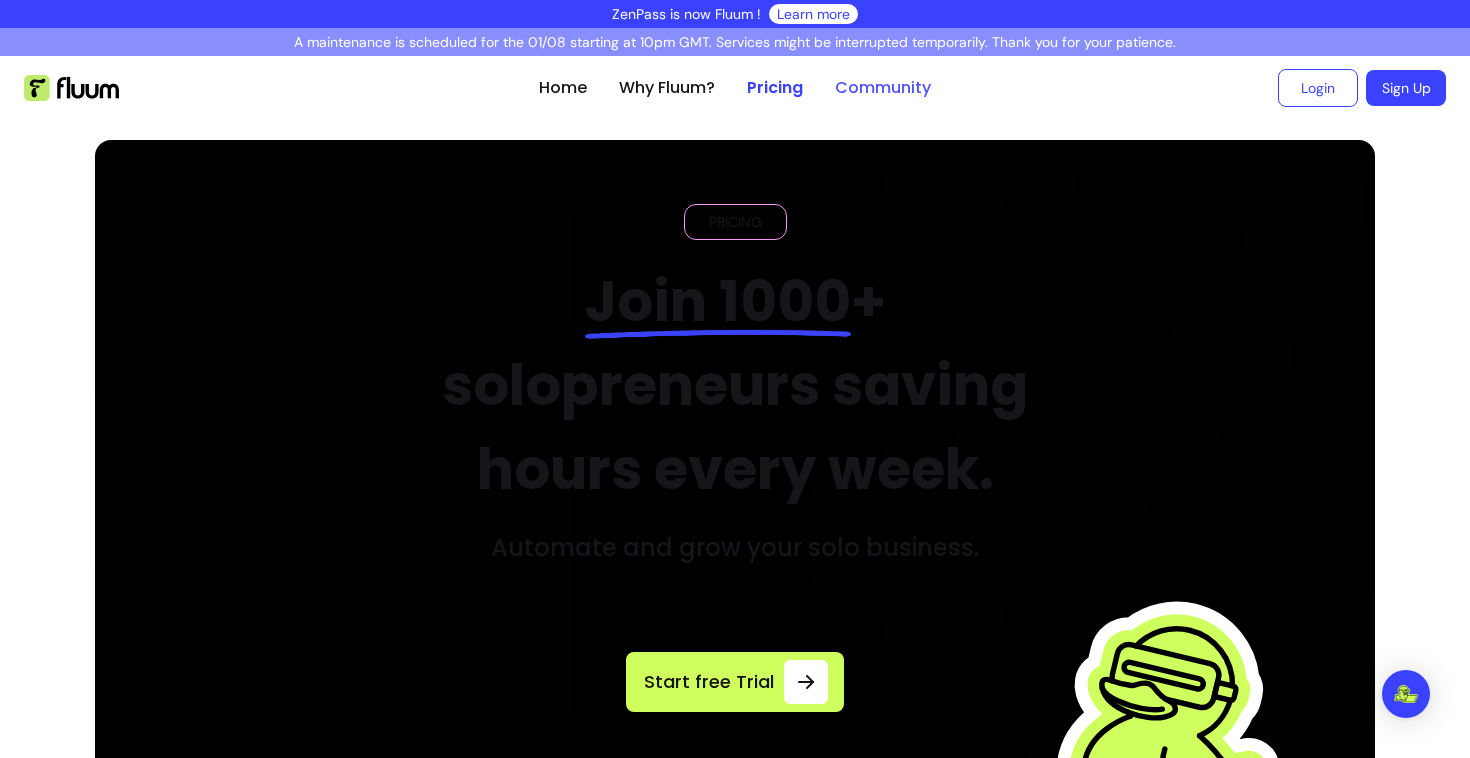 click on "Community" at bounding box center (883, 88) 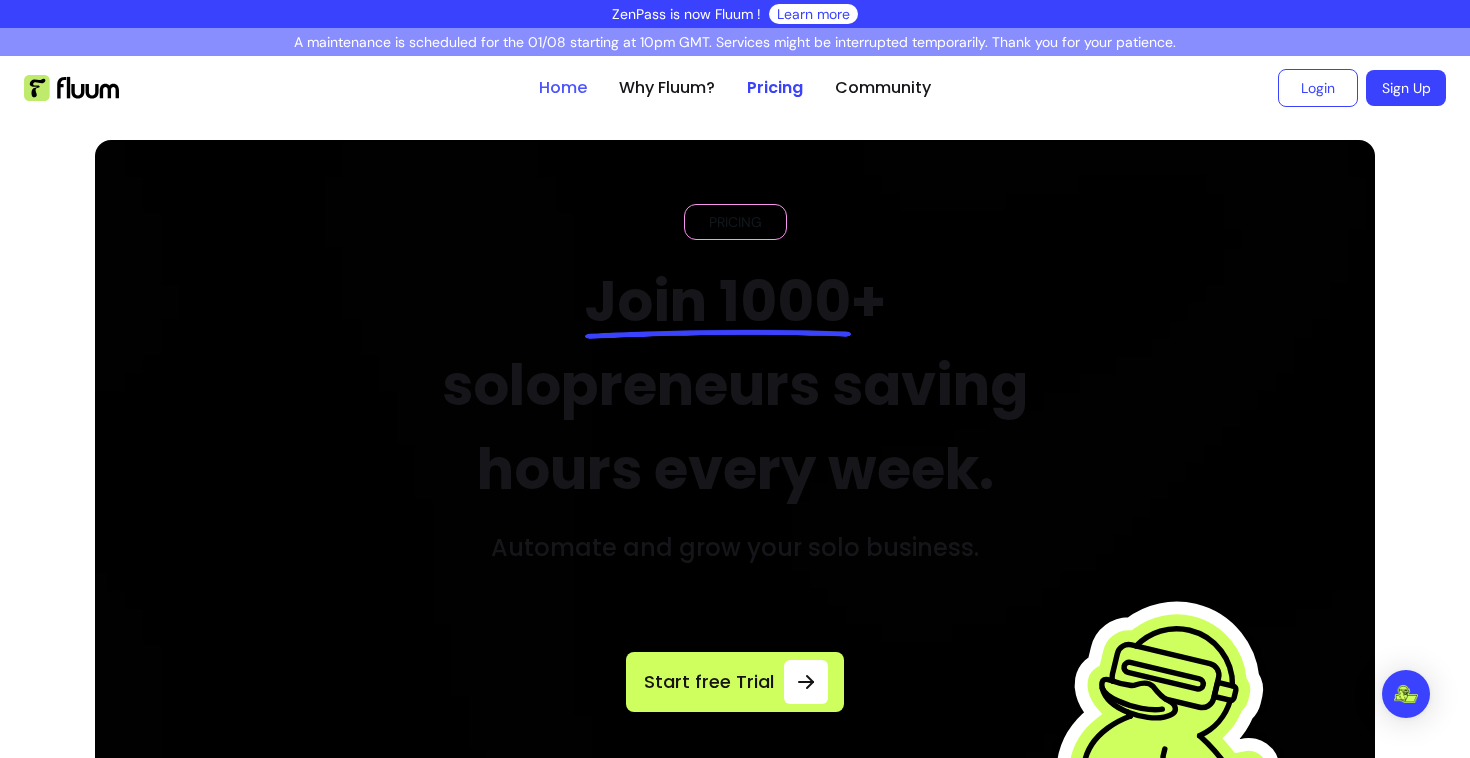 click on "Home" at bounding box center [563, 88] 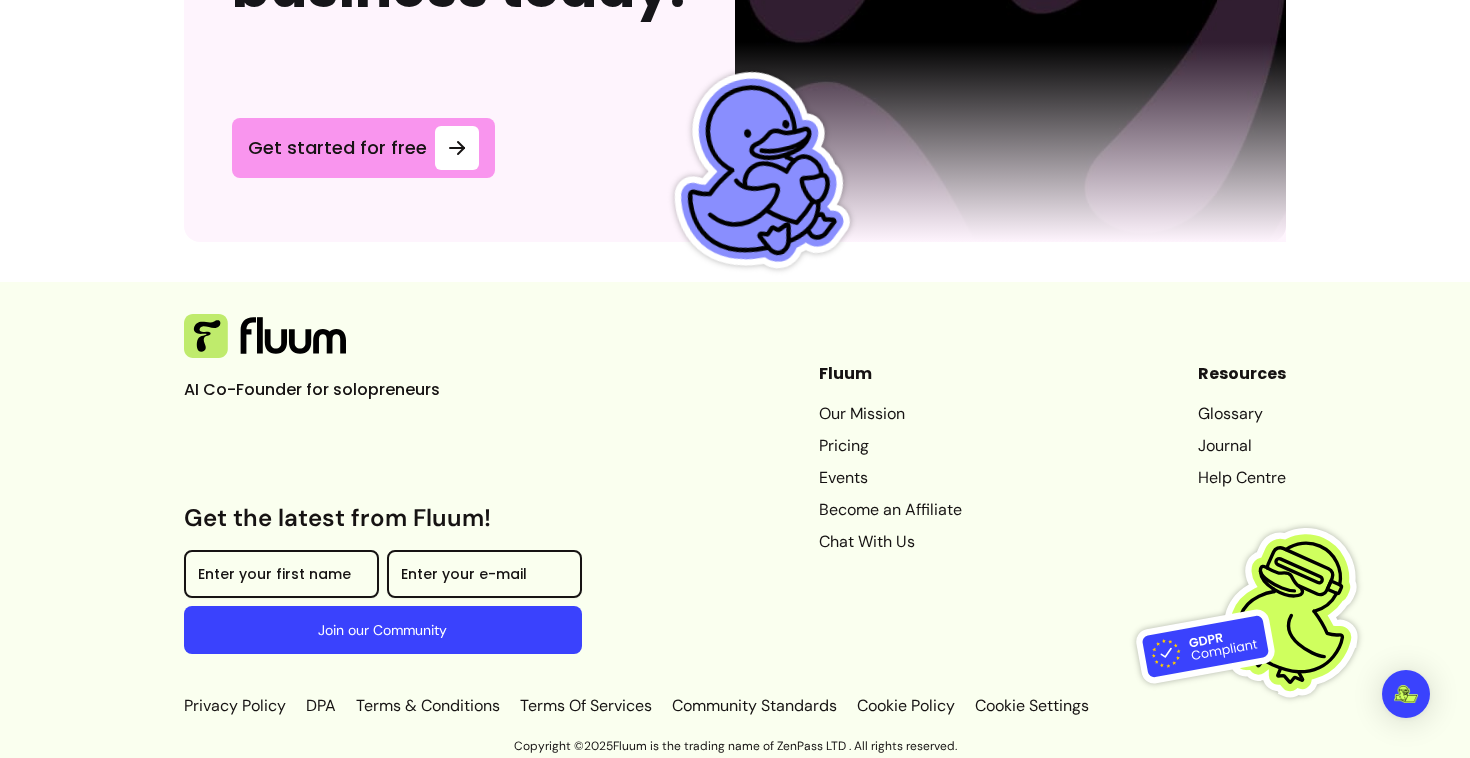 scroll, scrollTop: 5457, scrollLeft: 0, axis: vertical 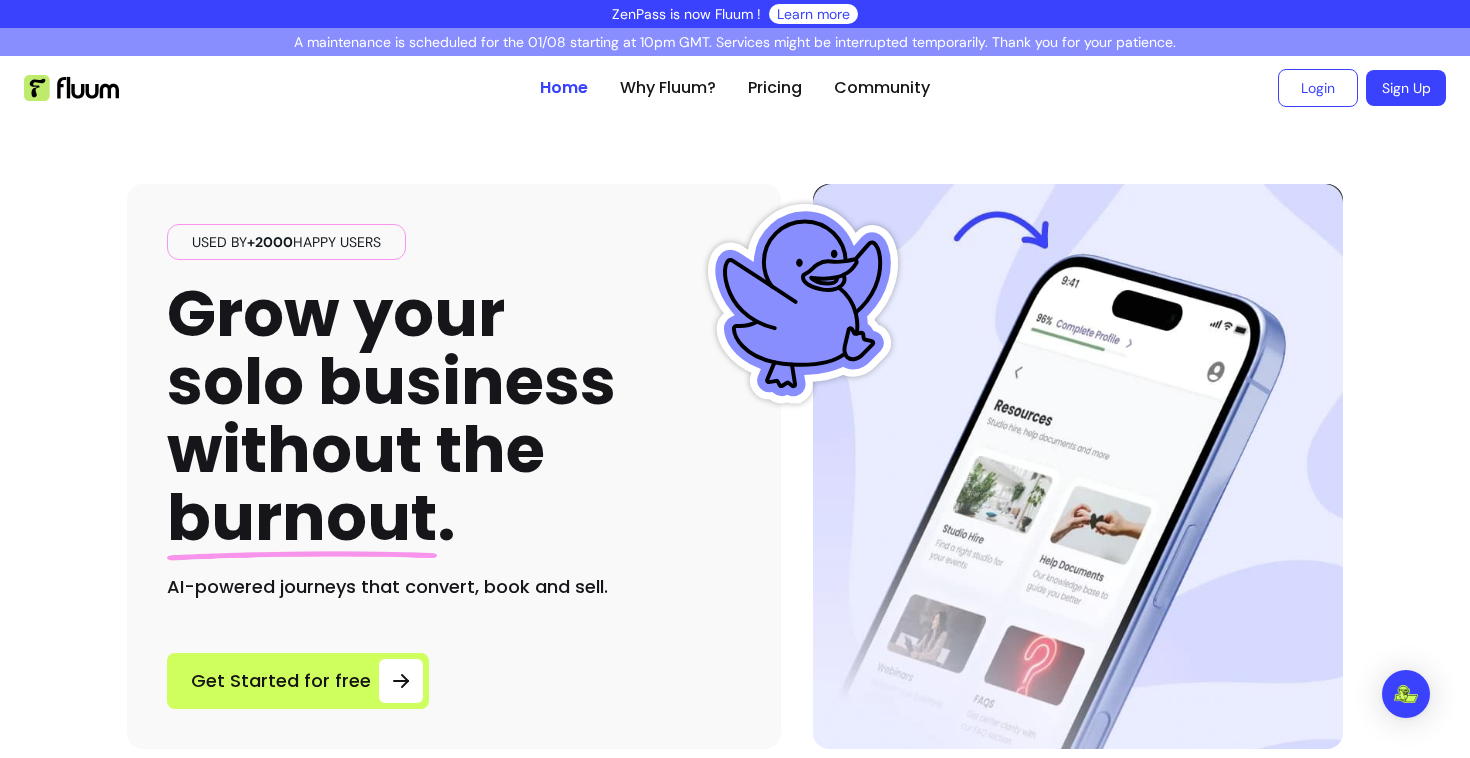 click at bounding box center [71, 88] 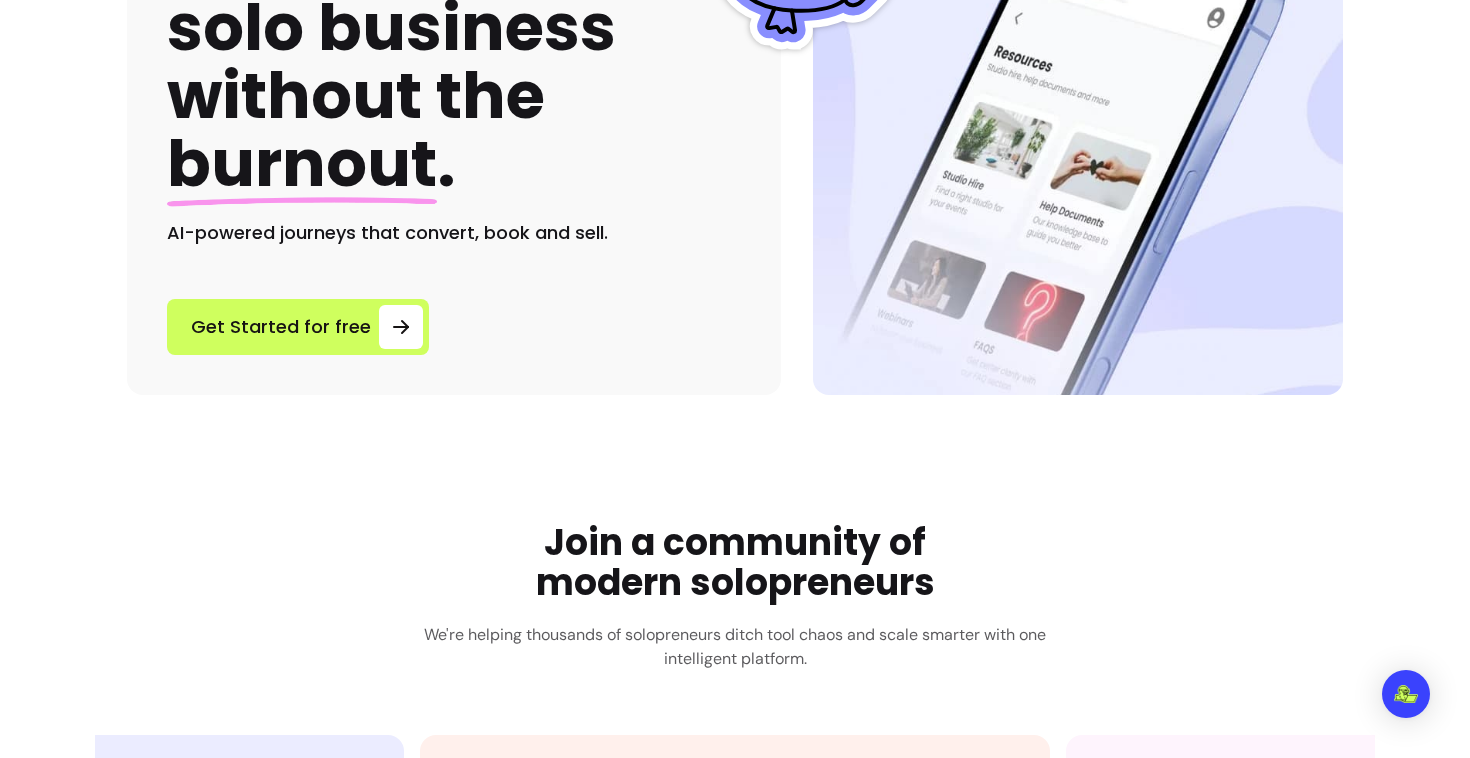 scroll, scrollTop: 0, scrollLeft: 0, axis: both 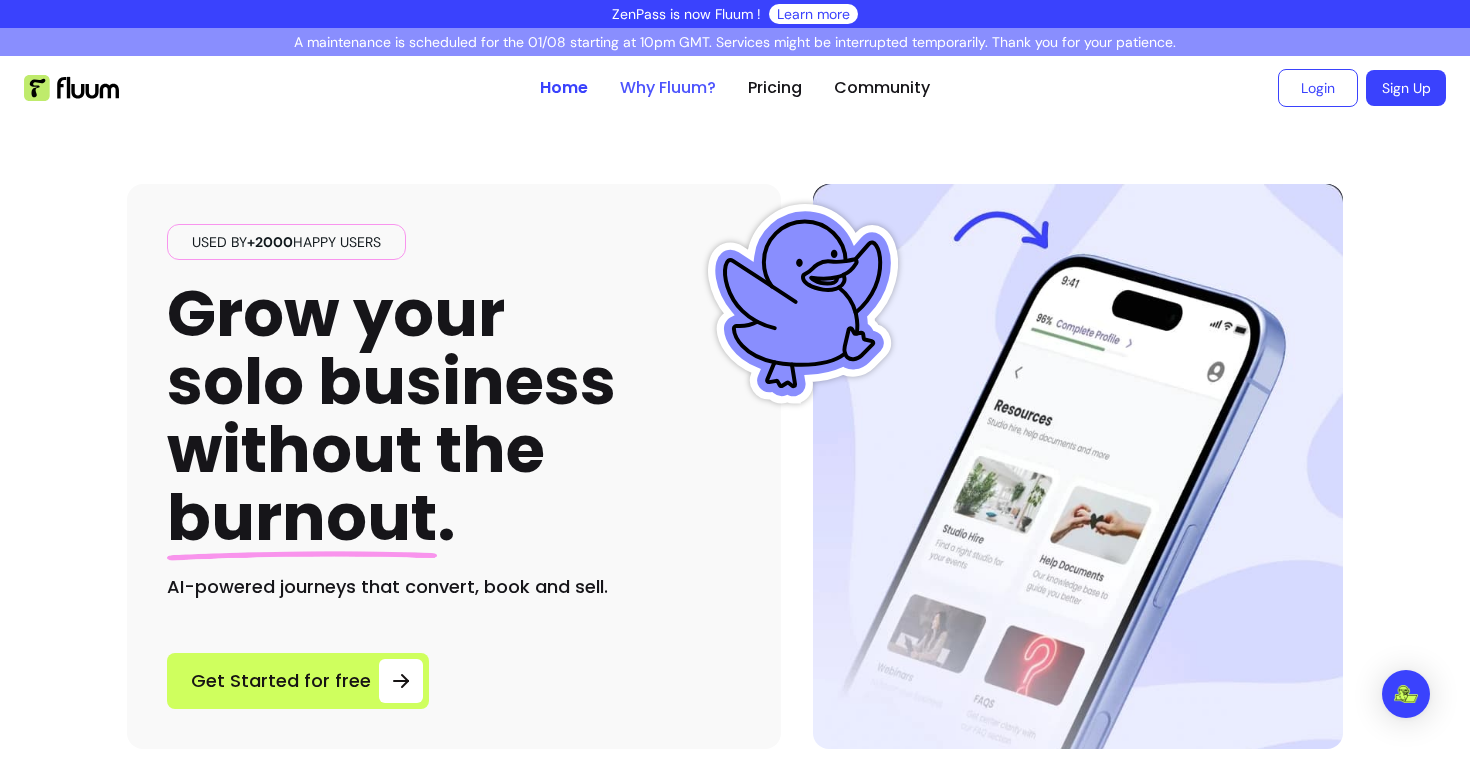 click on "Why Fluum?" at bounding box center (668, 88) 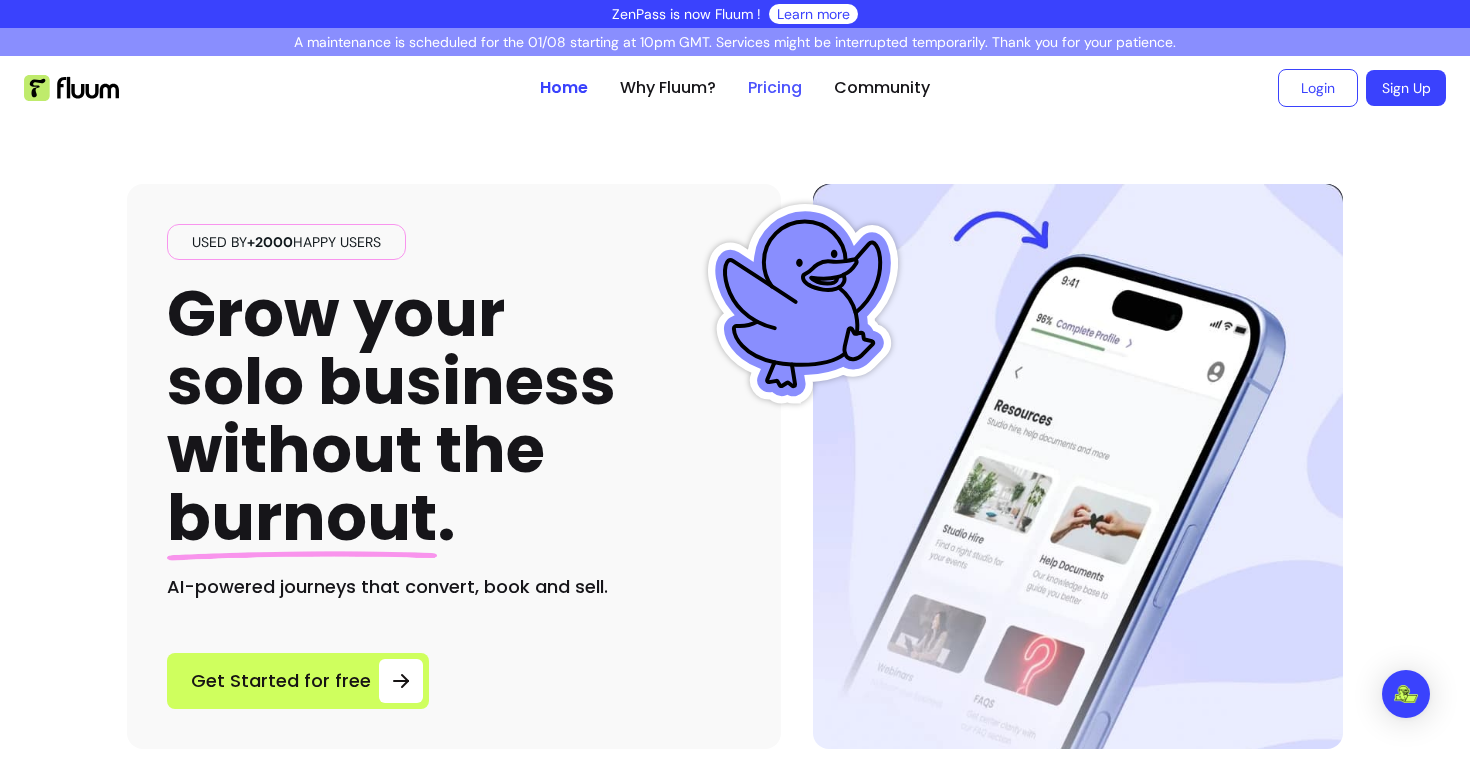 click on "Pricing" at bounding box center (775, 88) 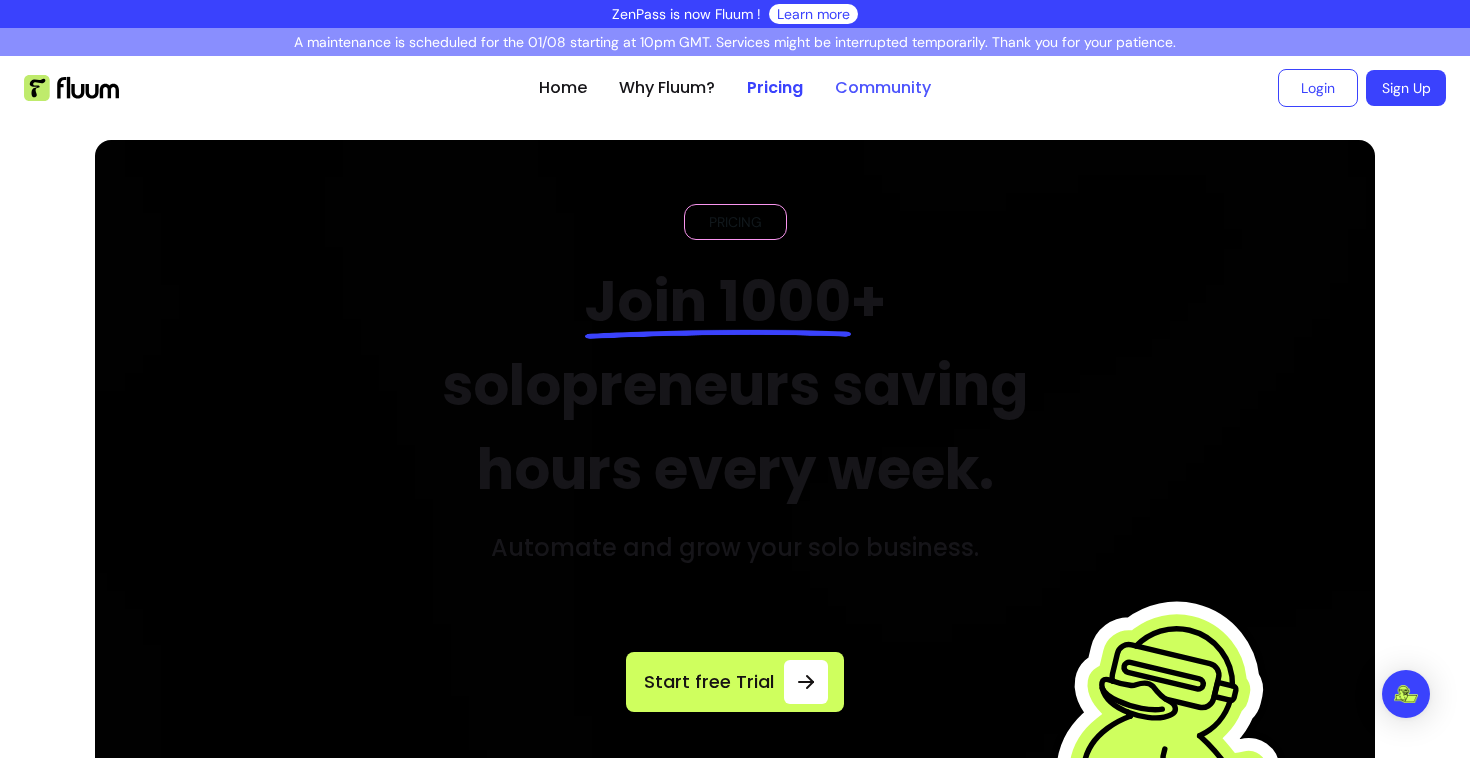 click on "Community" at bounding box center [883, 88] 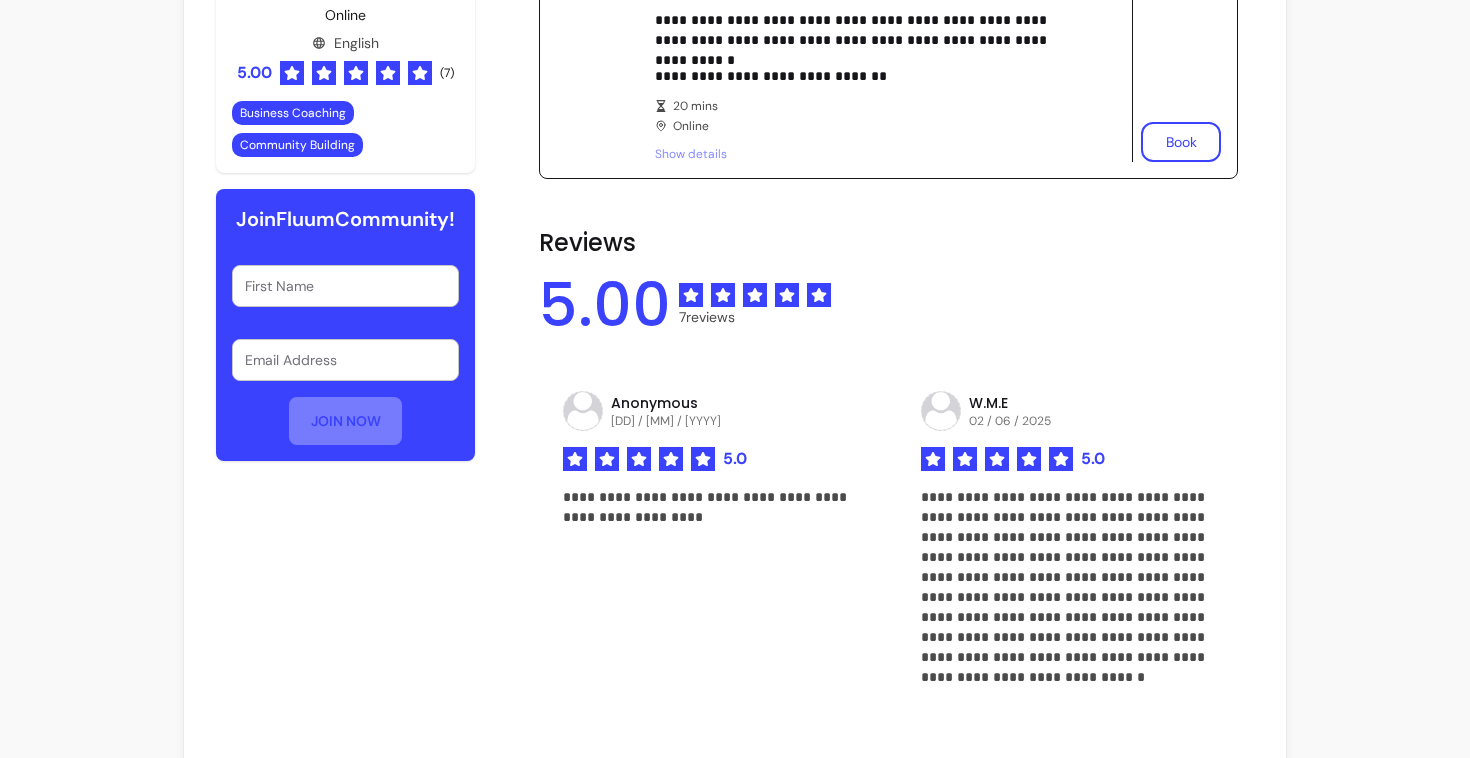 scroll, scrollTop: 0, scrollLeft: 0, axis: both 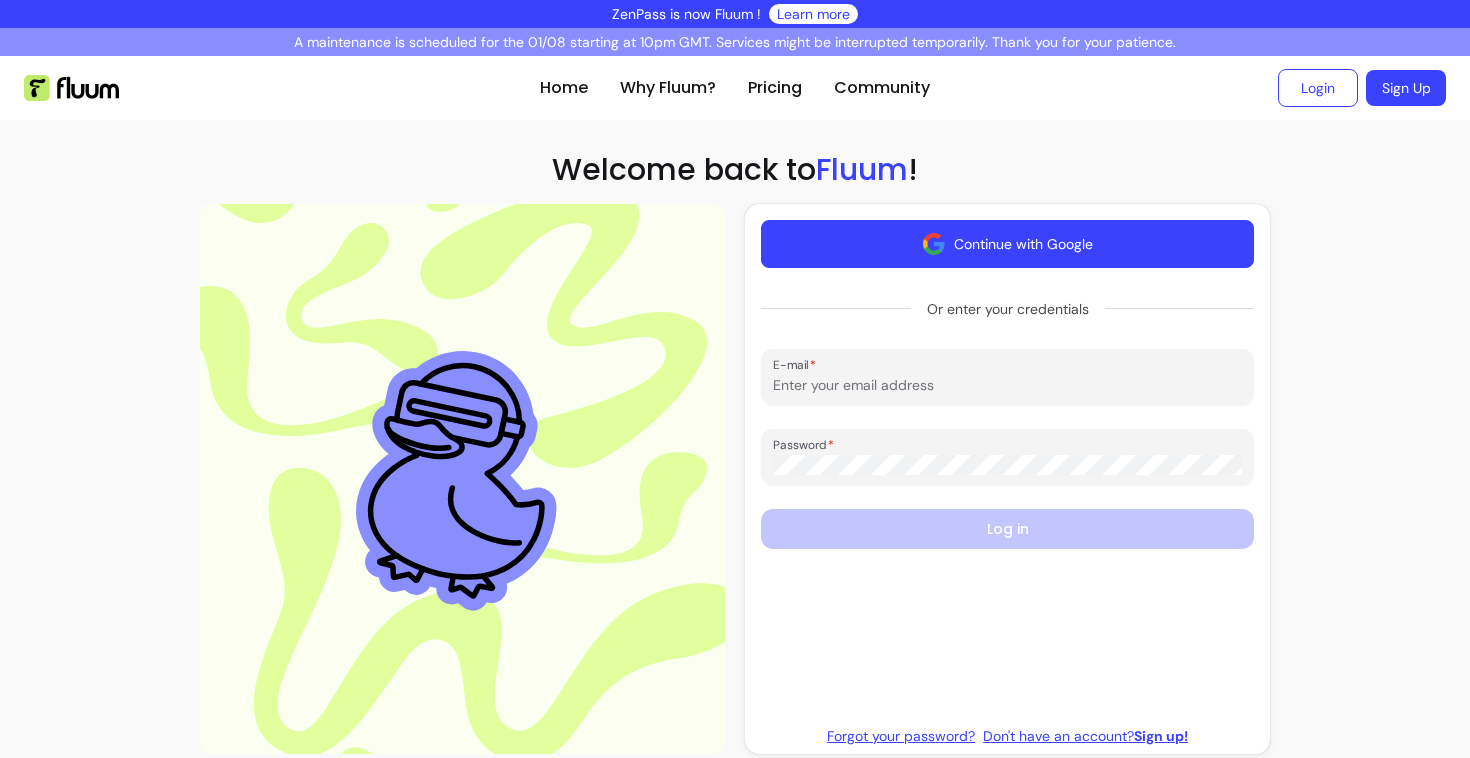click on "Continue with Google" at bounding box center [1007, 244] 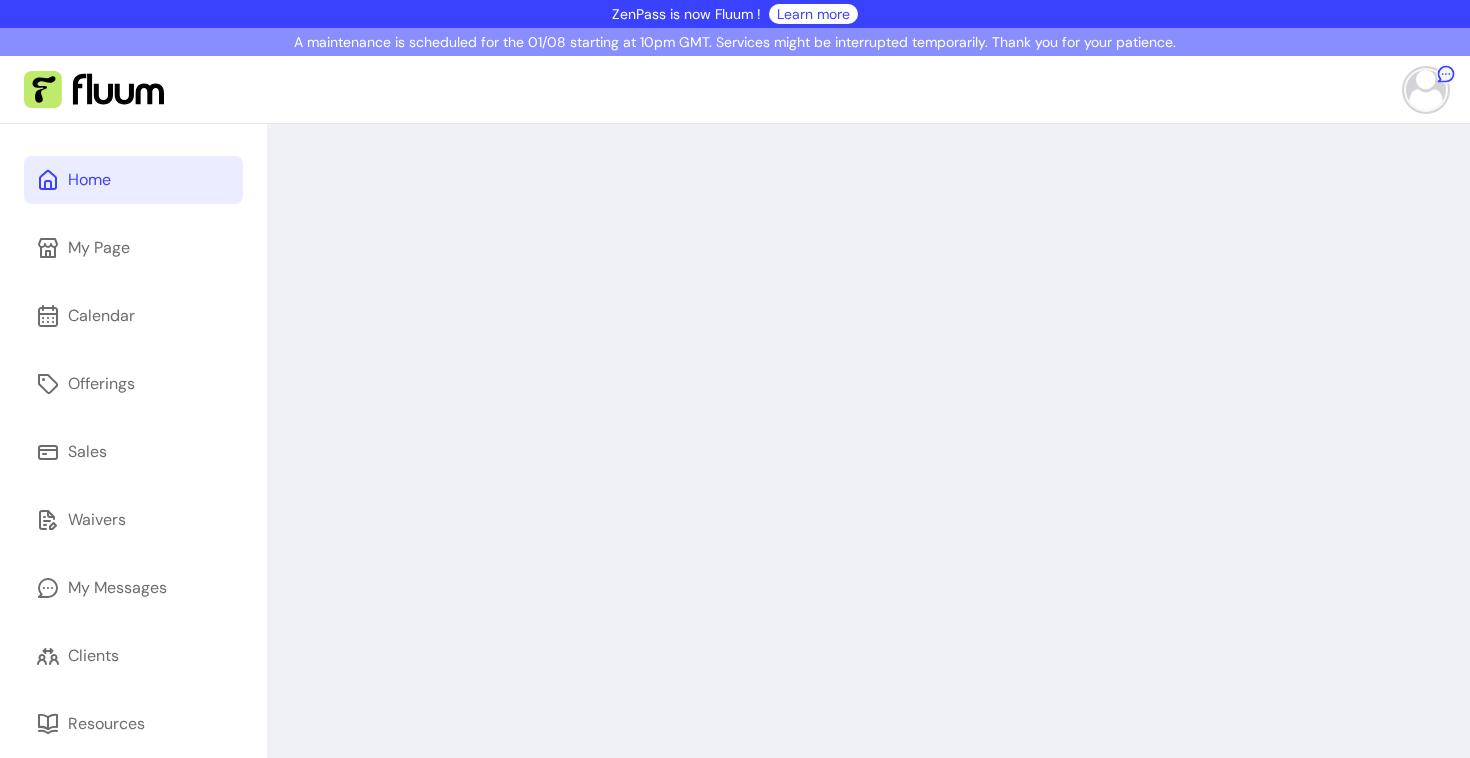 scroll, scrollTop: 0, scrollLeft: 0, axis: both 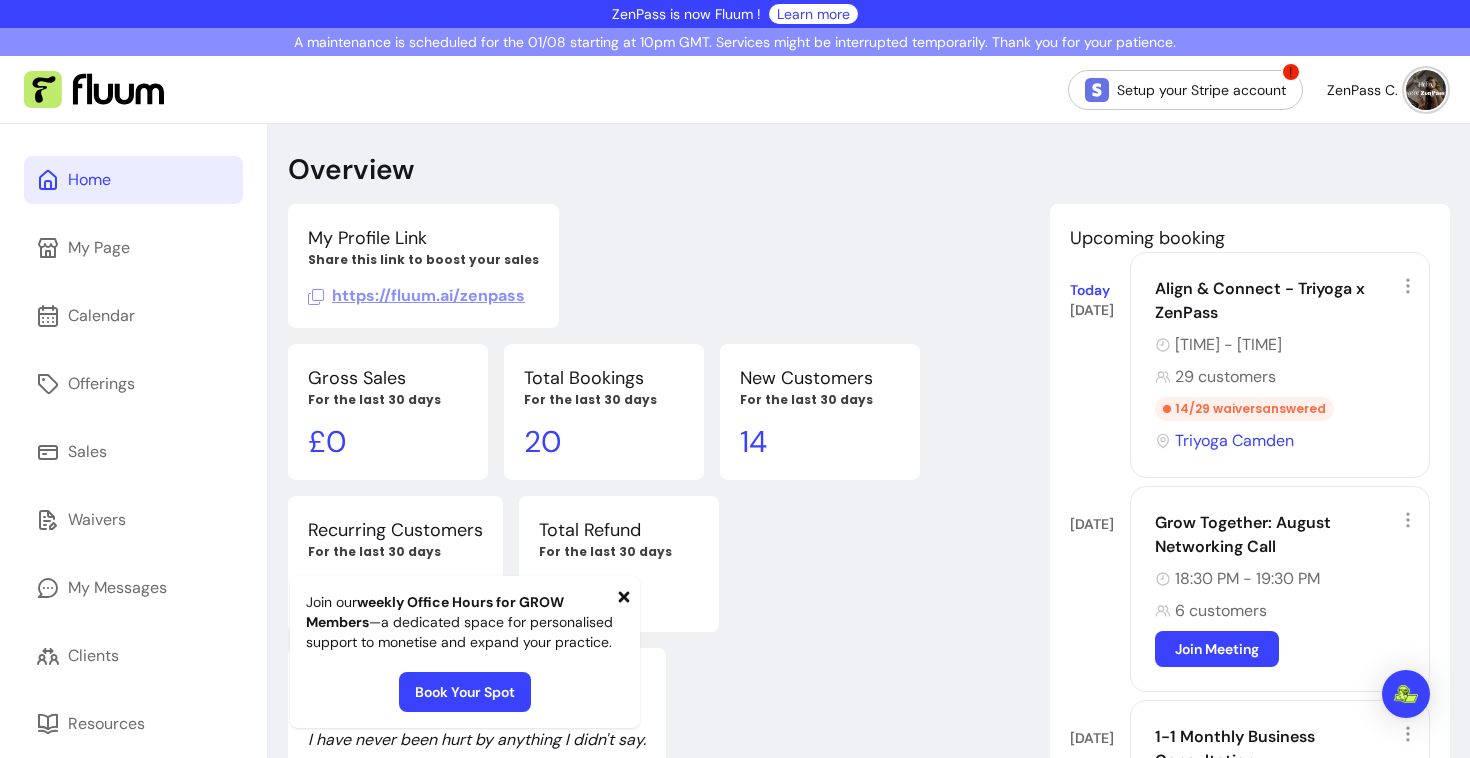 click 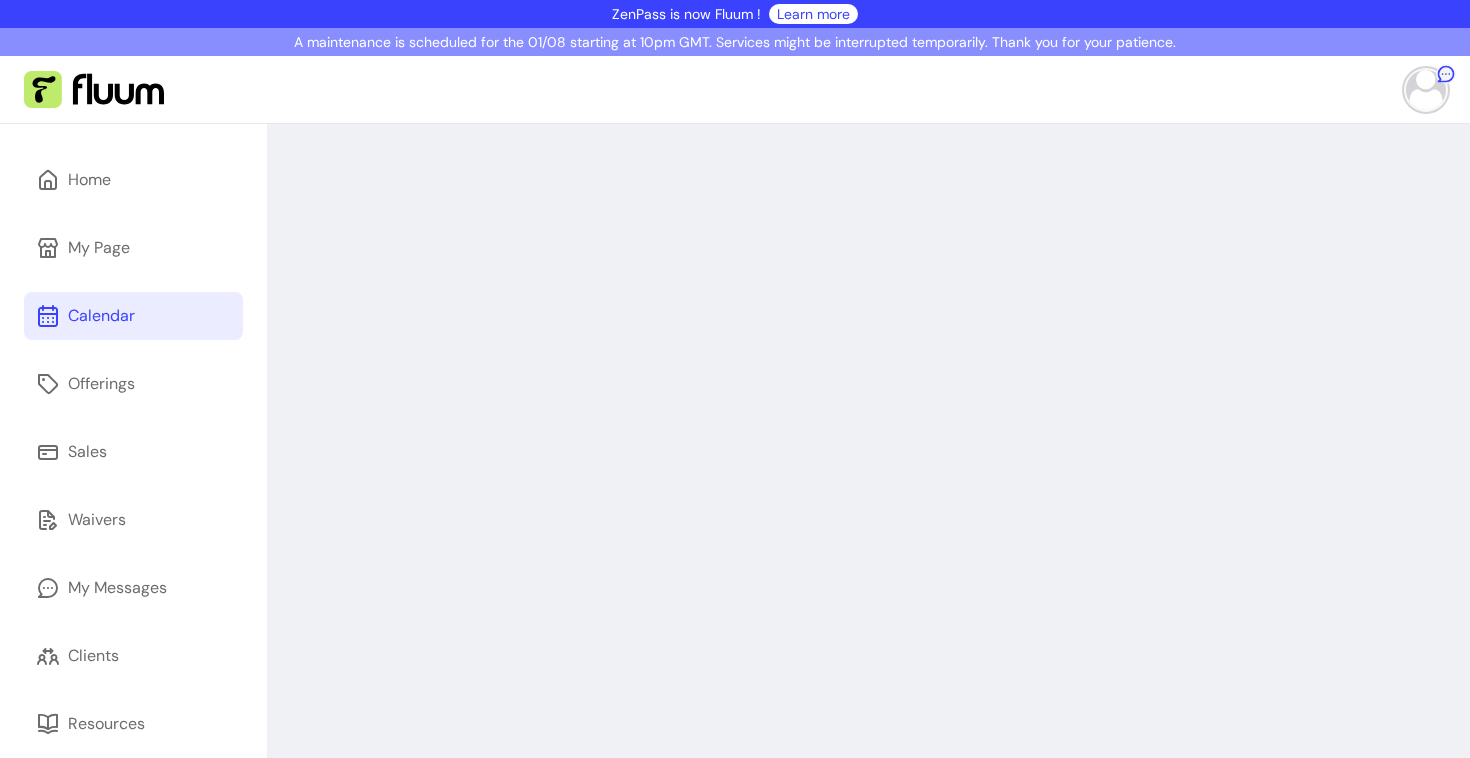 scroll, scrollTop: 0, scrollLeft: 0, axis: both 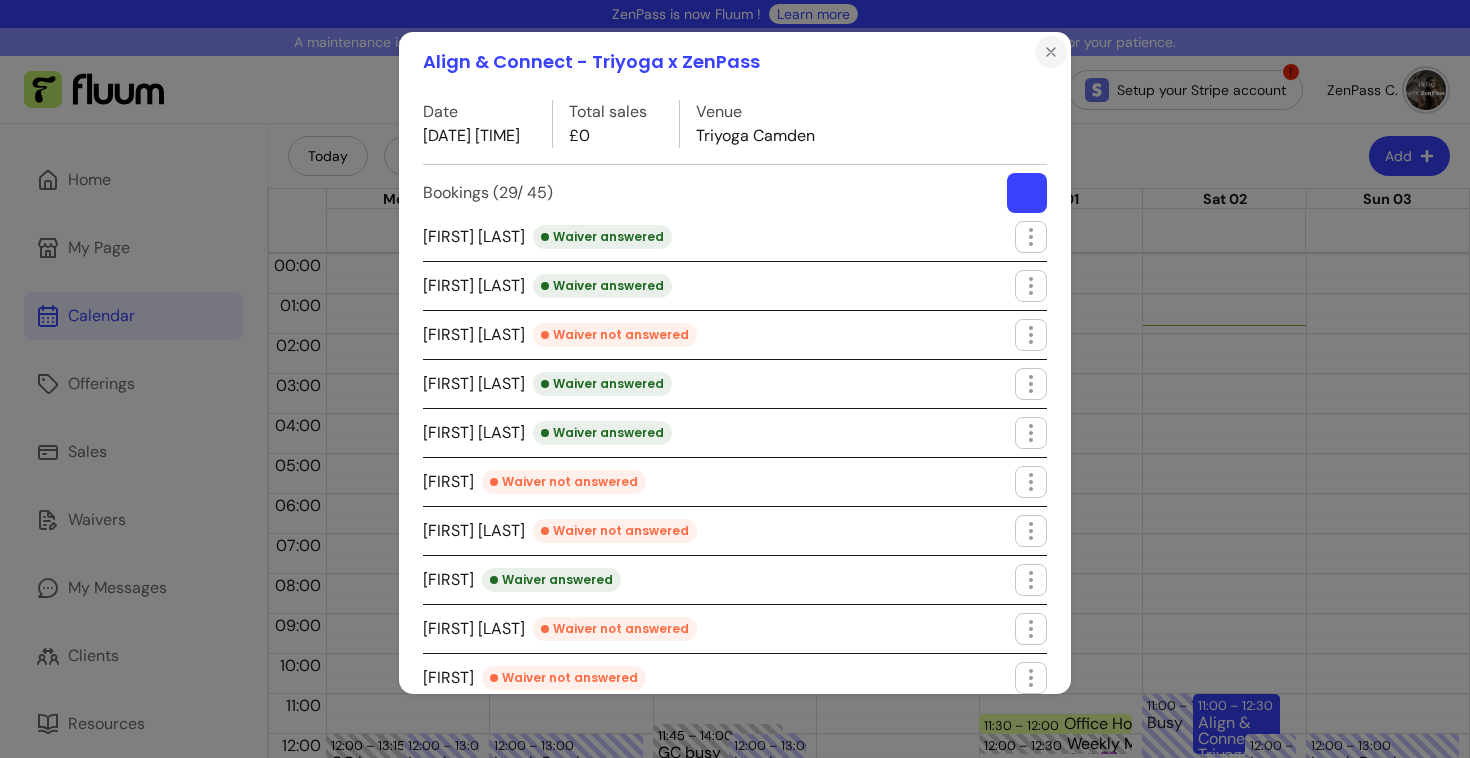 click 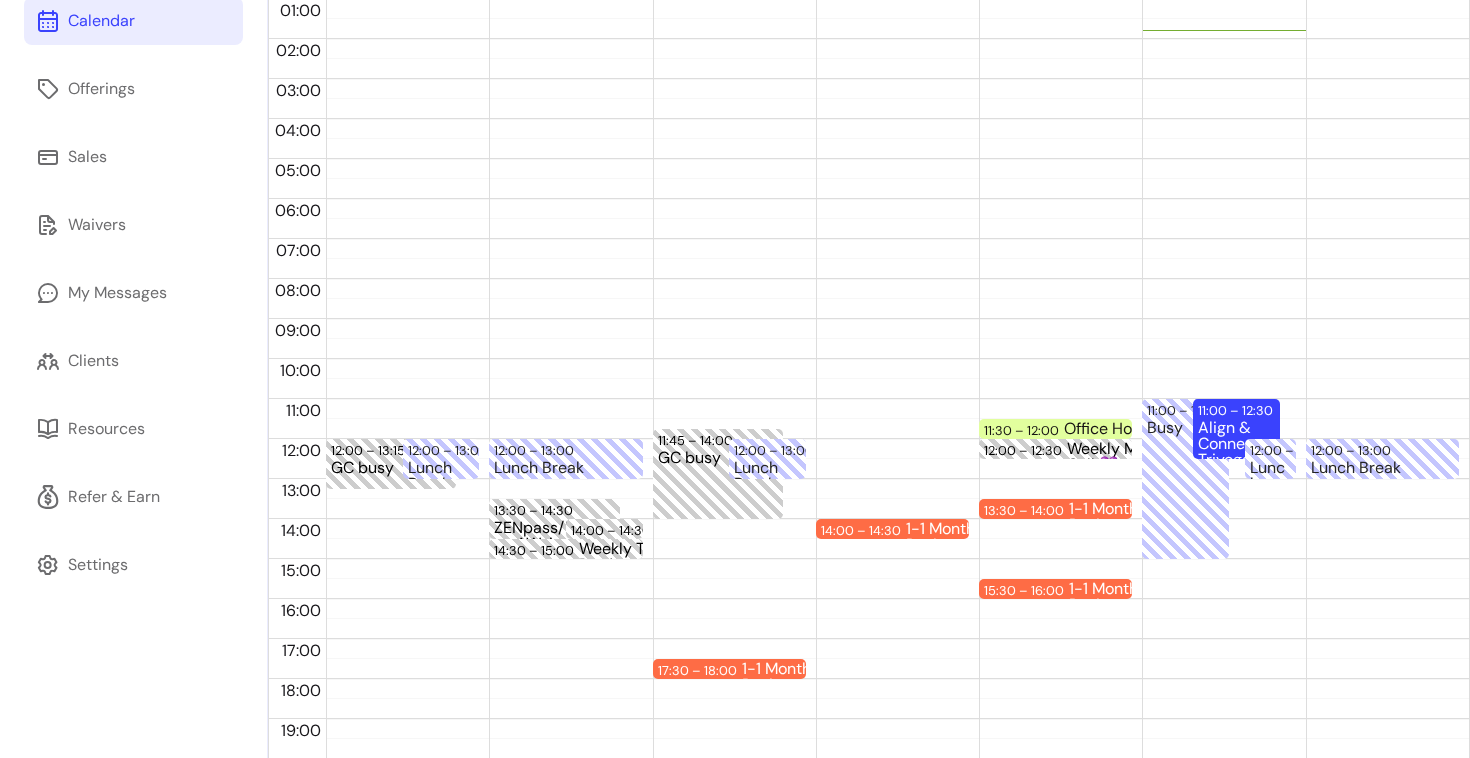 scroll, scrollTop: 321, scrollLeft: 0, axis: vertical 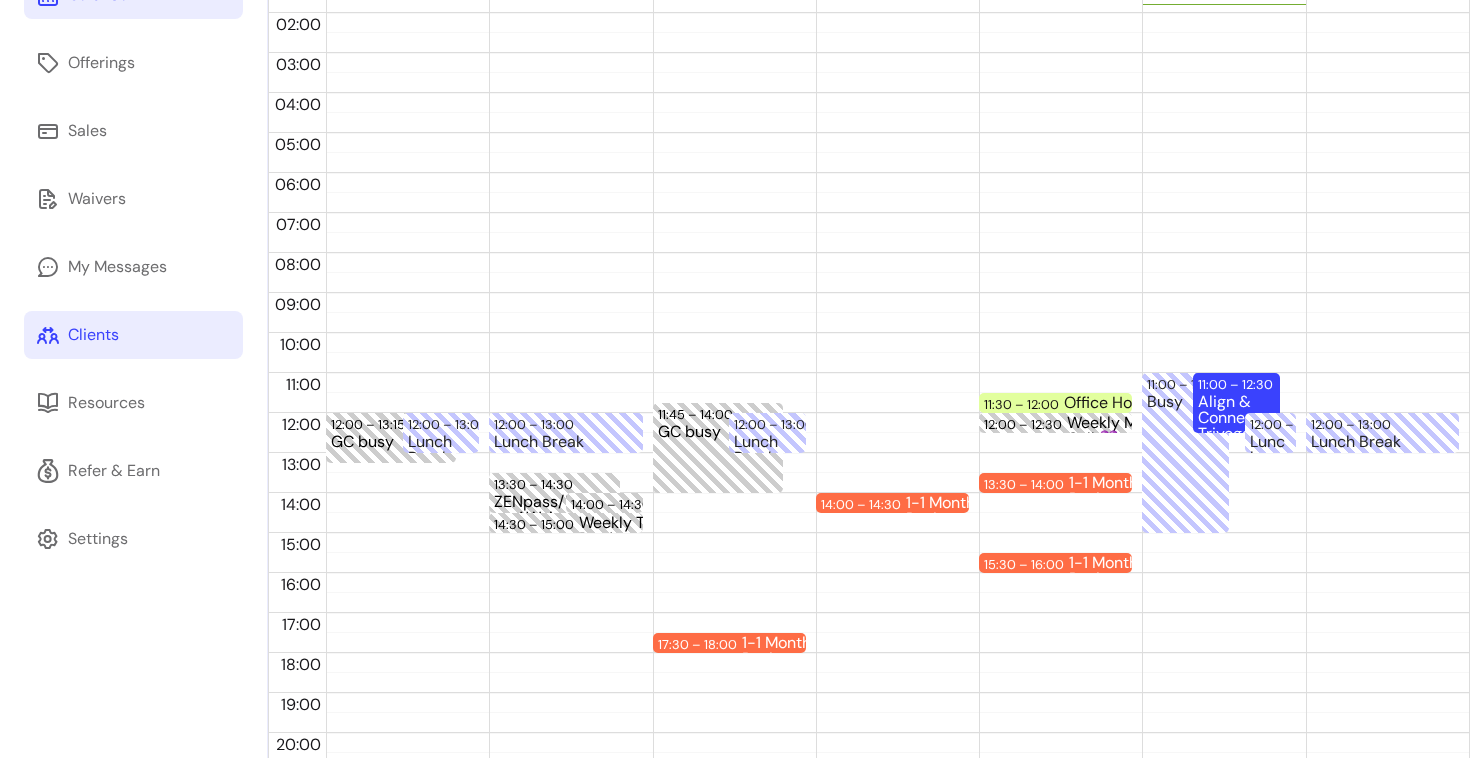 click on "Clients" at bounding box center (133, 335) 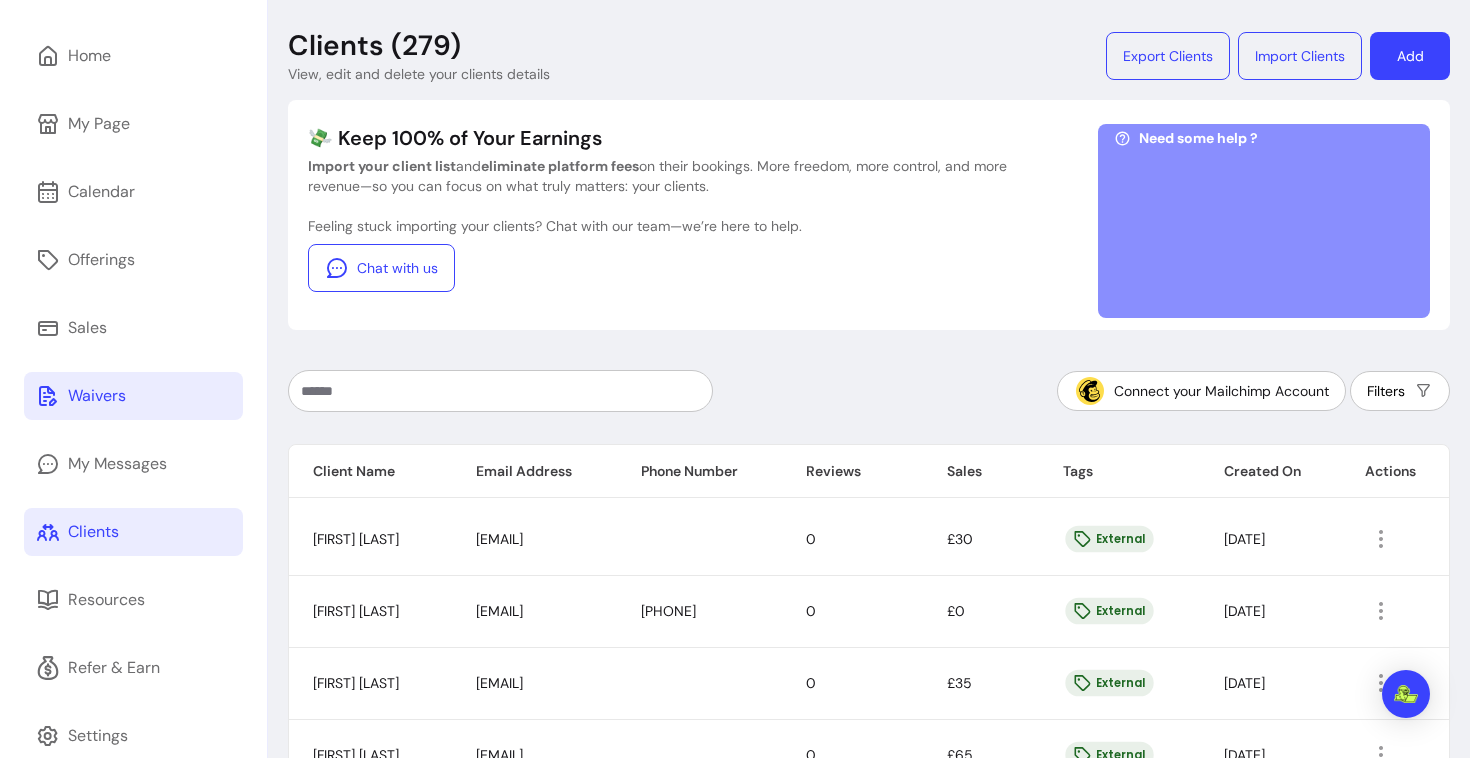 scroll, scrollTop: 0, scrollLeft: 0, axis: both 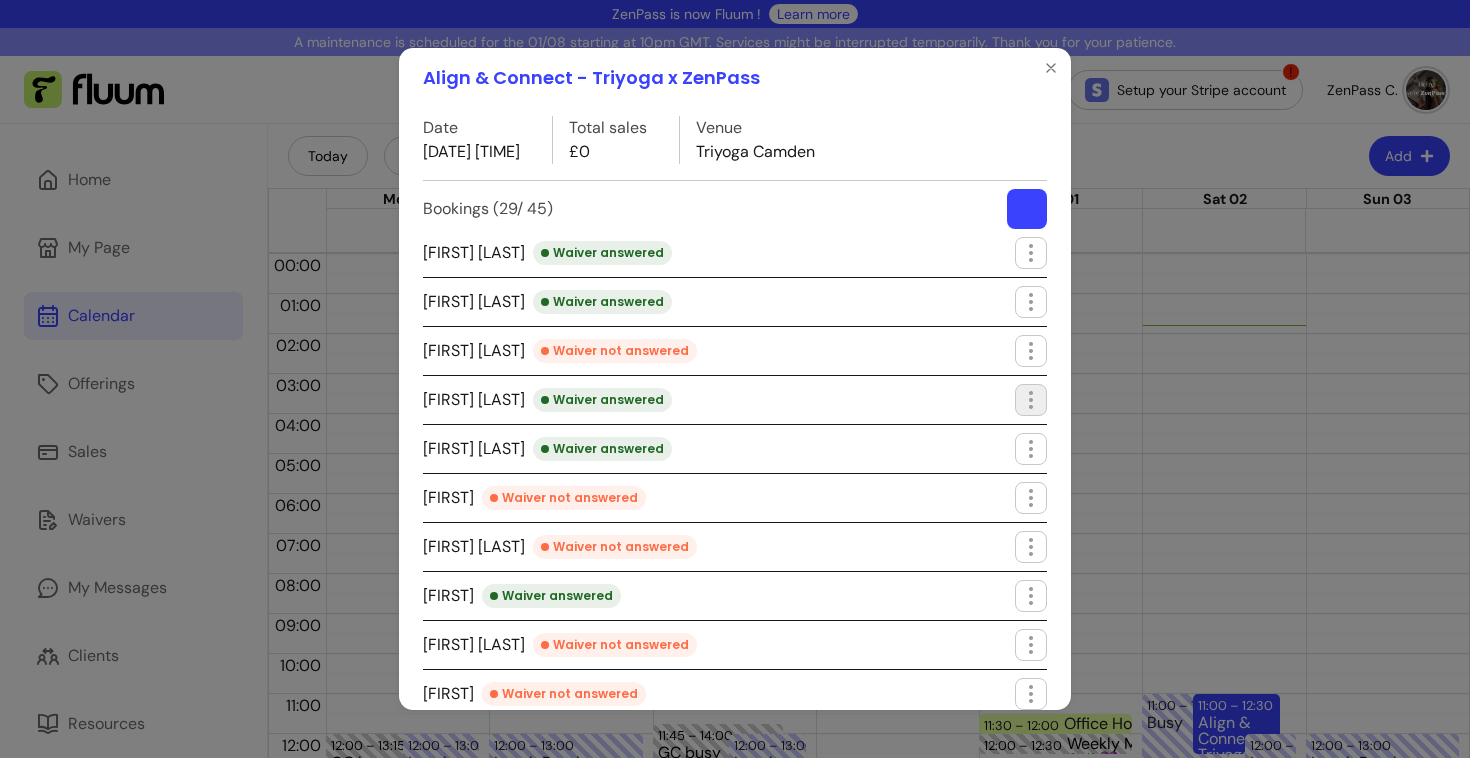 click 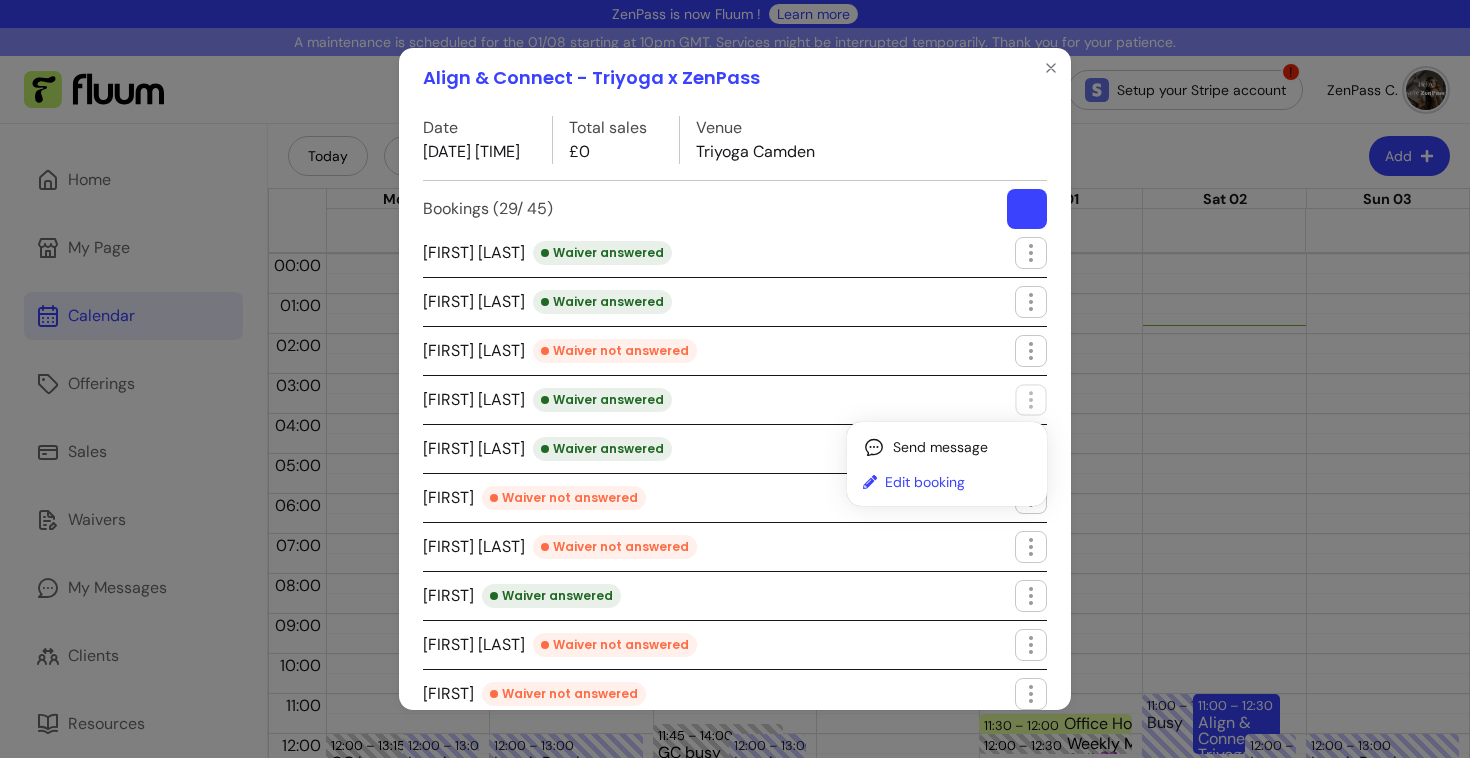 click on "Edit booking" at bounding box center (958, 482) 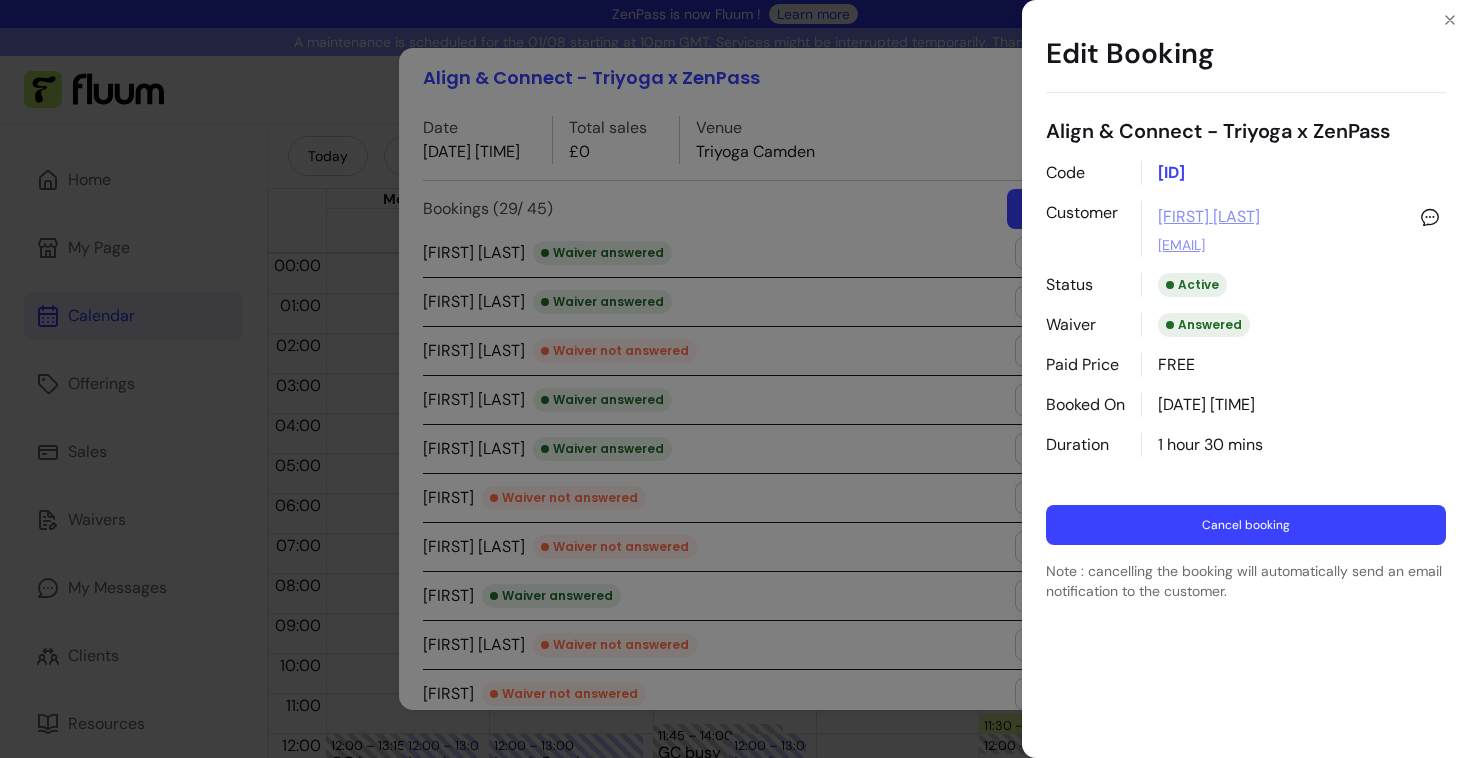 click on "Cancel booking" at bounding box center (1246, 525) 